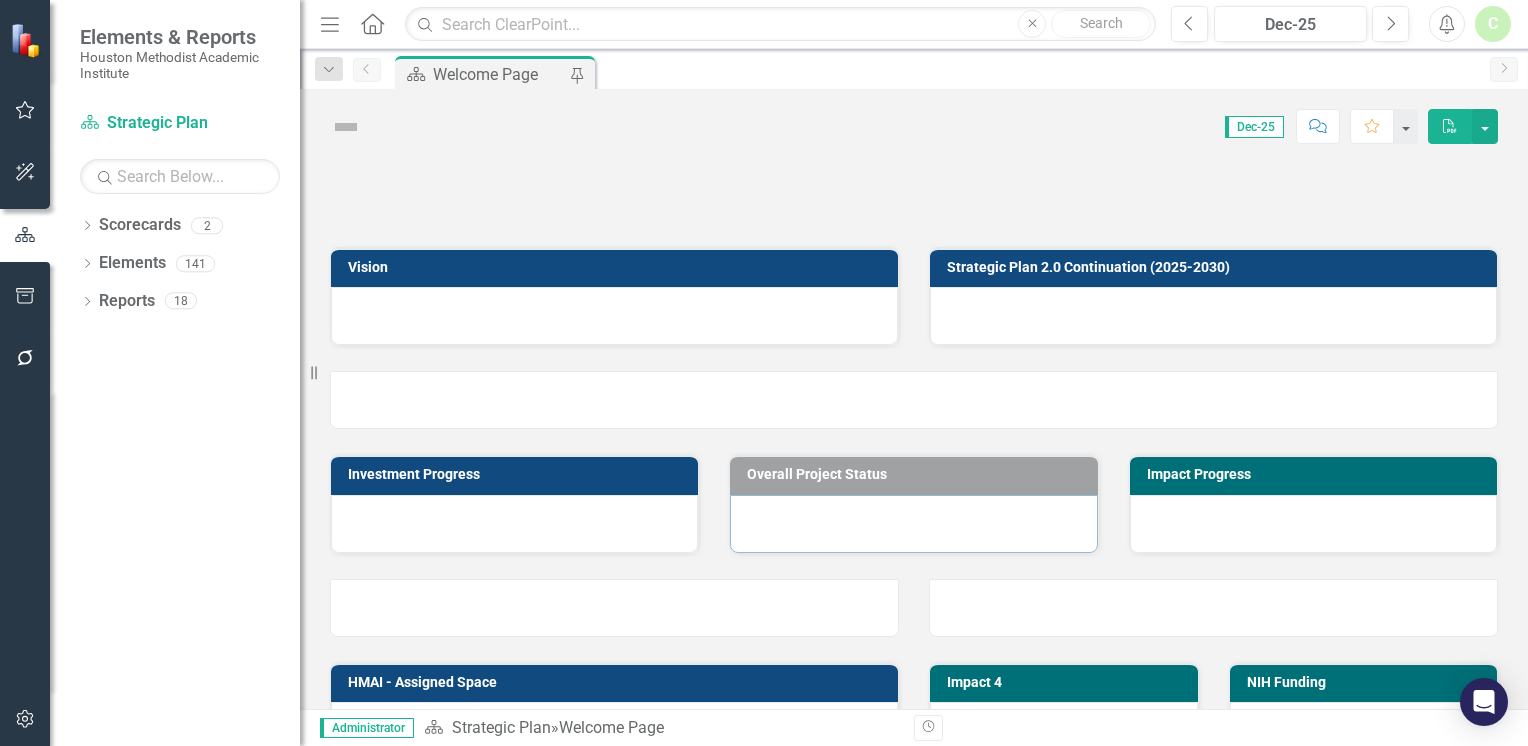 scroll, scrollTop: 0, scrollLeft: 0, axis: both 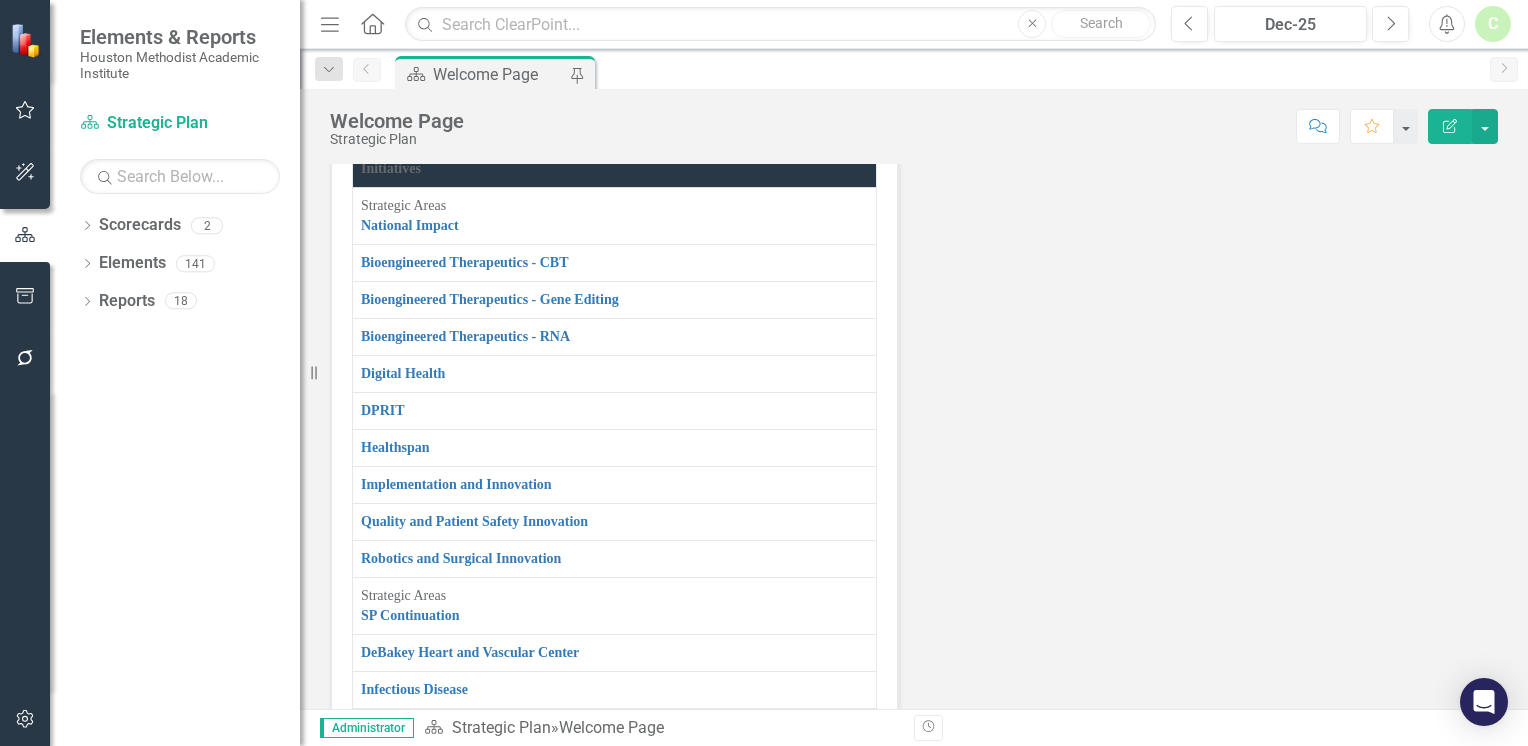 click on "DeBakey Heart and Vascular Center Link Map View Link Map Edit Edit Initiative Link Open Element" at bounding box center [614, 653] 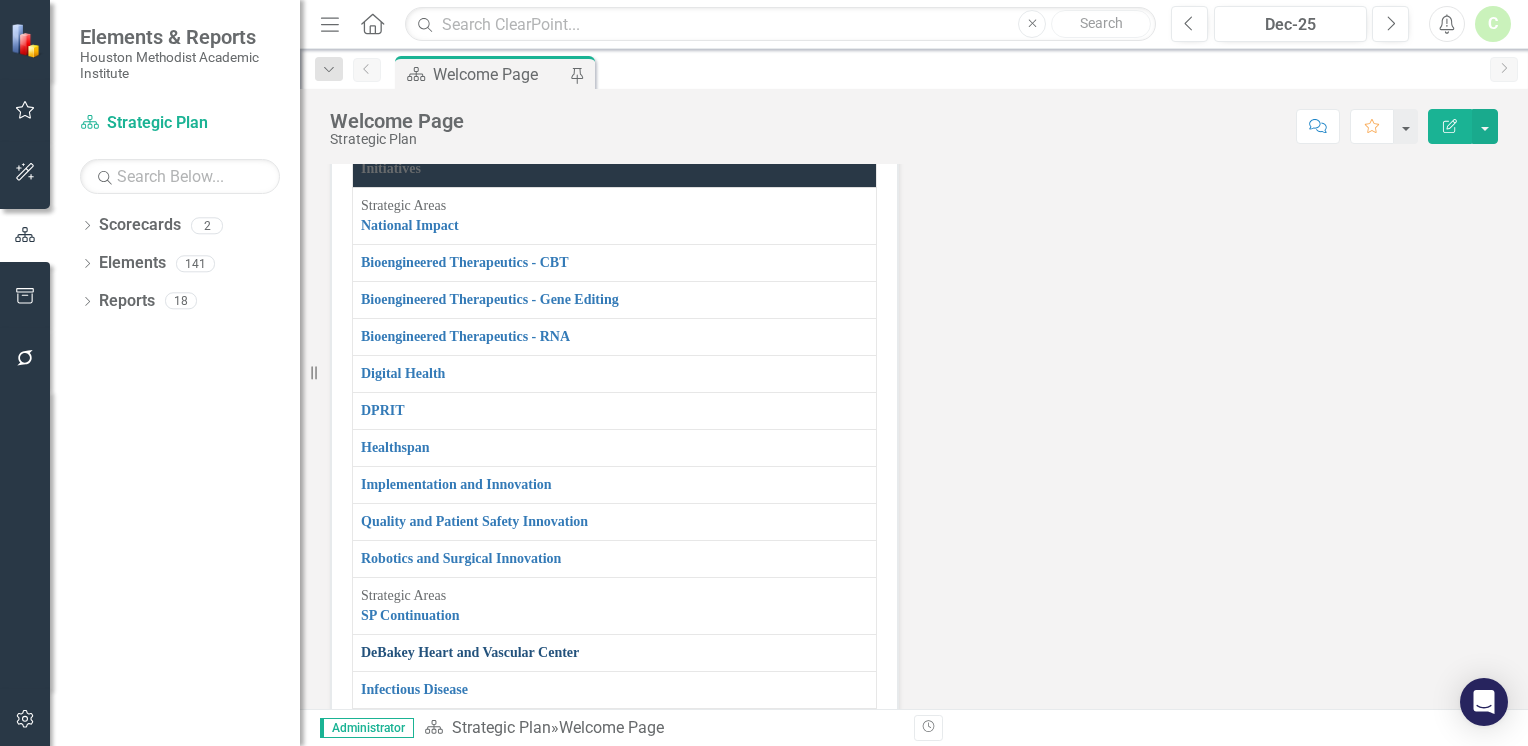 click on "DeBakey Heart and Vascular Center" at bounding box center [470, 652] 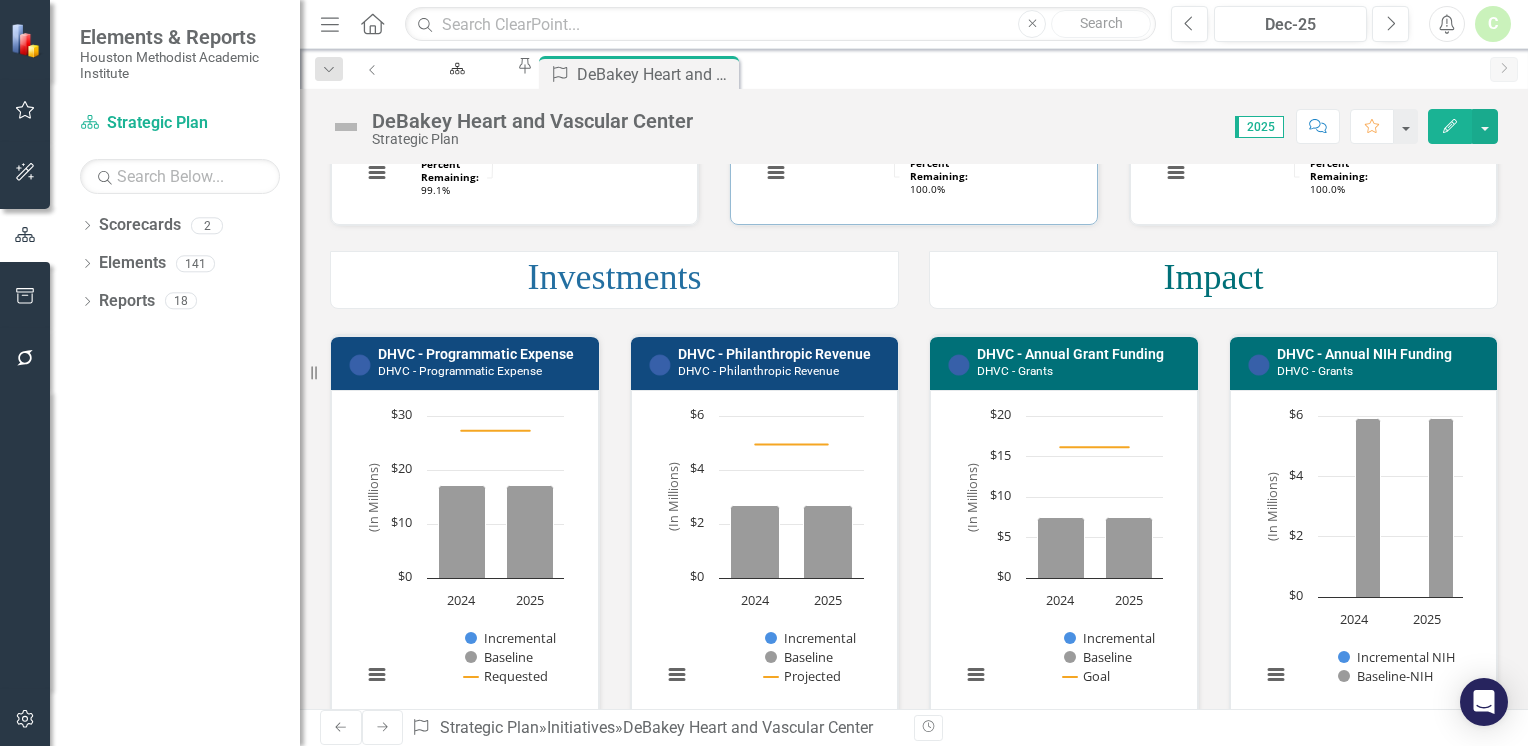 scroll, scrollTop: 400, scrollLeft: 0, axis: vertical 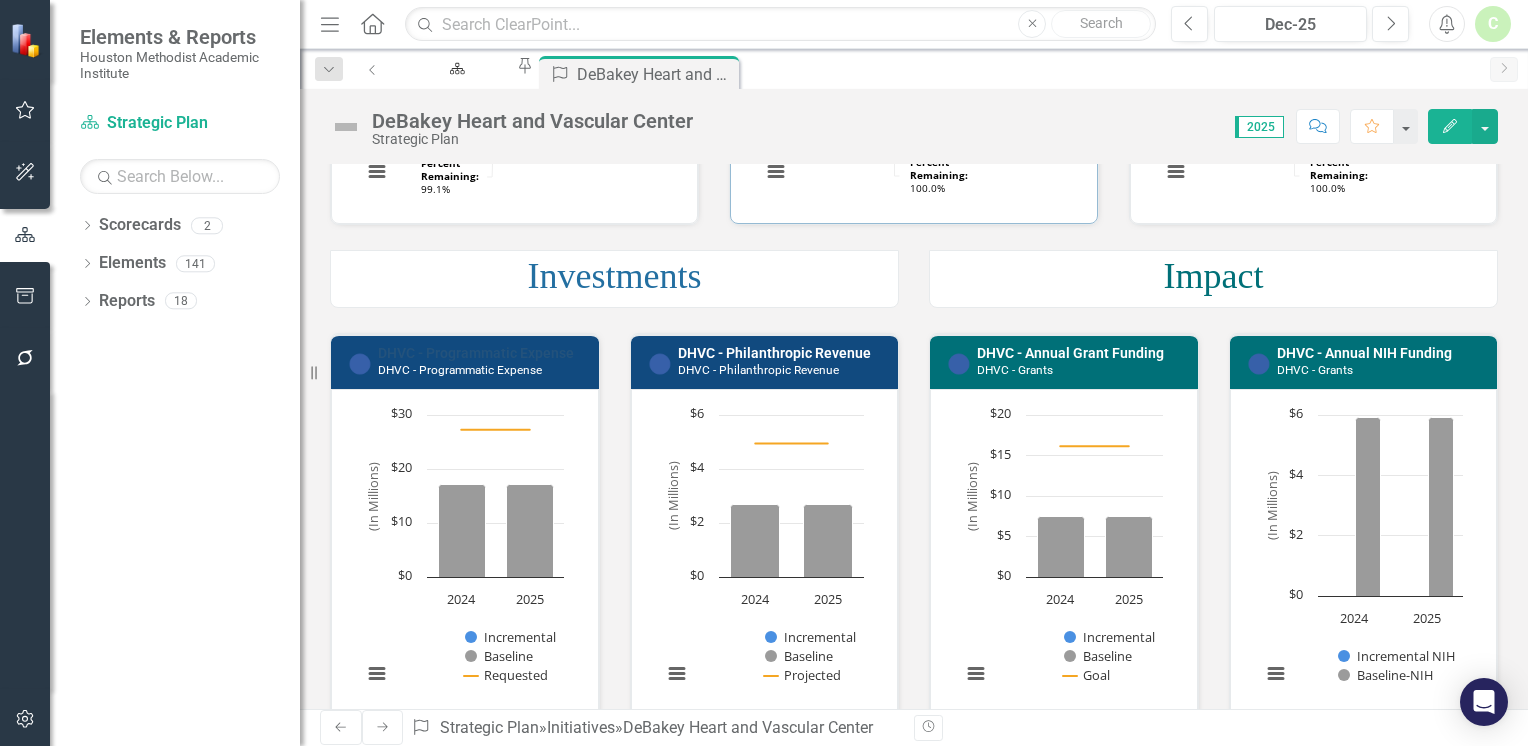 click on "DHVC - Programmatic Expense" at bounding box center [476, 353] 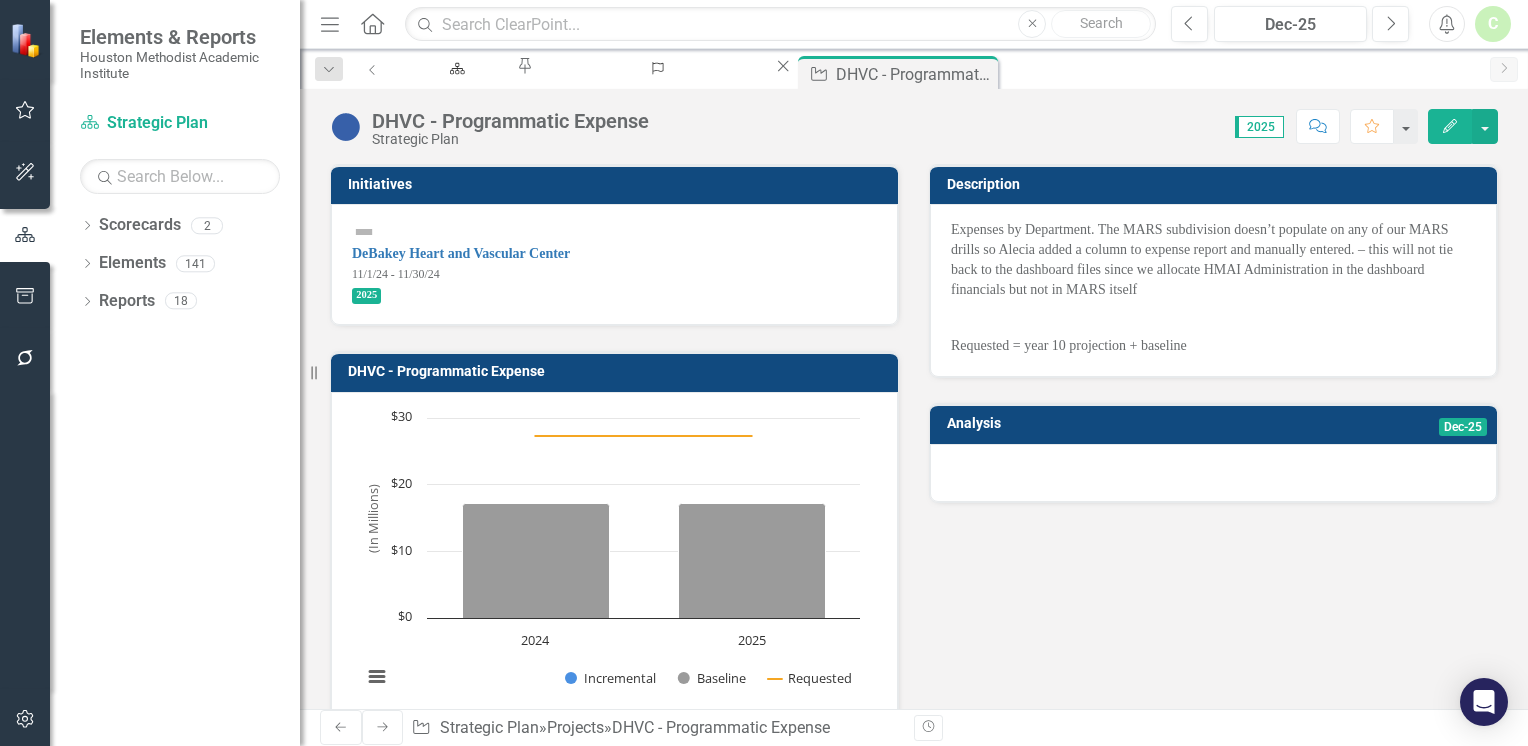click 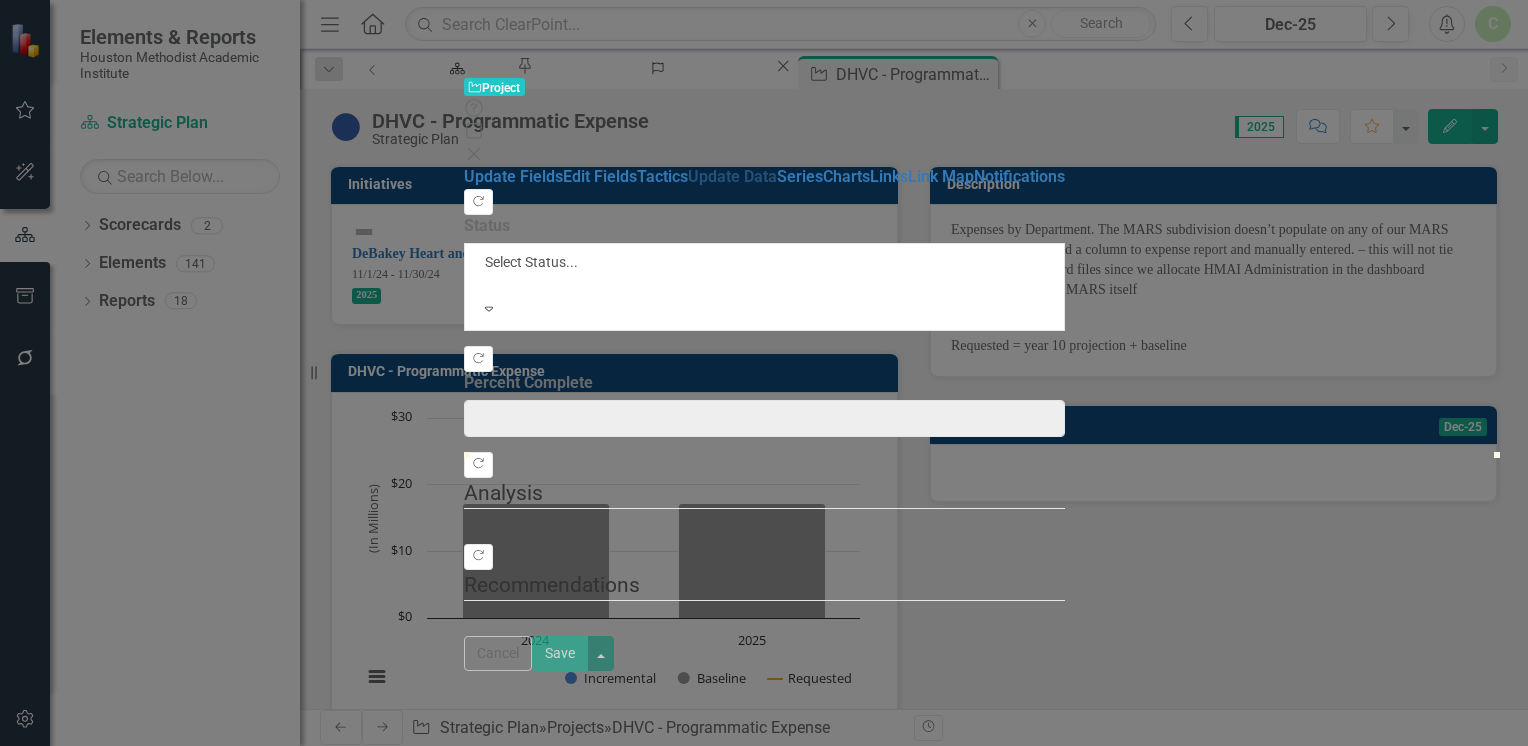 type on "0" 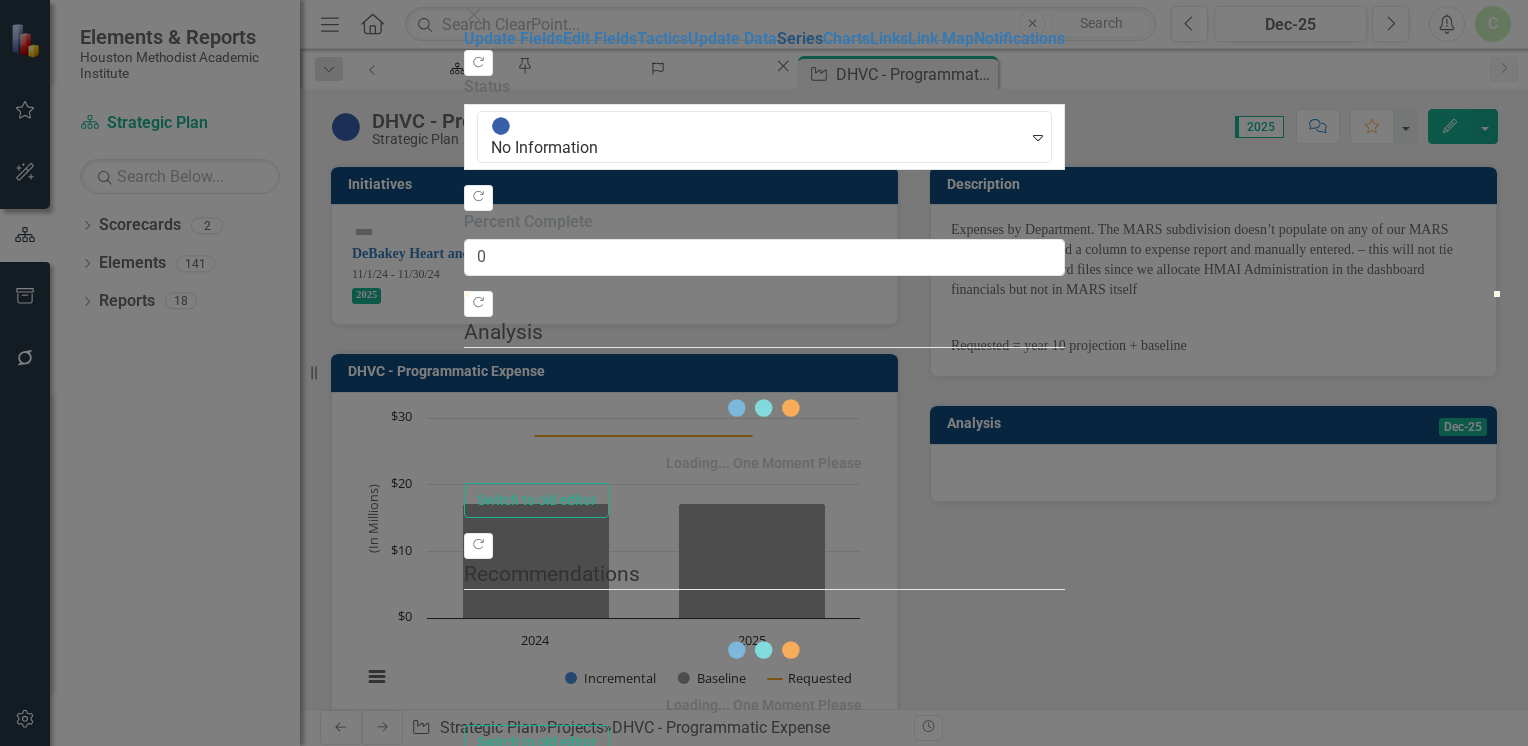 click on "Series" at bounding box center (800, 38) 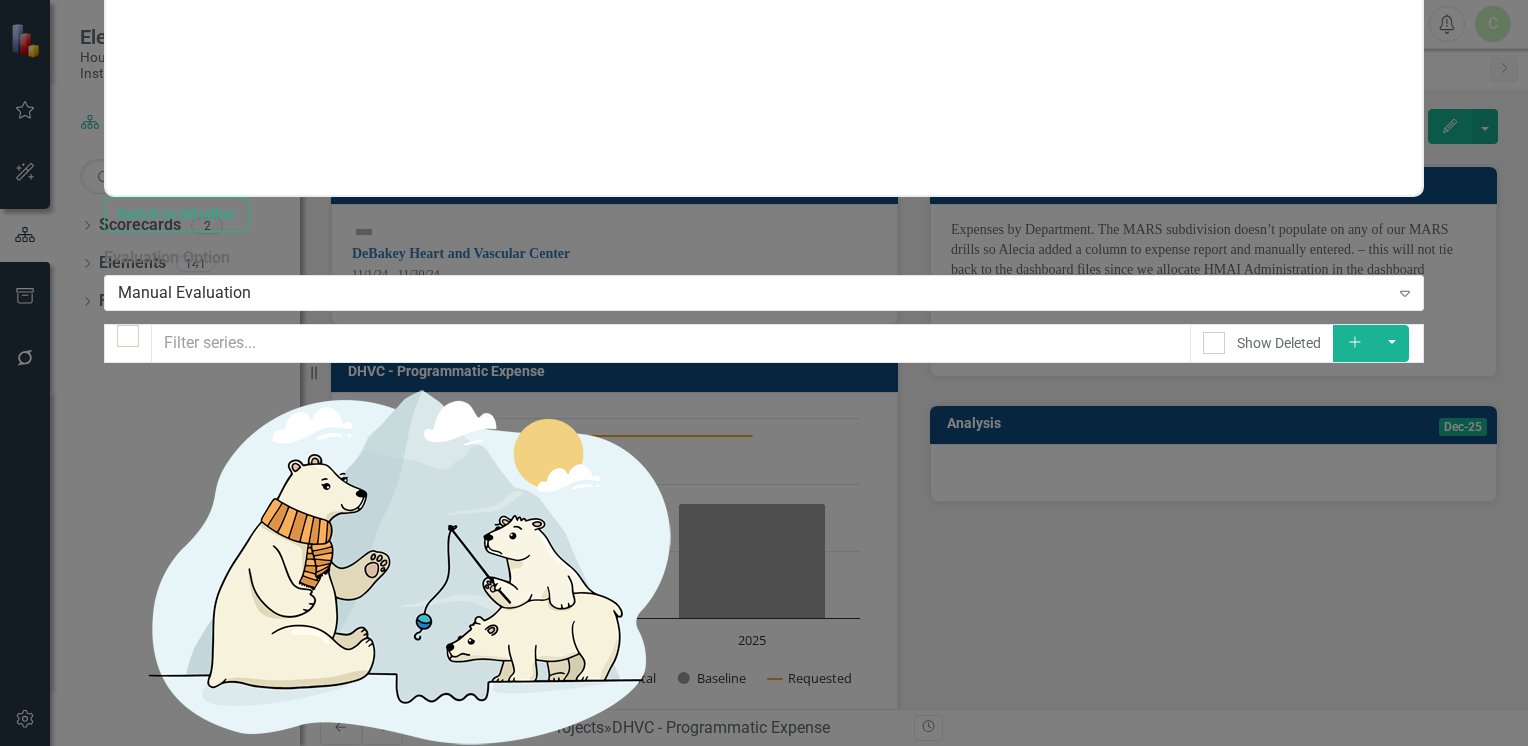 scroll, scrollTop: 0, scrollLeft: 0, axis: both 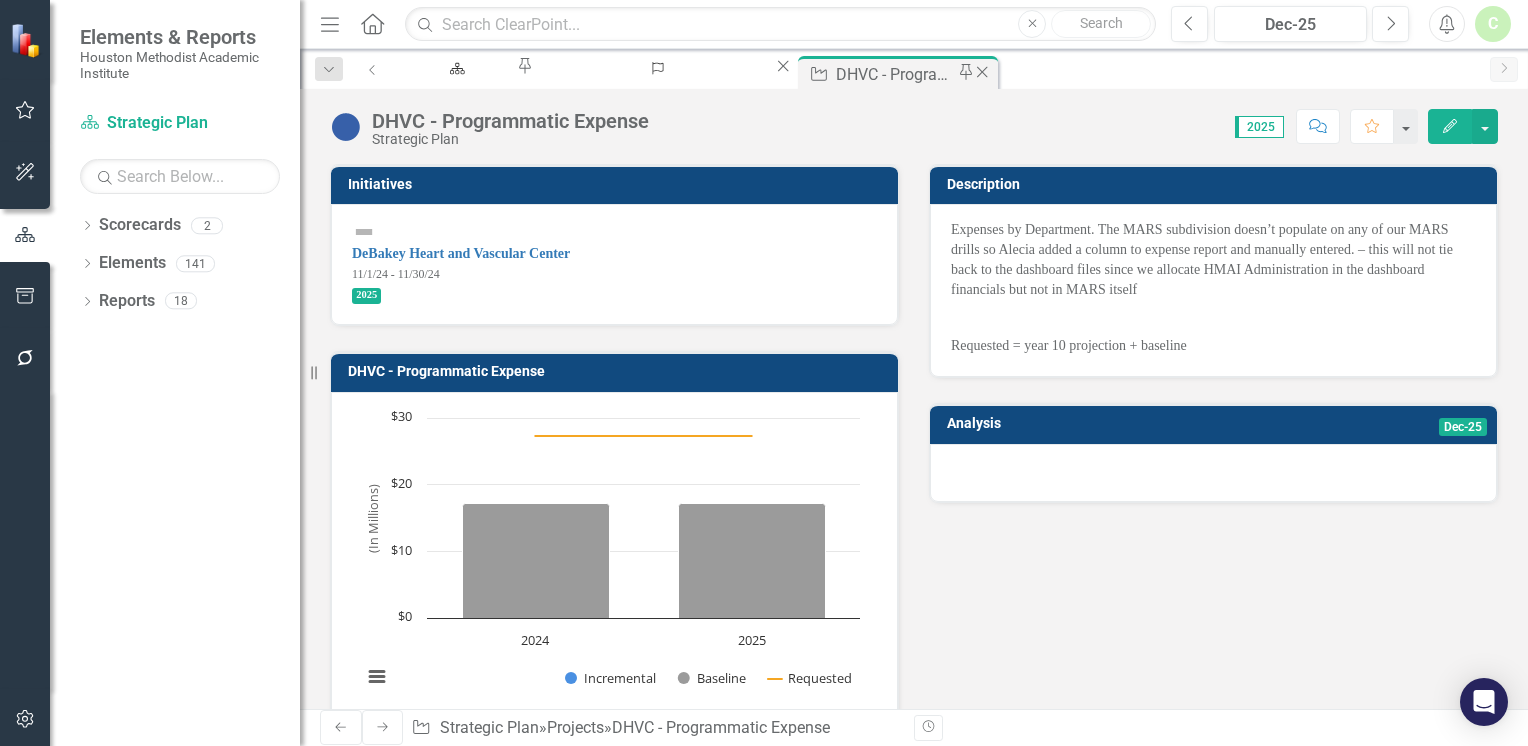 click on "Close" 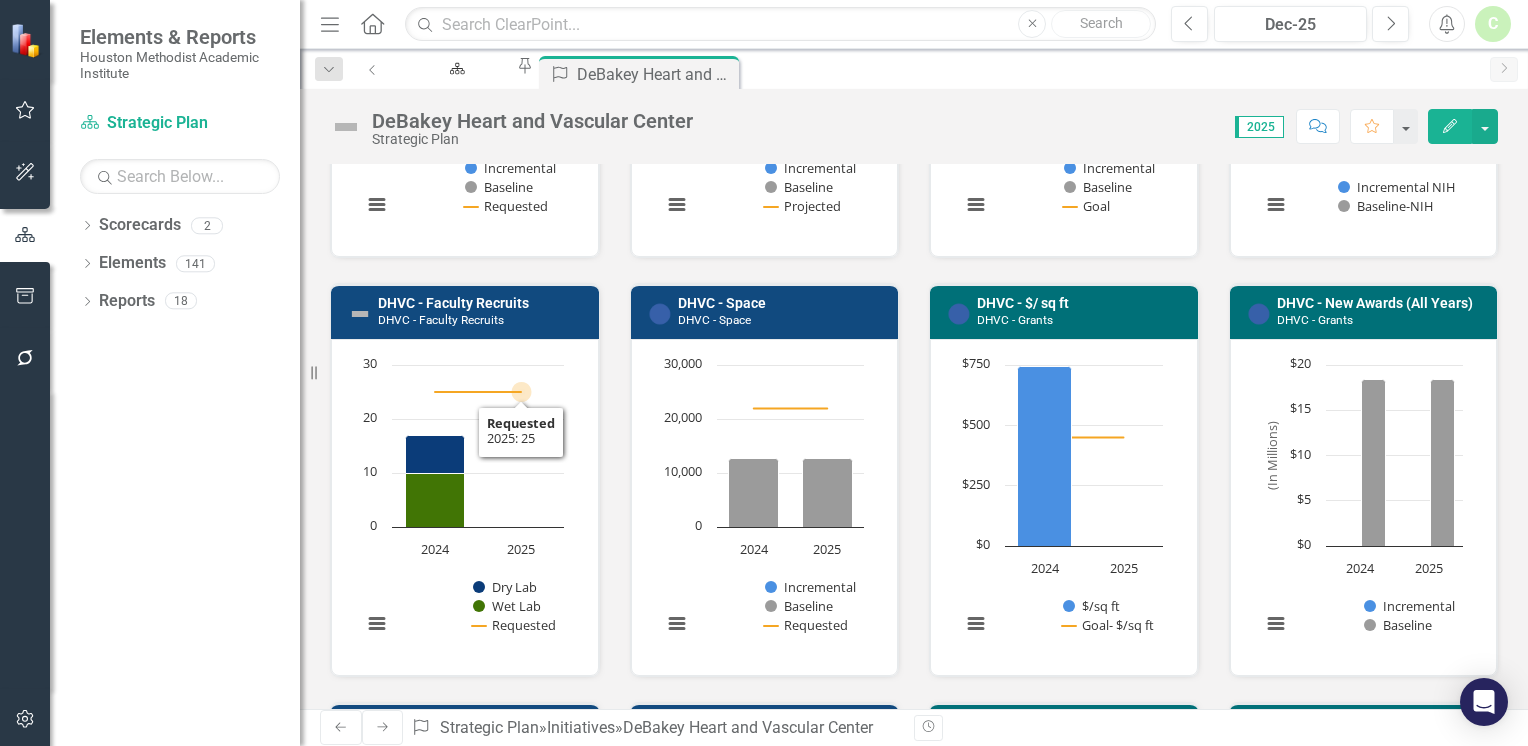 scroll, scrollTop: 900, scrollLeft: 0, axis: vertical 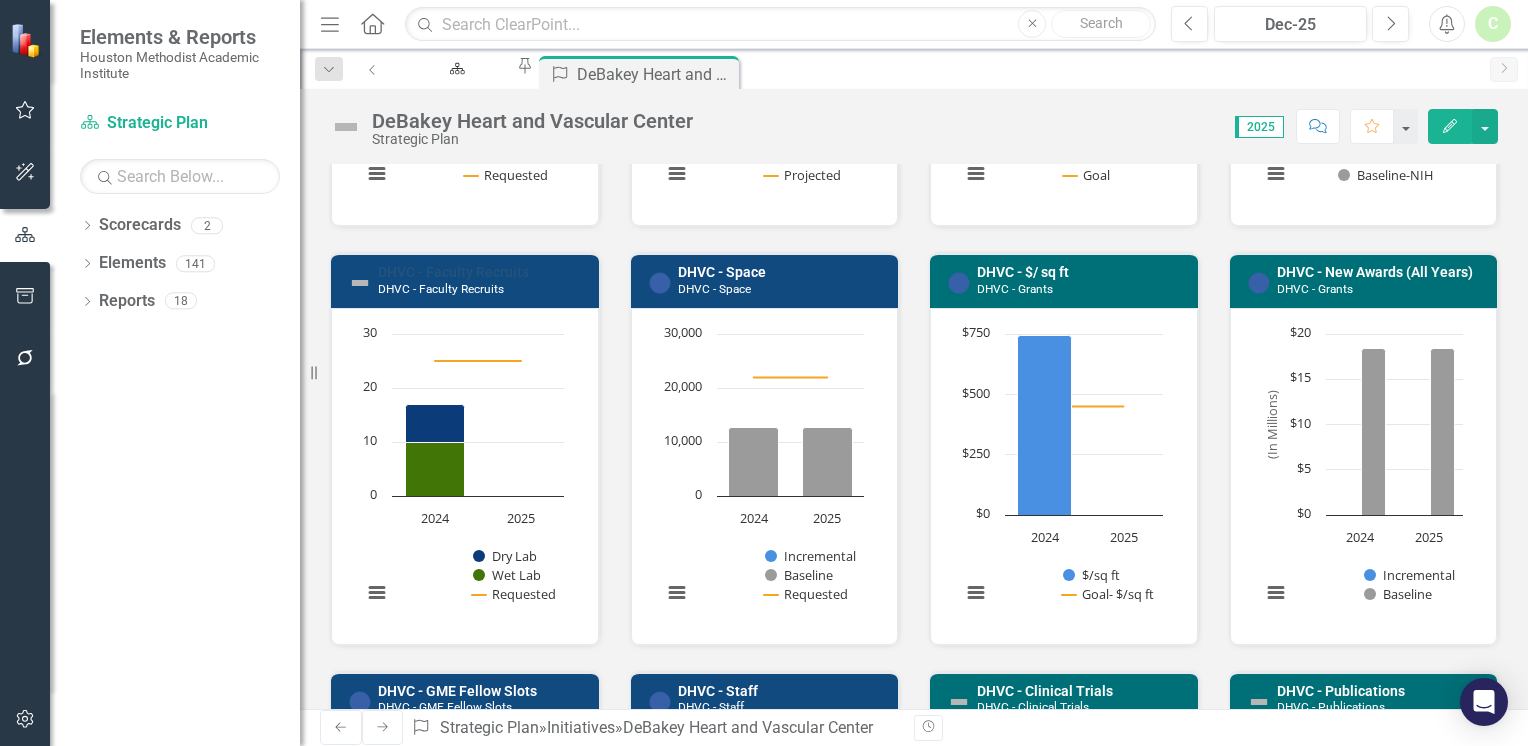click on "DHVC - Faculty Recruits" at bounding box center [453, 272] 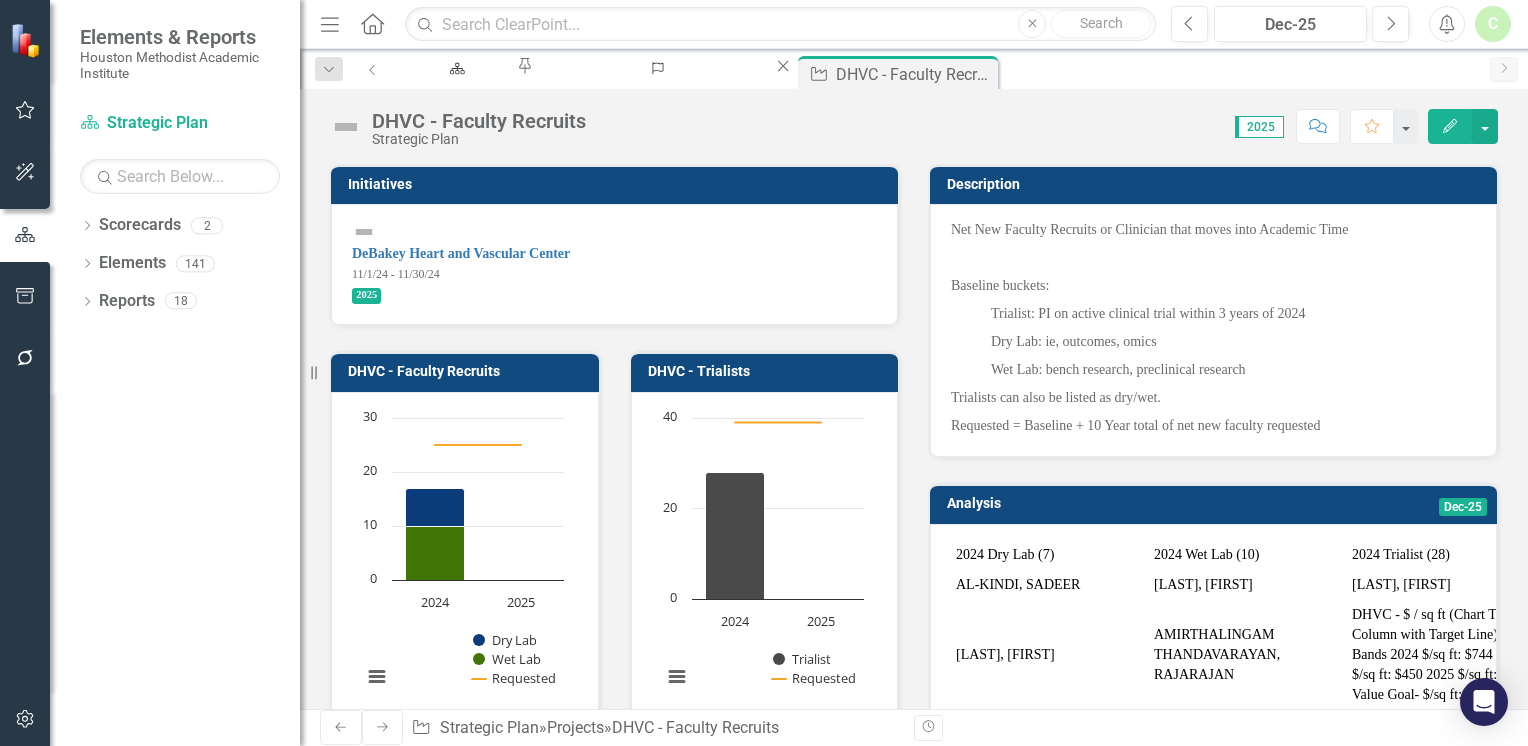 click 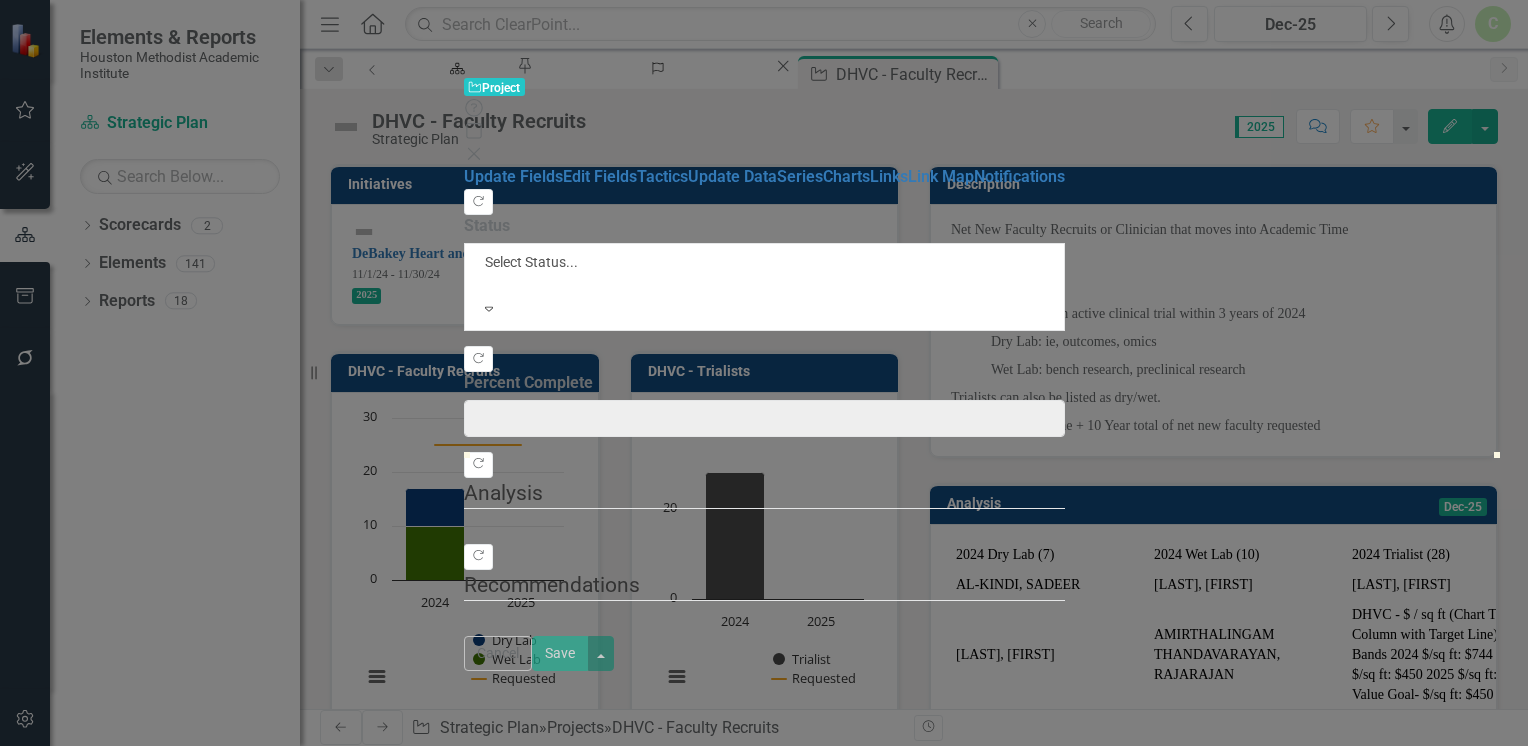 type on "0" 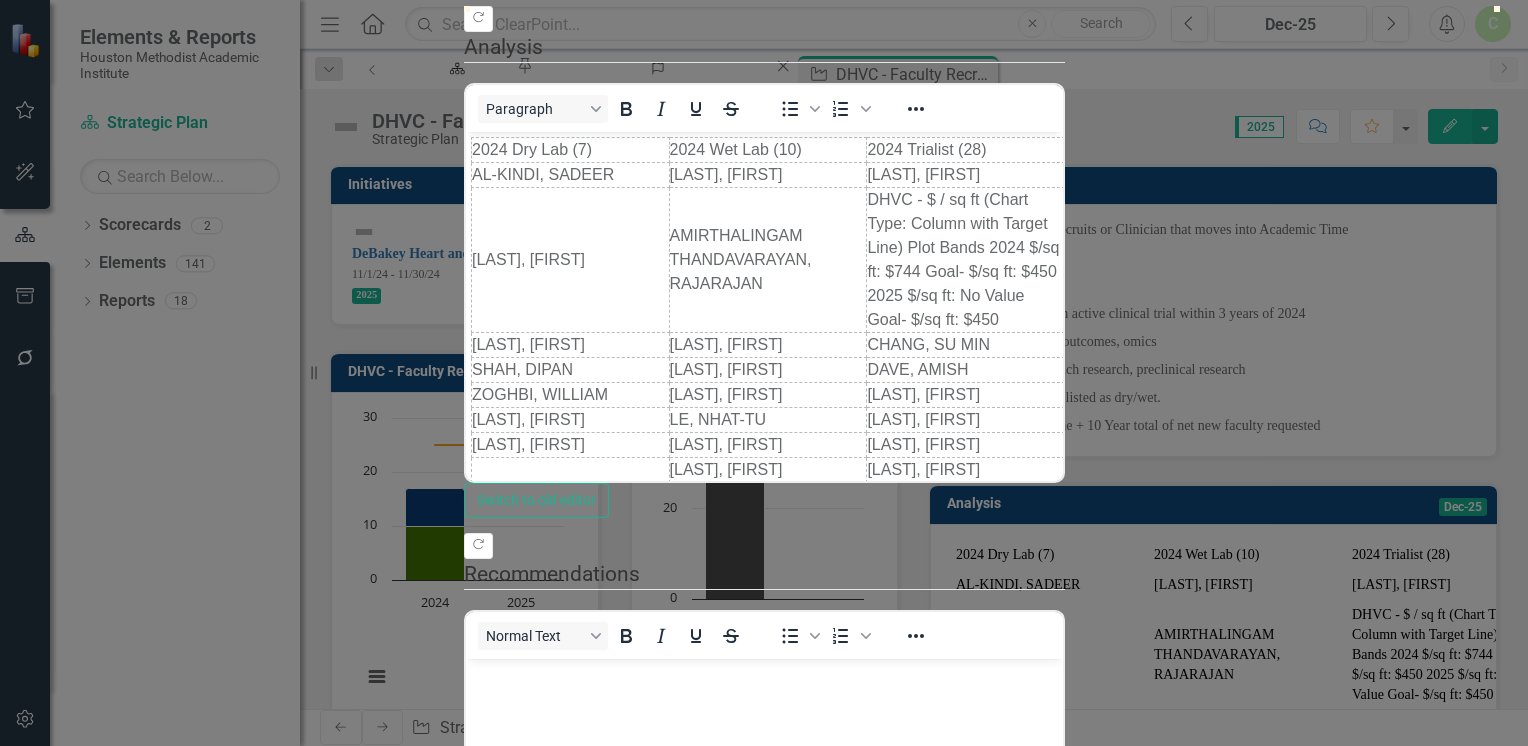 scroll, scrollTop: 0, scrollLeft: 0, axis: both 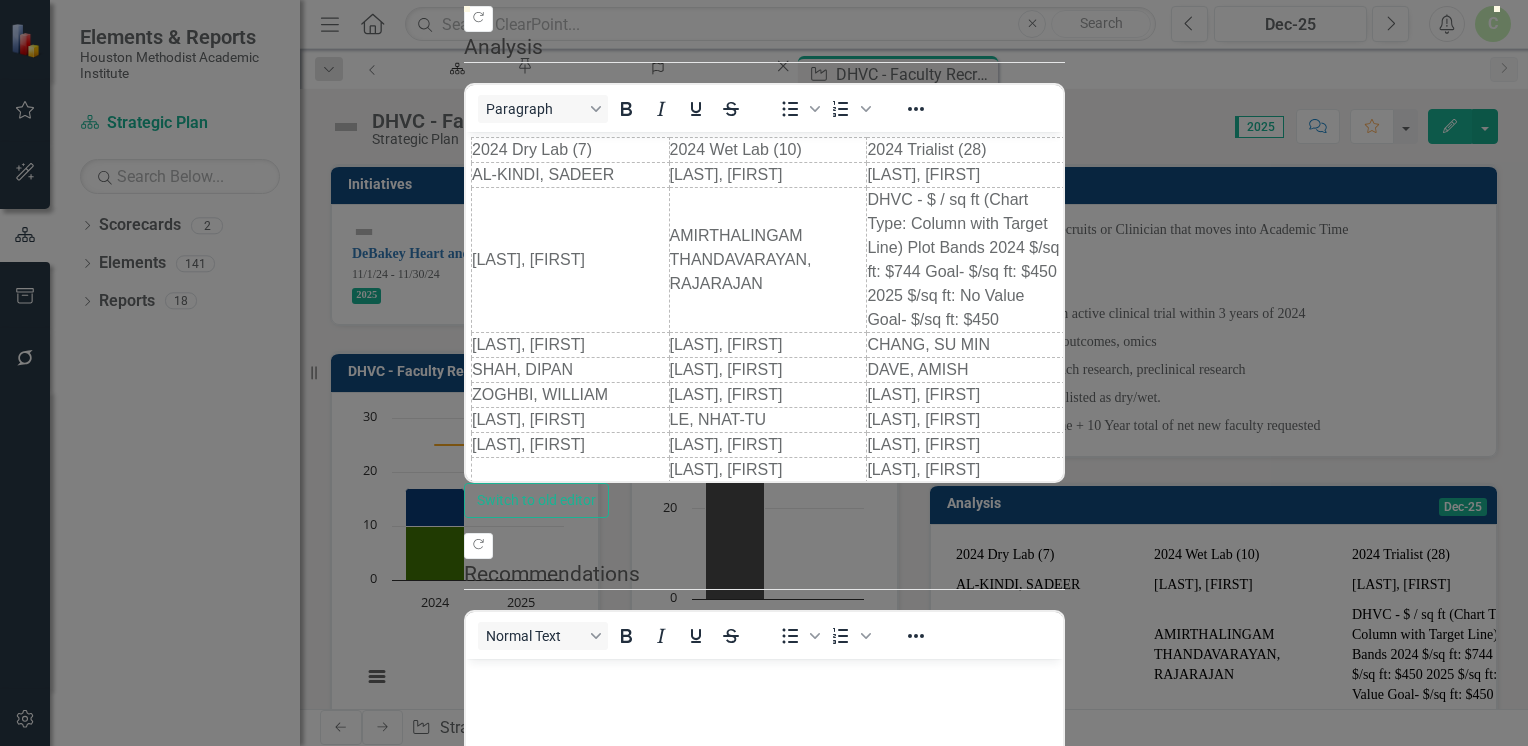 click on "Series" at bounding box center [800, -247] 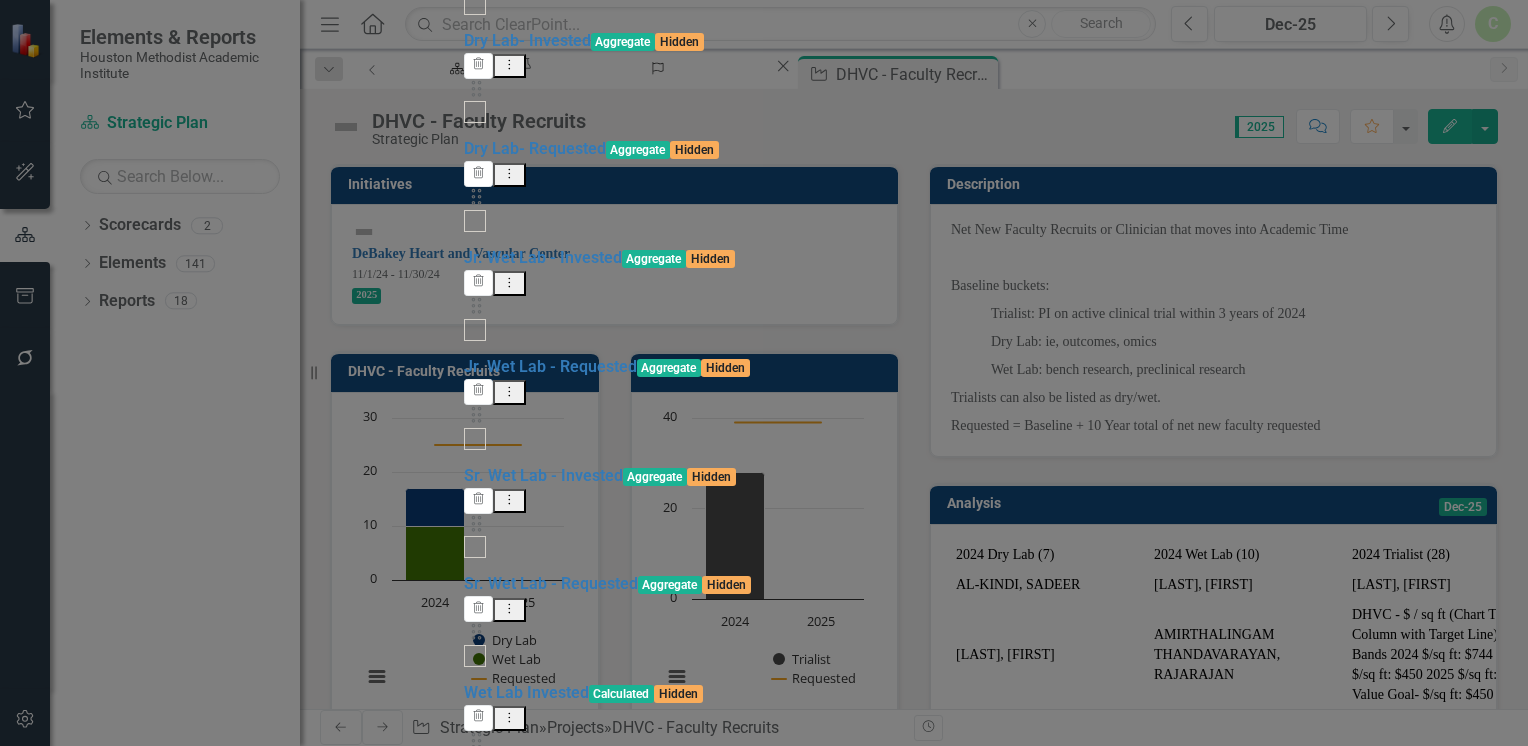 scroll, scrollTop: 0, scrollLeft: 0, axis: both 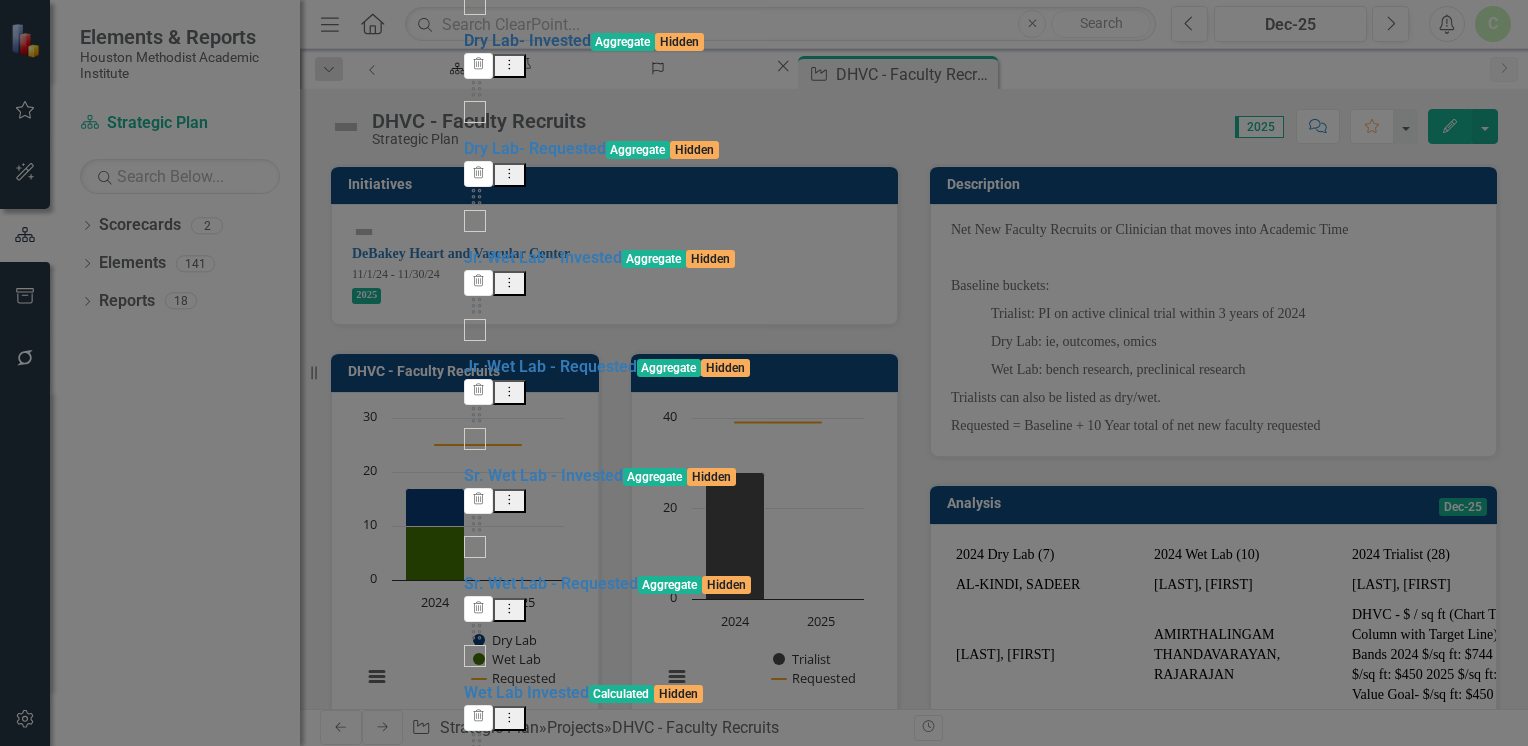 click on "Dry Lab- Invested" at bounding box center (527, 40) 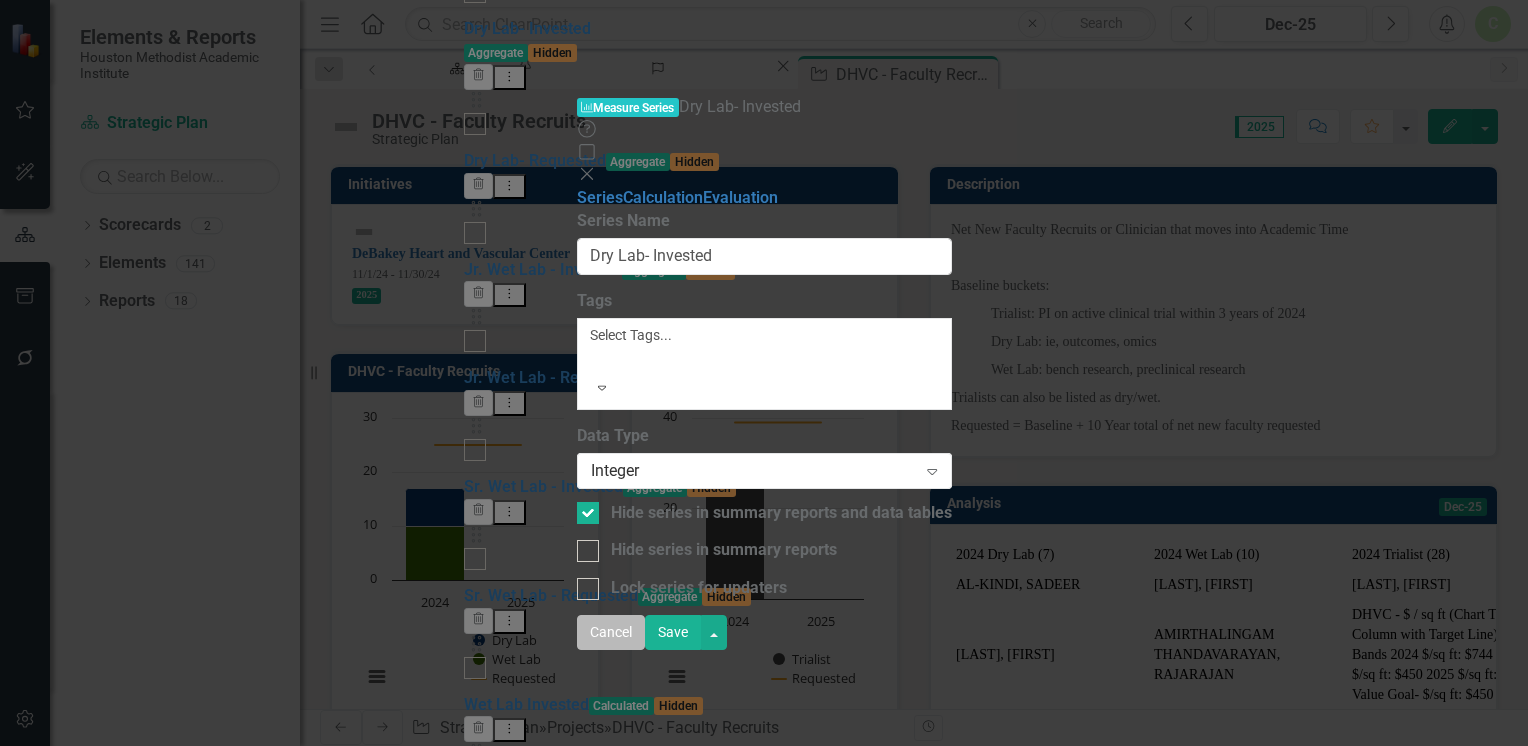 click on "Cancel" at bounding box center (611, 632) 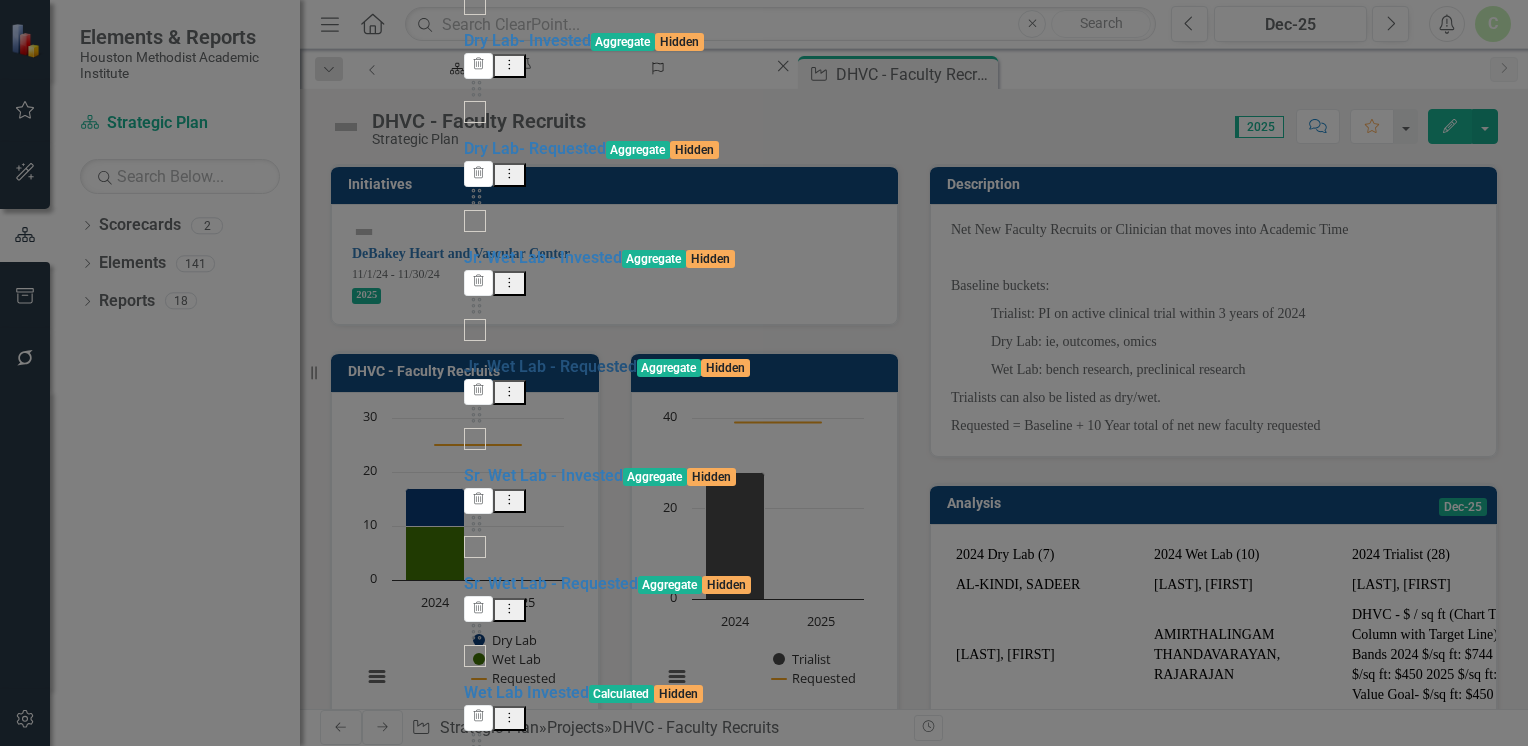 click on "Jr. Wet Lab - Requested" at bounding box center [550, 366] 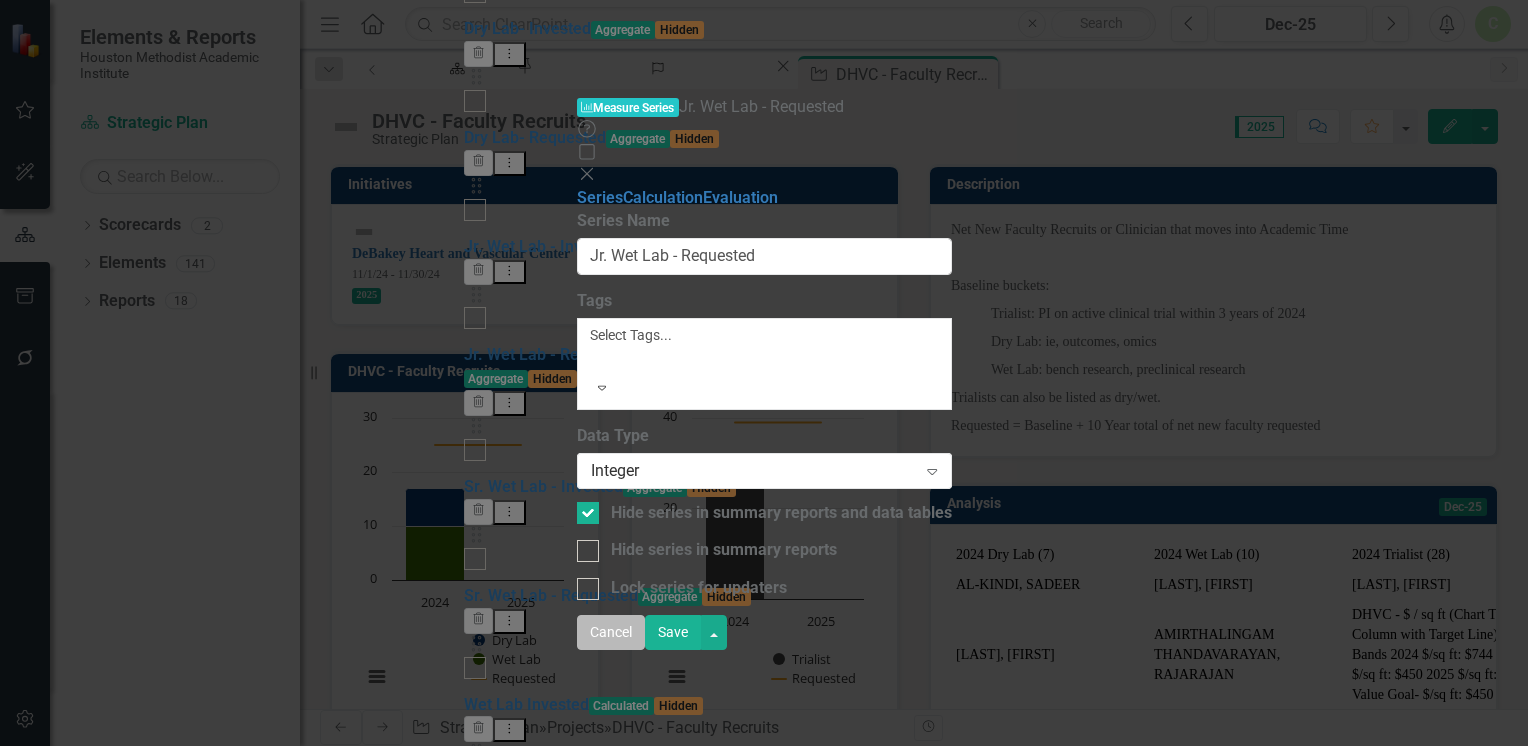click on "Cancel" at bounding box center [611, 632] 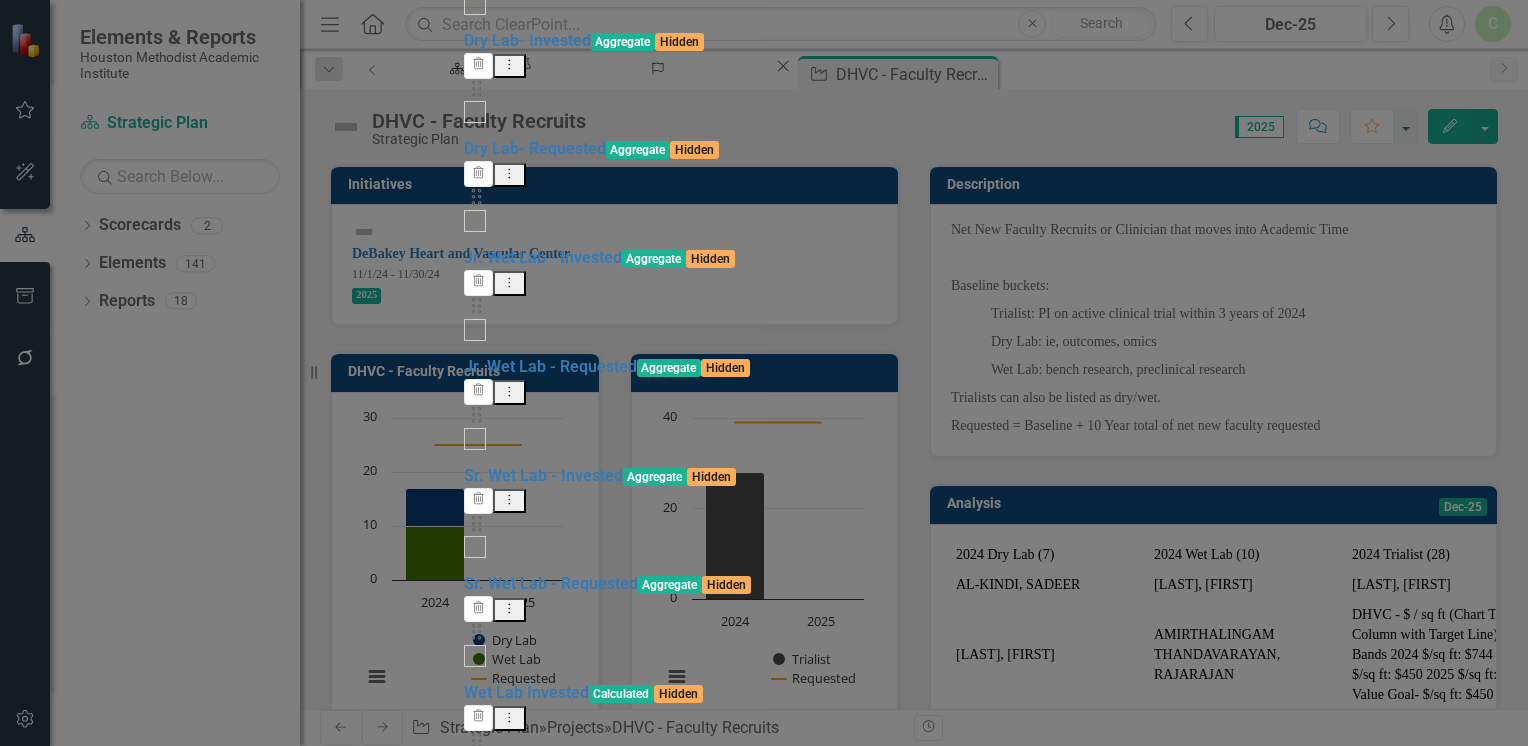 scroll, scrollTop: 300, scrollLeft: 0, axis: vertical 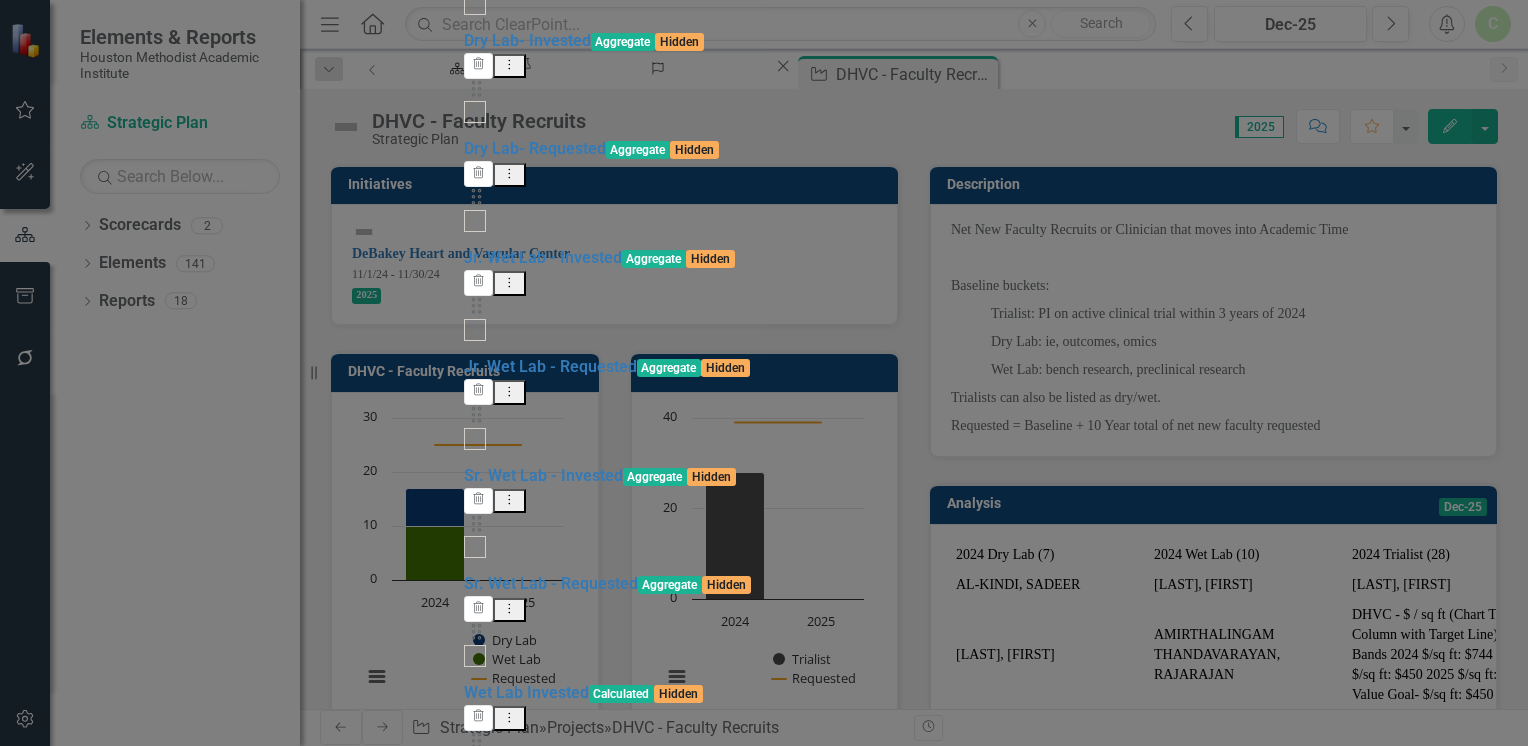 click on "Wet Lab Requested" at bounding box center [534, 801] 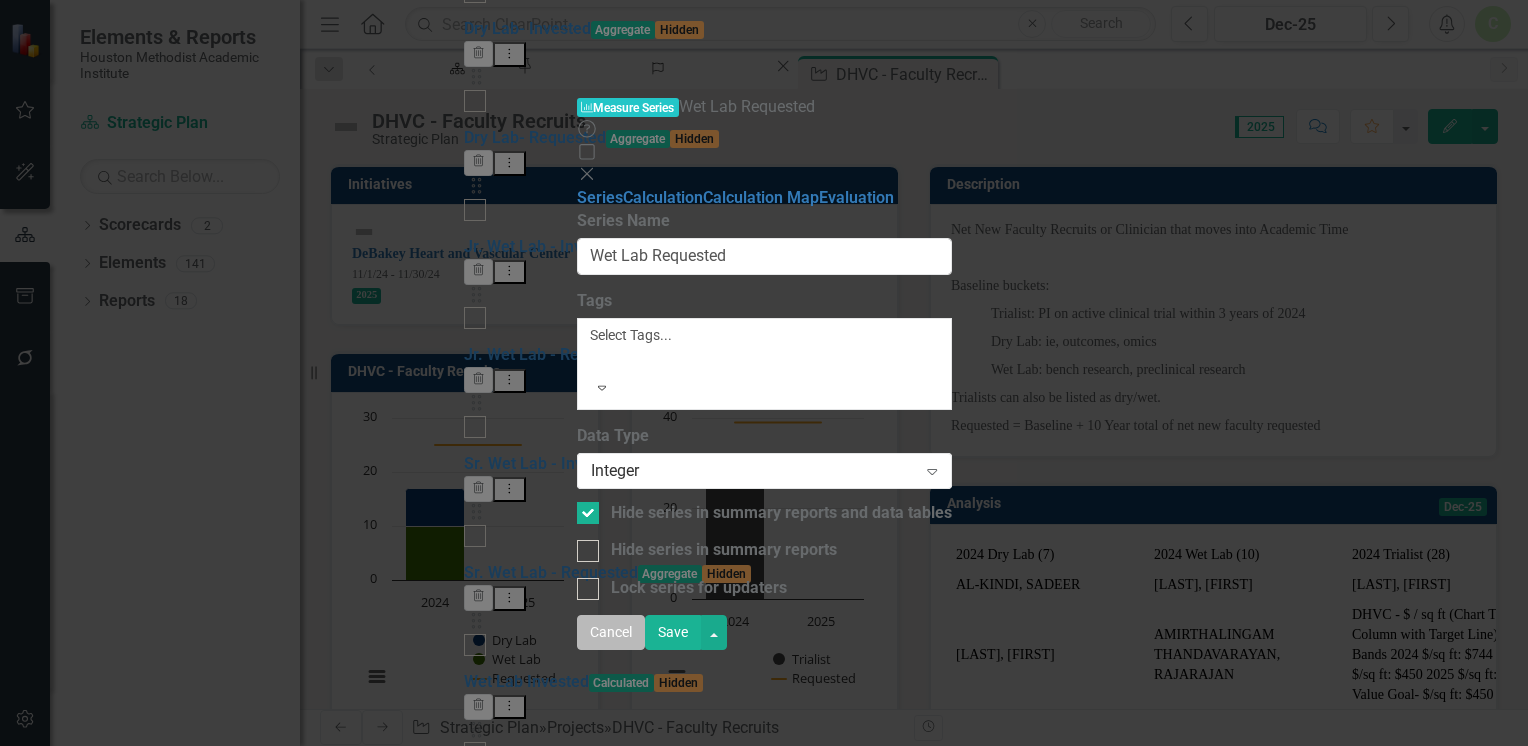 click on "Cancel" at bounding box center (611, 632) 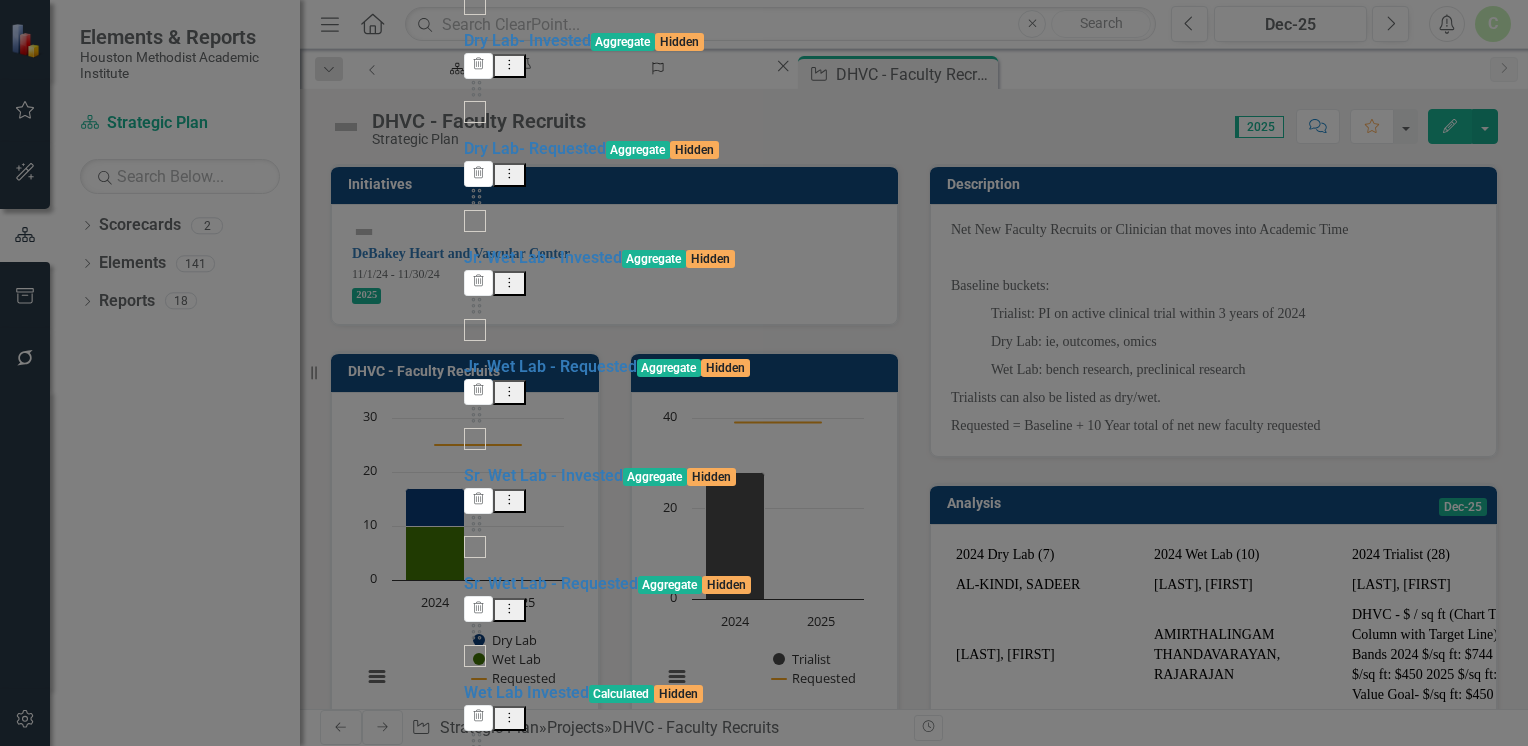 scroll, scrollTop: 1085, scrollLeft: 0, axis: vertical 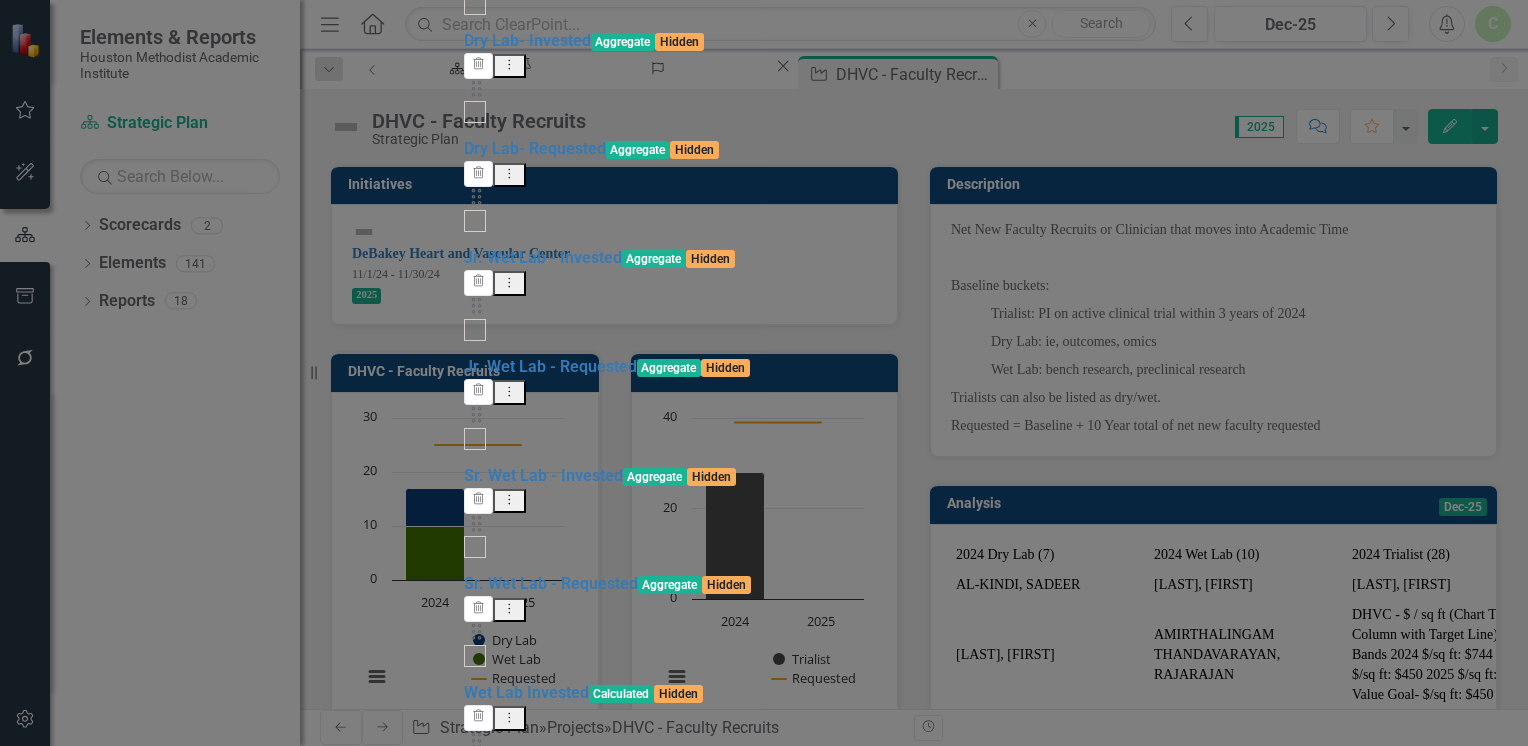 click on "10 yr Trialists requested" at bounding box center [551, 2323] 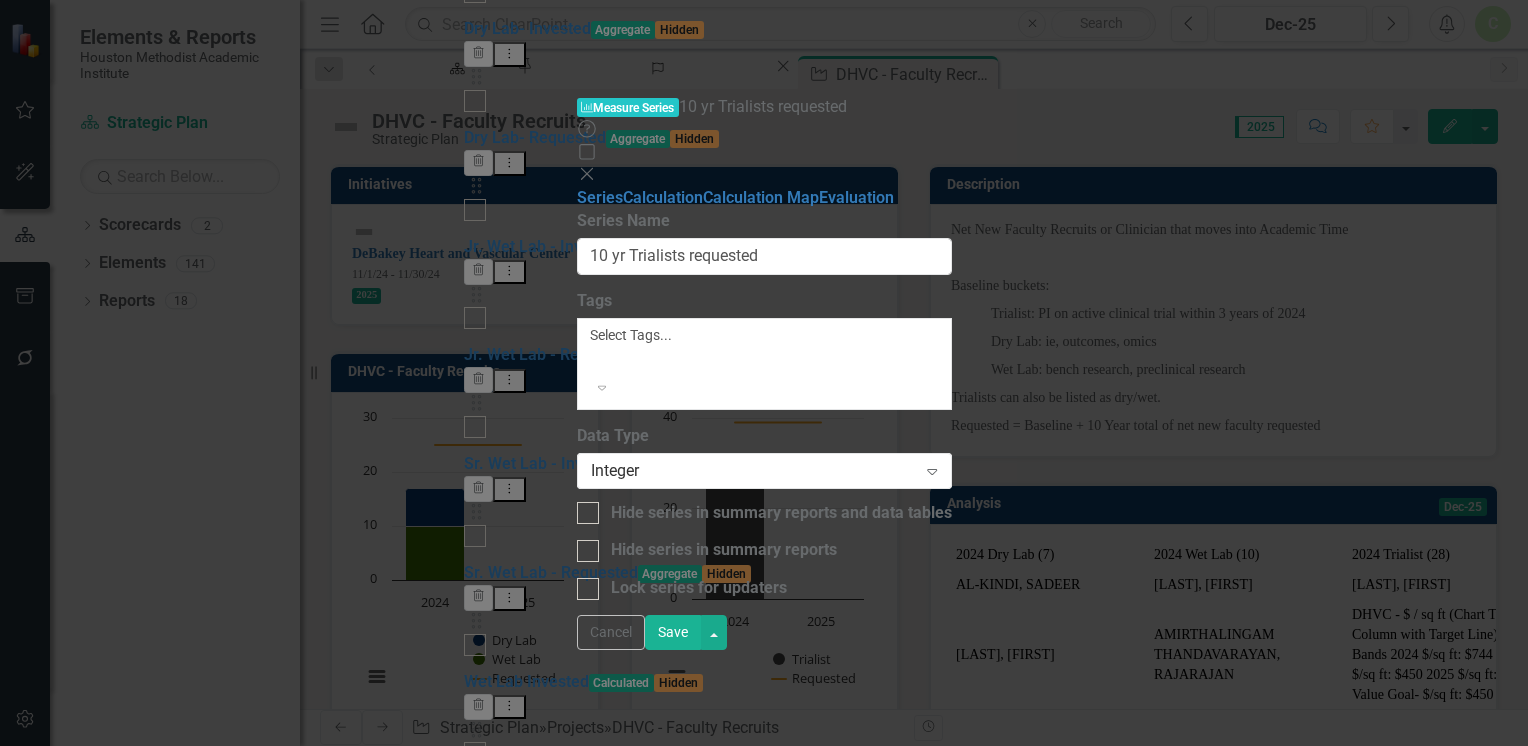 click on "Expand" 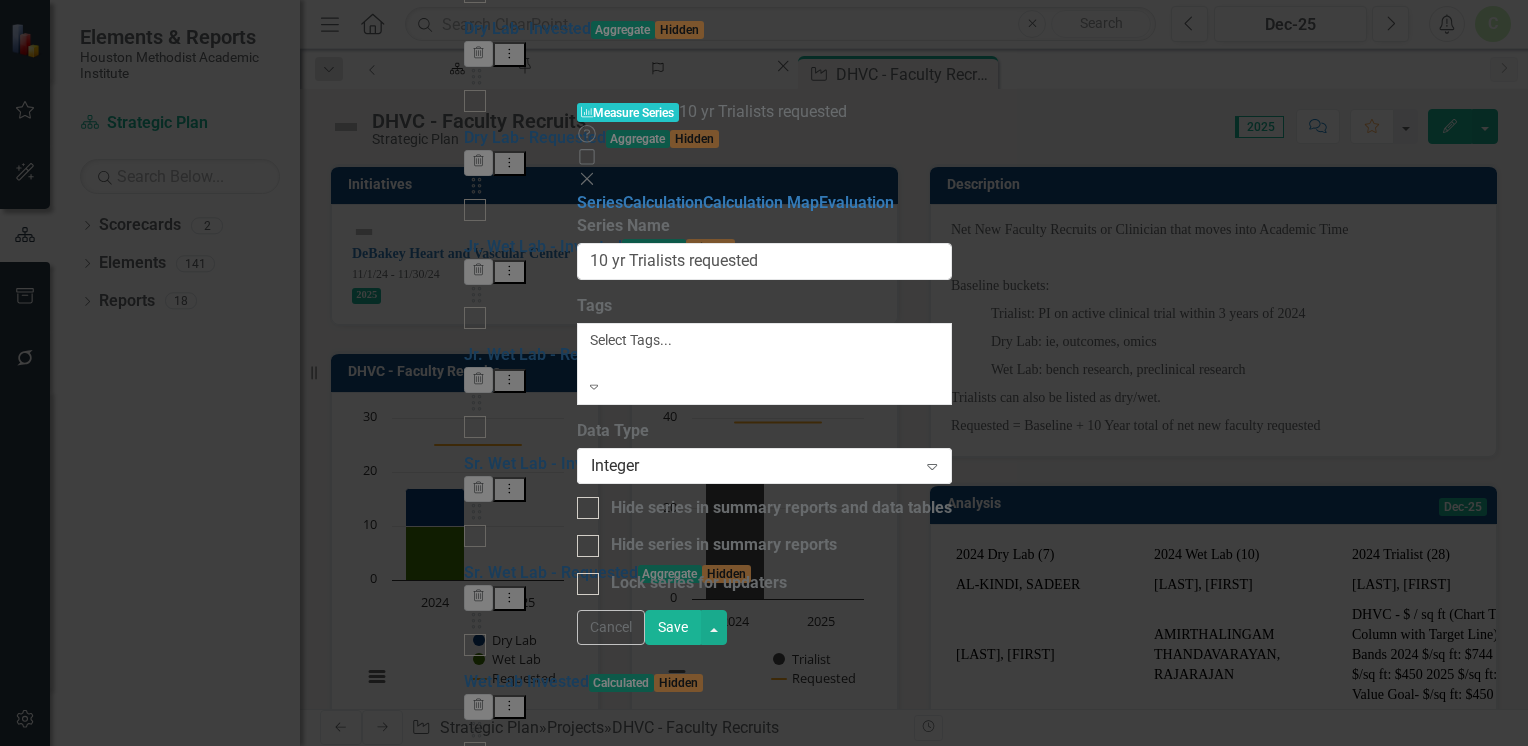 click on "From this page, you can edit the name, type, and visibility options of your series. Learn more in the ClearPoint Support Center. Close Help Series Name 10 yr Trialists requested Tags 18 results available. Use Up and Down to choose options, press Enter to select the currently focused option, press Escape to exit the menu, press Tab to select the option and exit the menu. Select Tags... Expand Data Type Integer Expand Hide series in summary reports and data tables Hide series in summary reports Lock series for updaters" at bounding box center (764, 405) 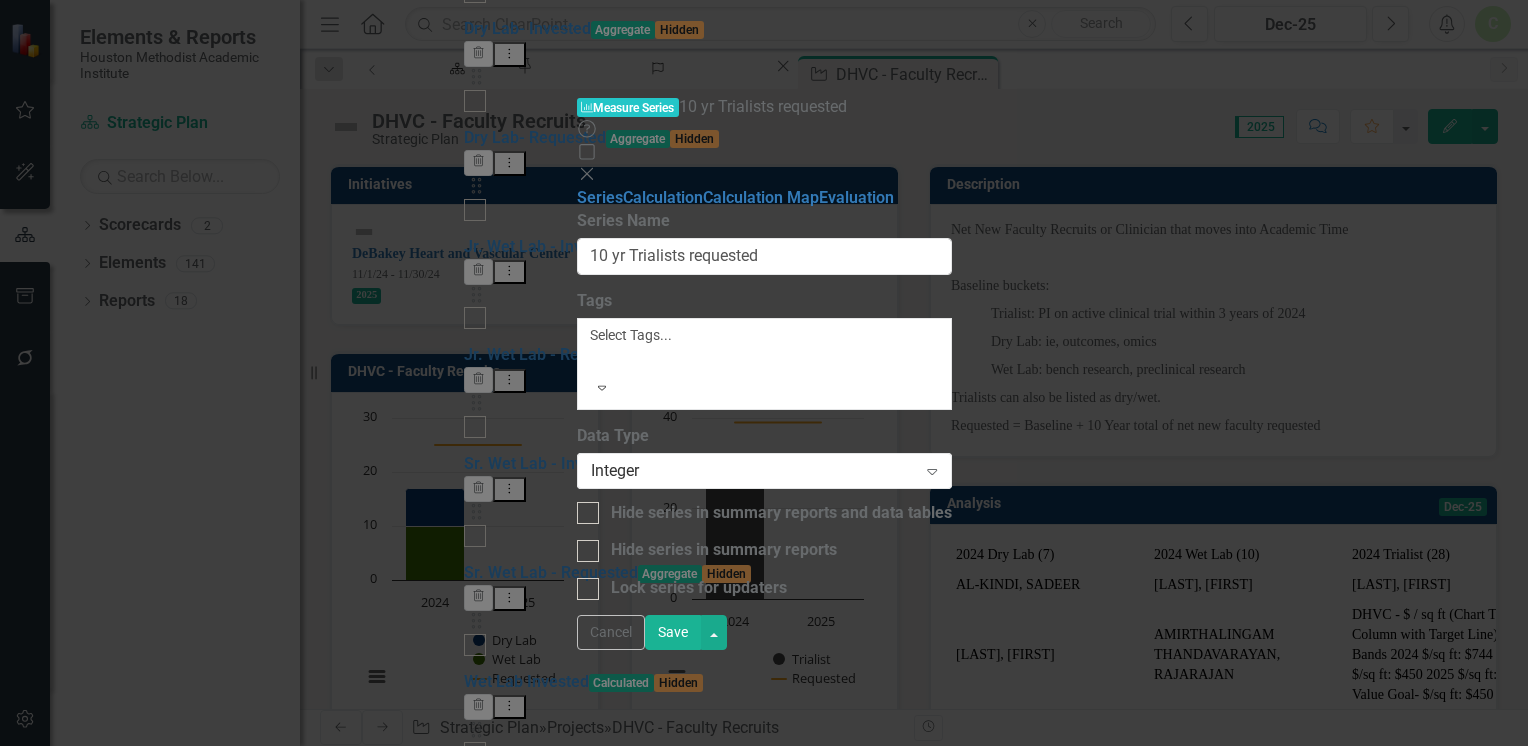 click on "From this page, you can edit the name, type, and visibility options of your series. Learn more in the ClearPoint Support Center. Close Help Series Name 10 yr Trialists requested Tags Select Tags... Expand Data Type Integer Expand Hide series in summary reports and data tables Hide series in summary reports Lock series for updaters" at bounding box center (764, 405) 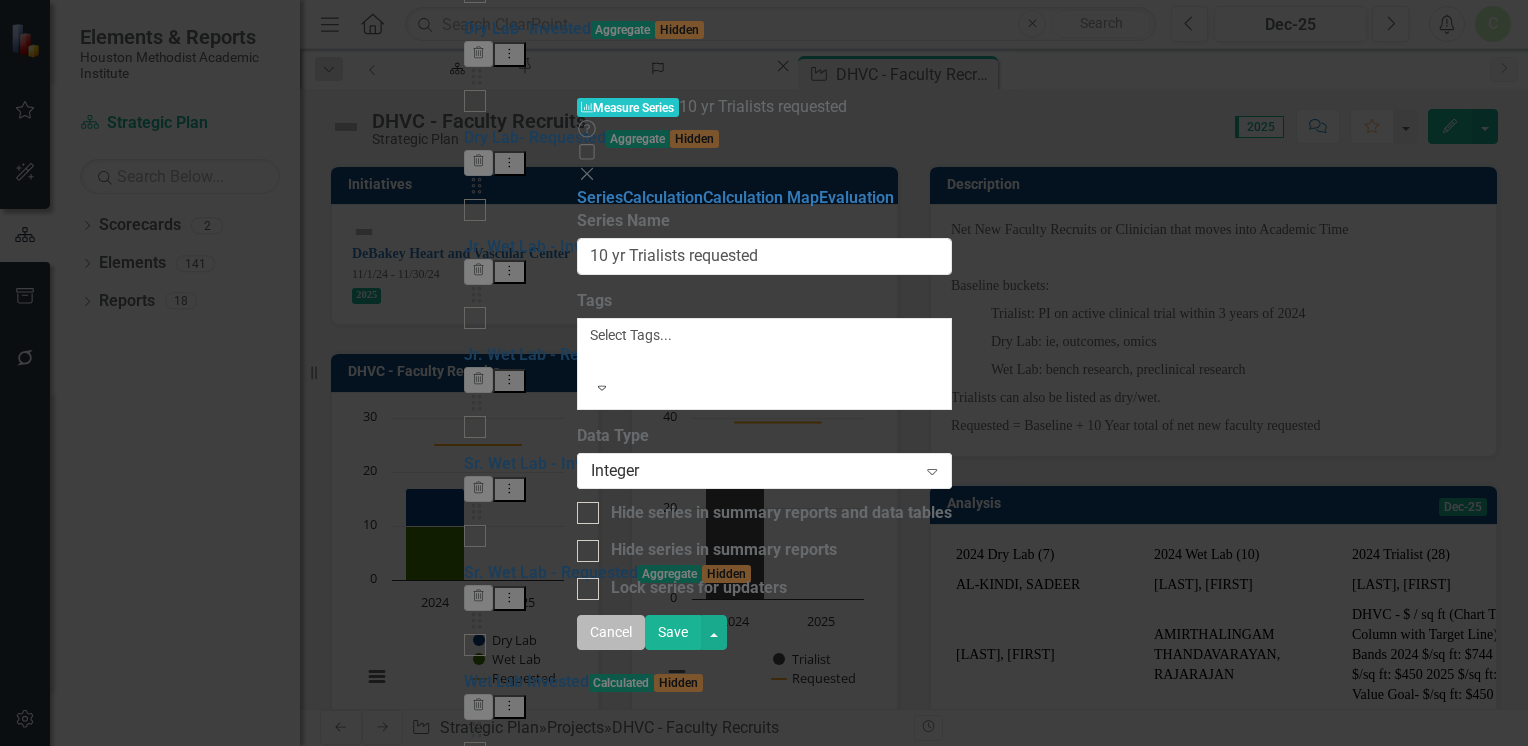 click on "Cancel" at bounding box center [611, 632] 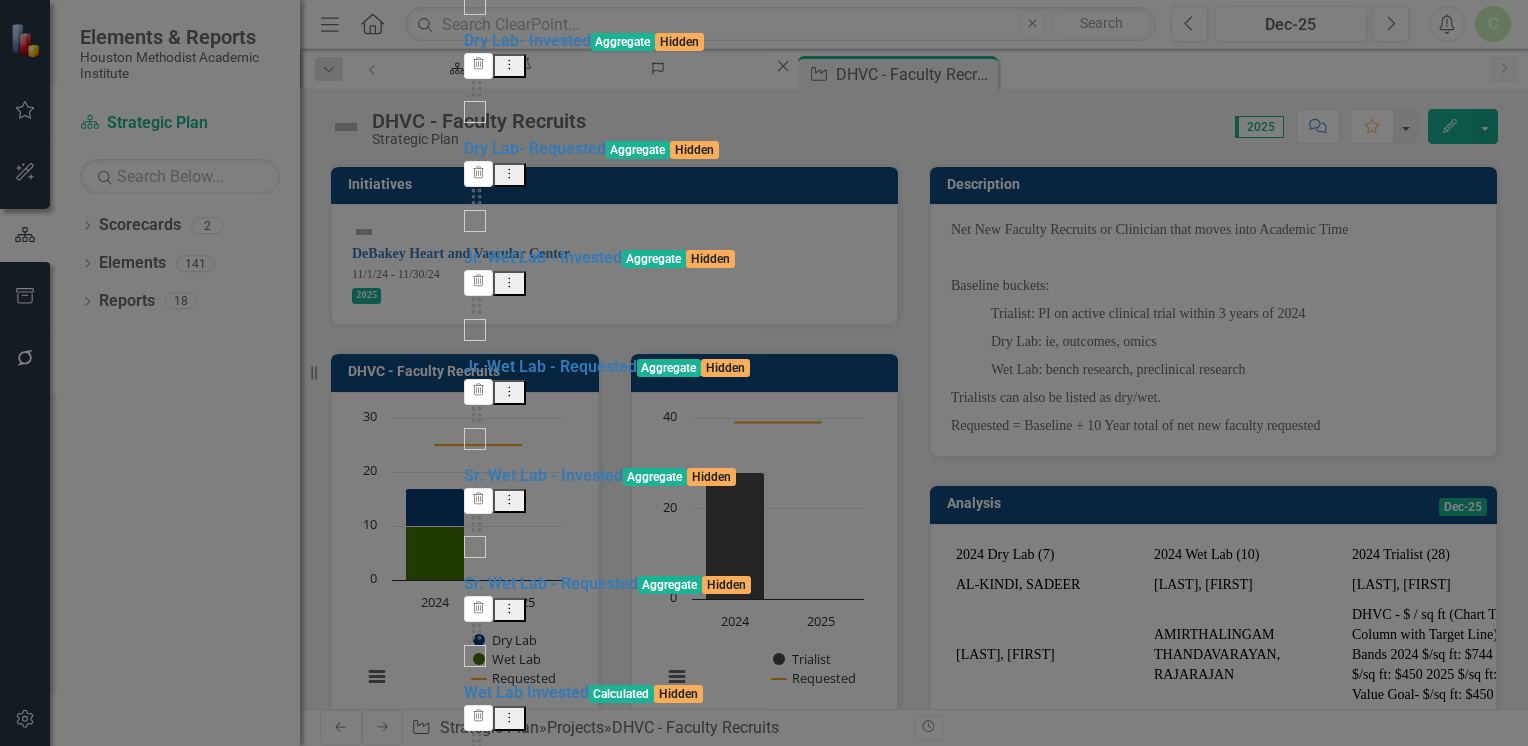 click on "Tactics" at bounding box center [662, -1876] 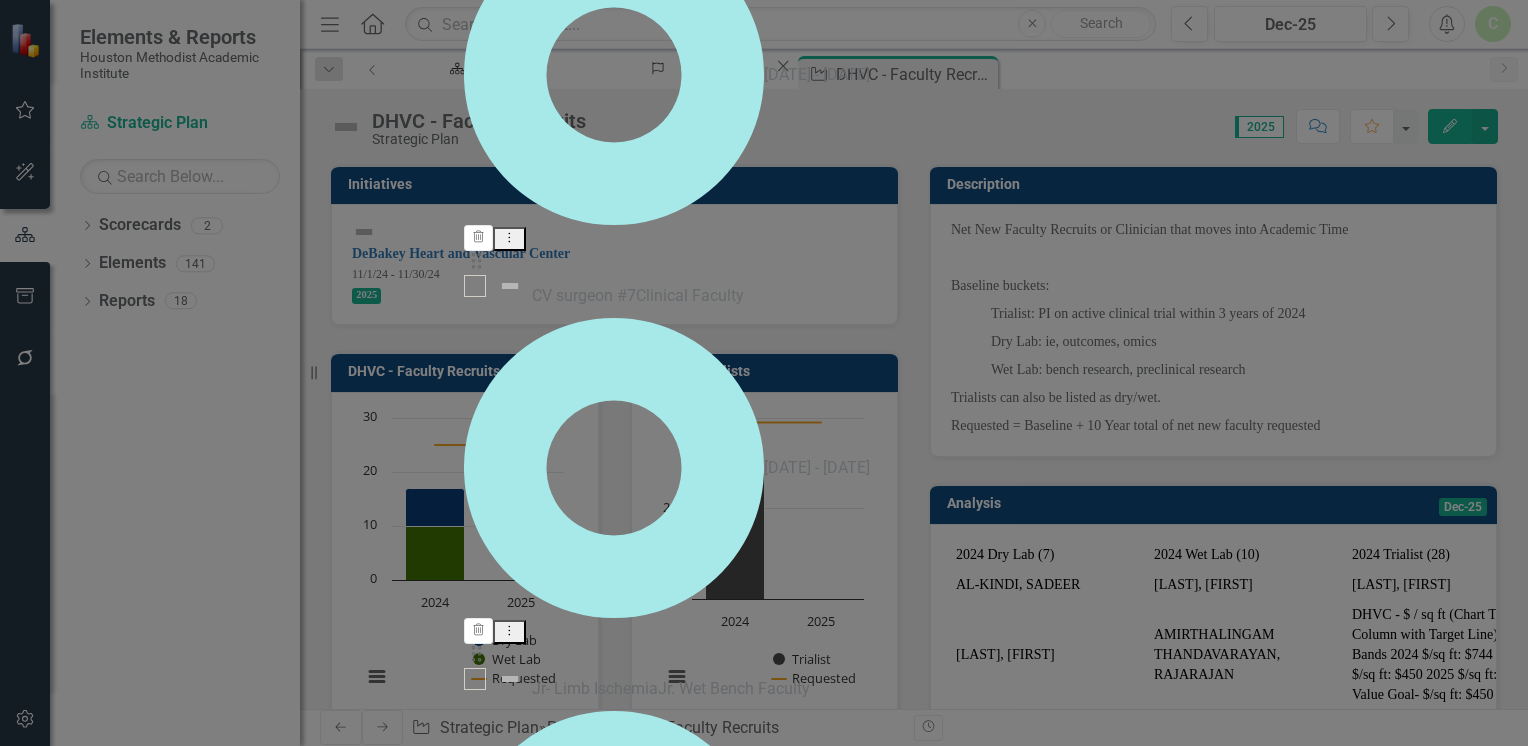 scroll, scrollTop: 0, scrollLeft: 0, axis: both 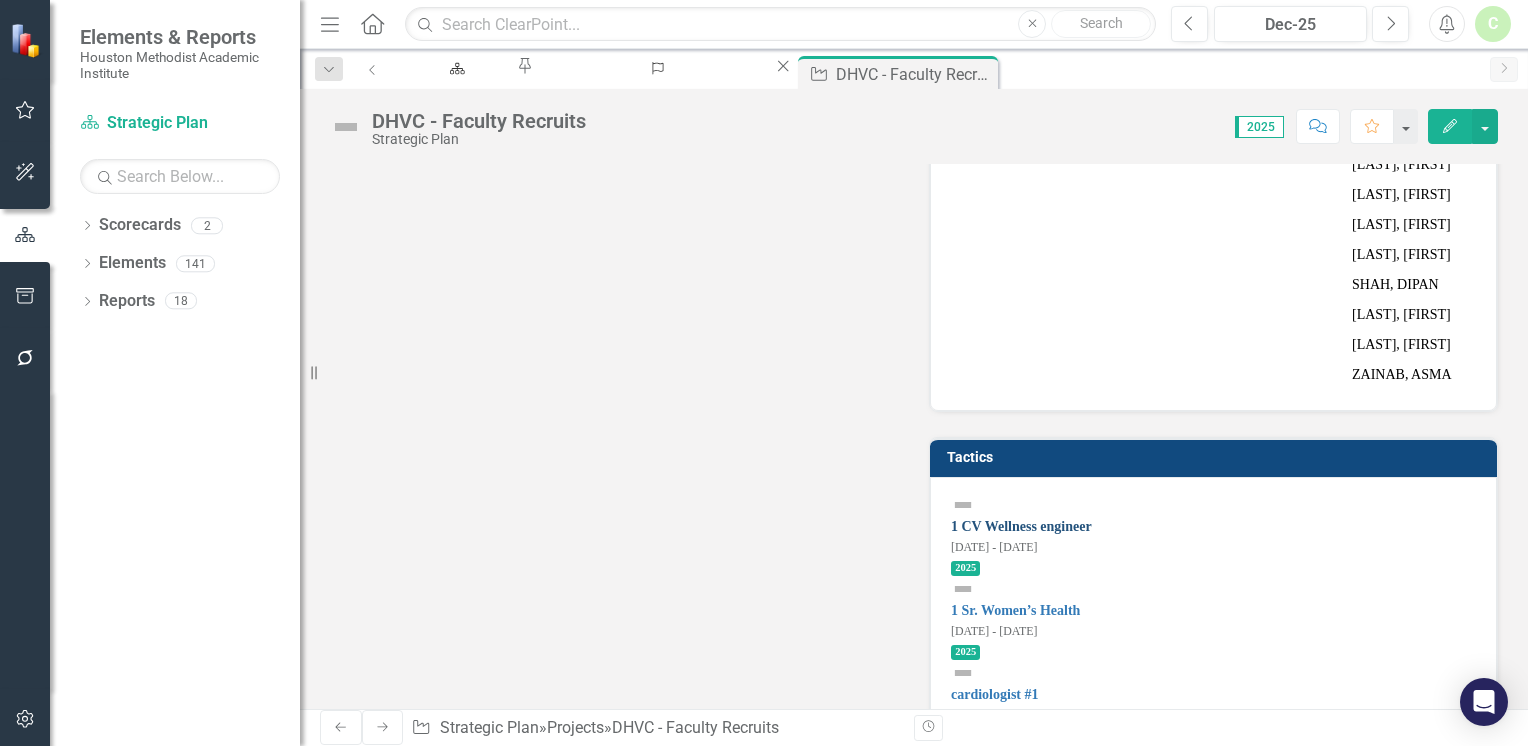 click on "1 CV Wellness engineer" at bounding box center [1021, 526] 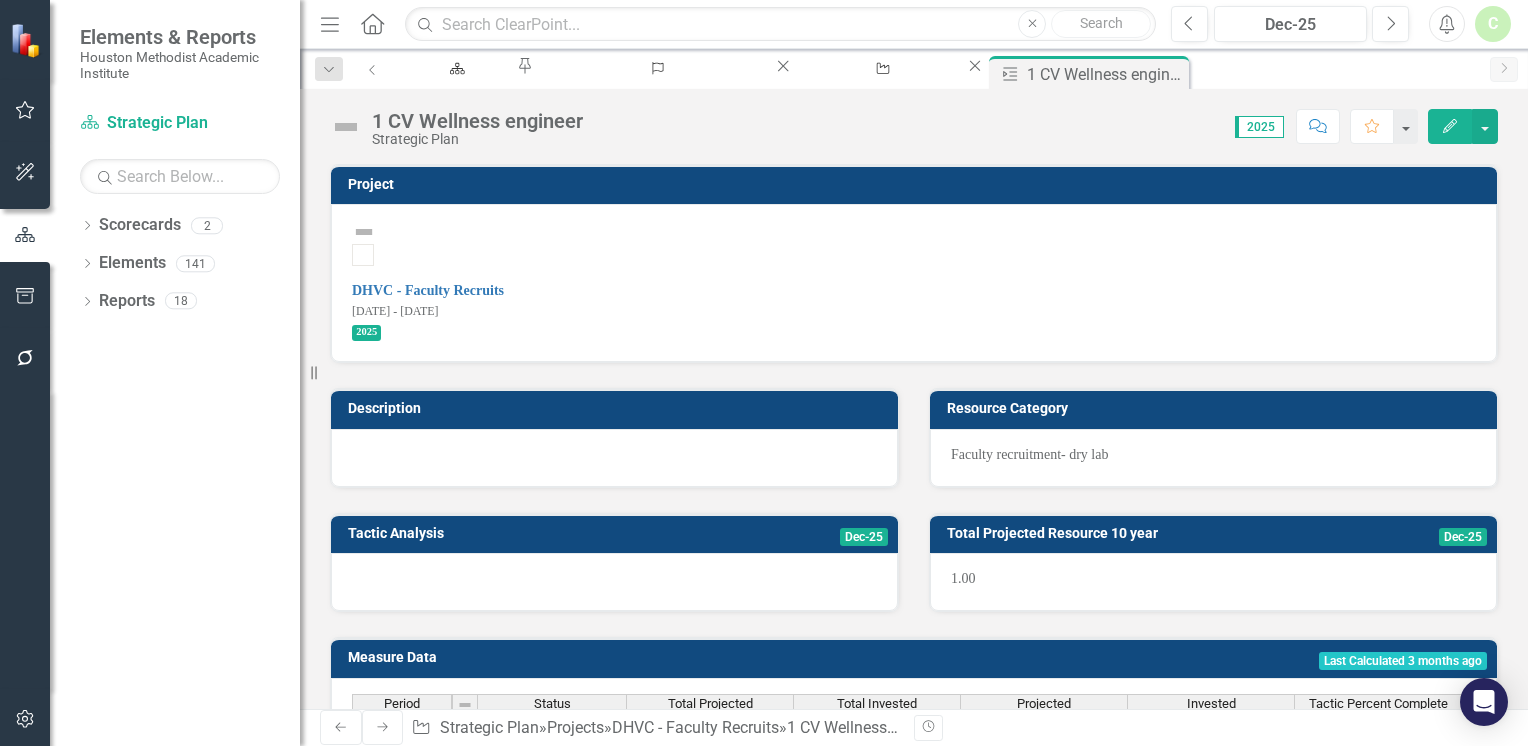 click on "Edit" at bounding box center [1450, 126] 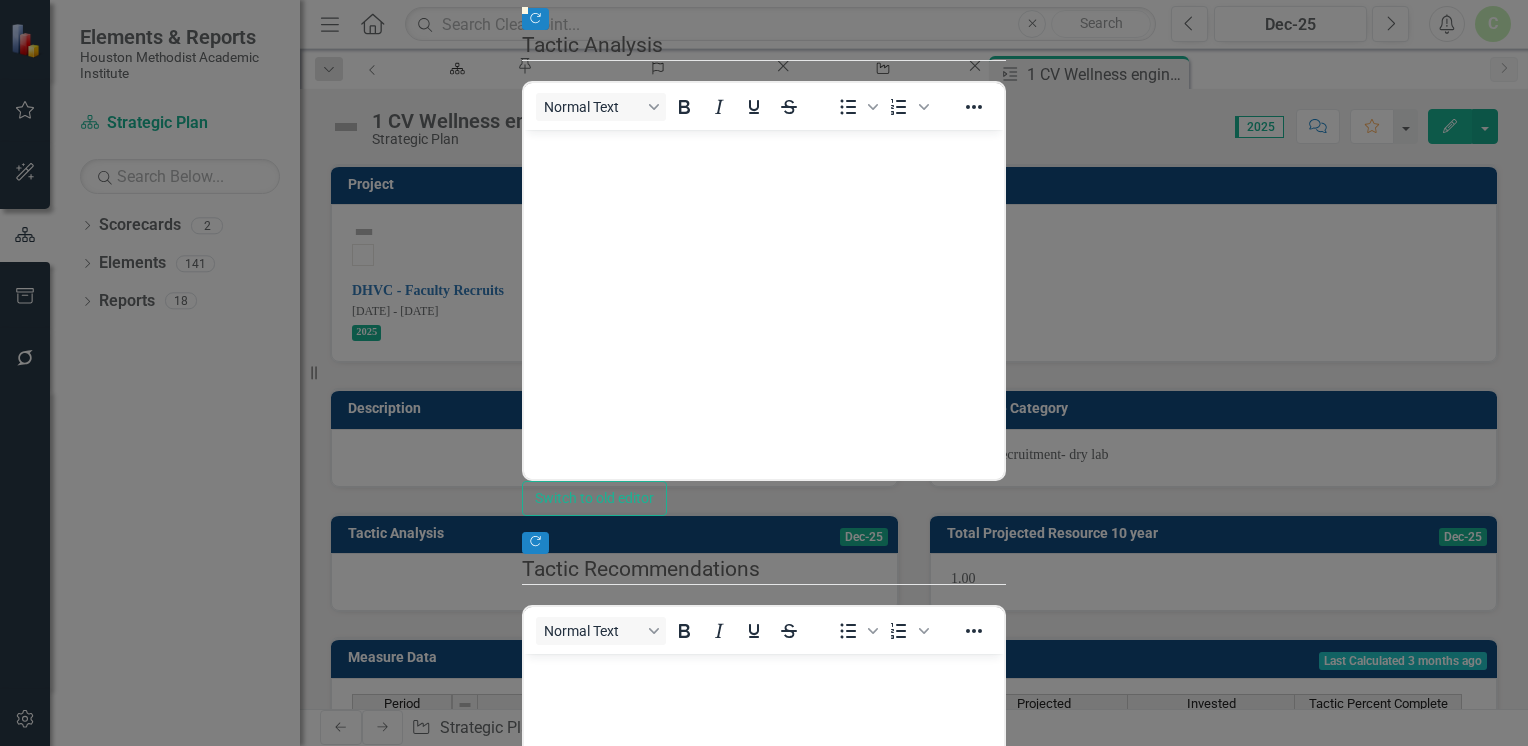 scroll, scrollTop: 0, scrollLeft: 0, axis: both 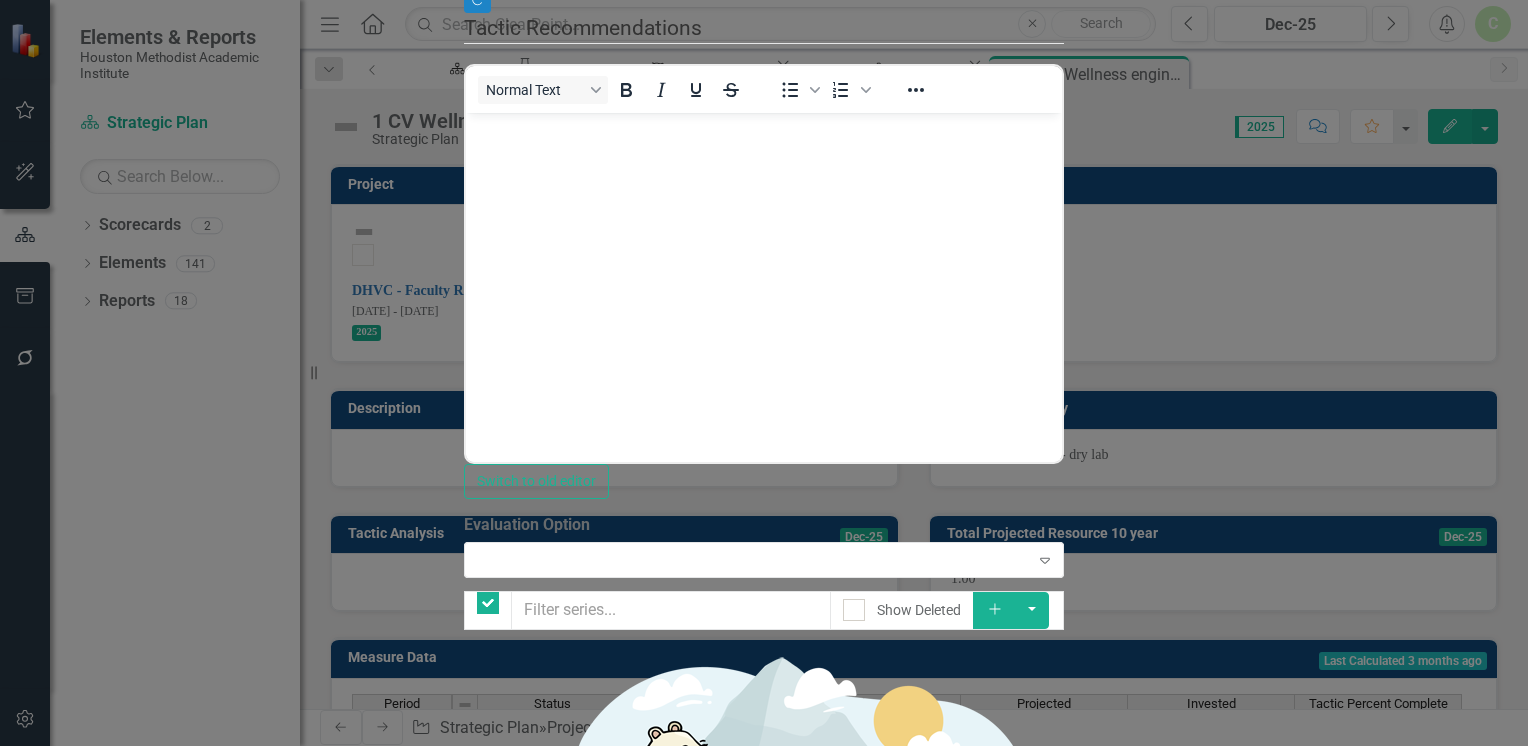 checkbox on "false" 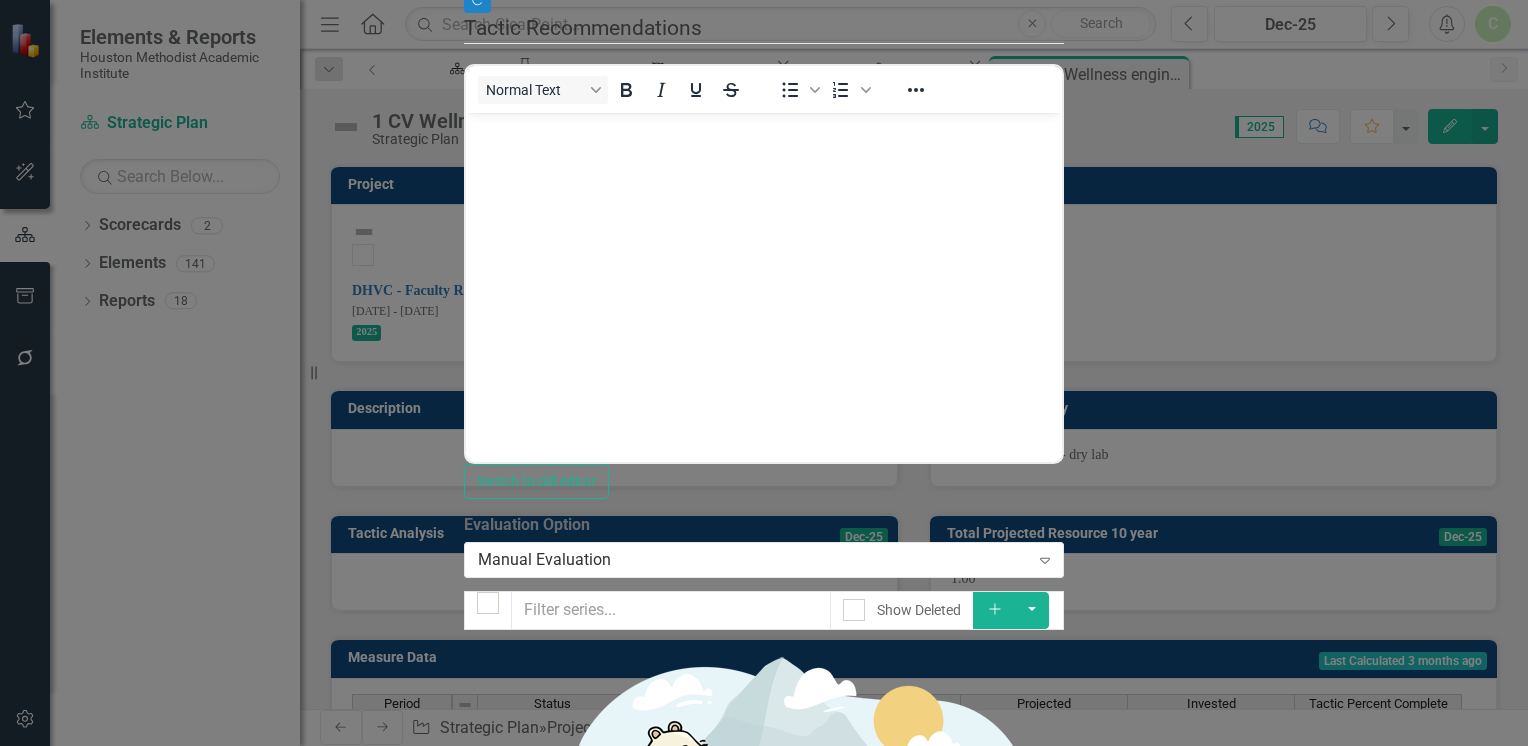 click on "Cancel" at bounding box center (498, 1613) 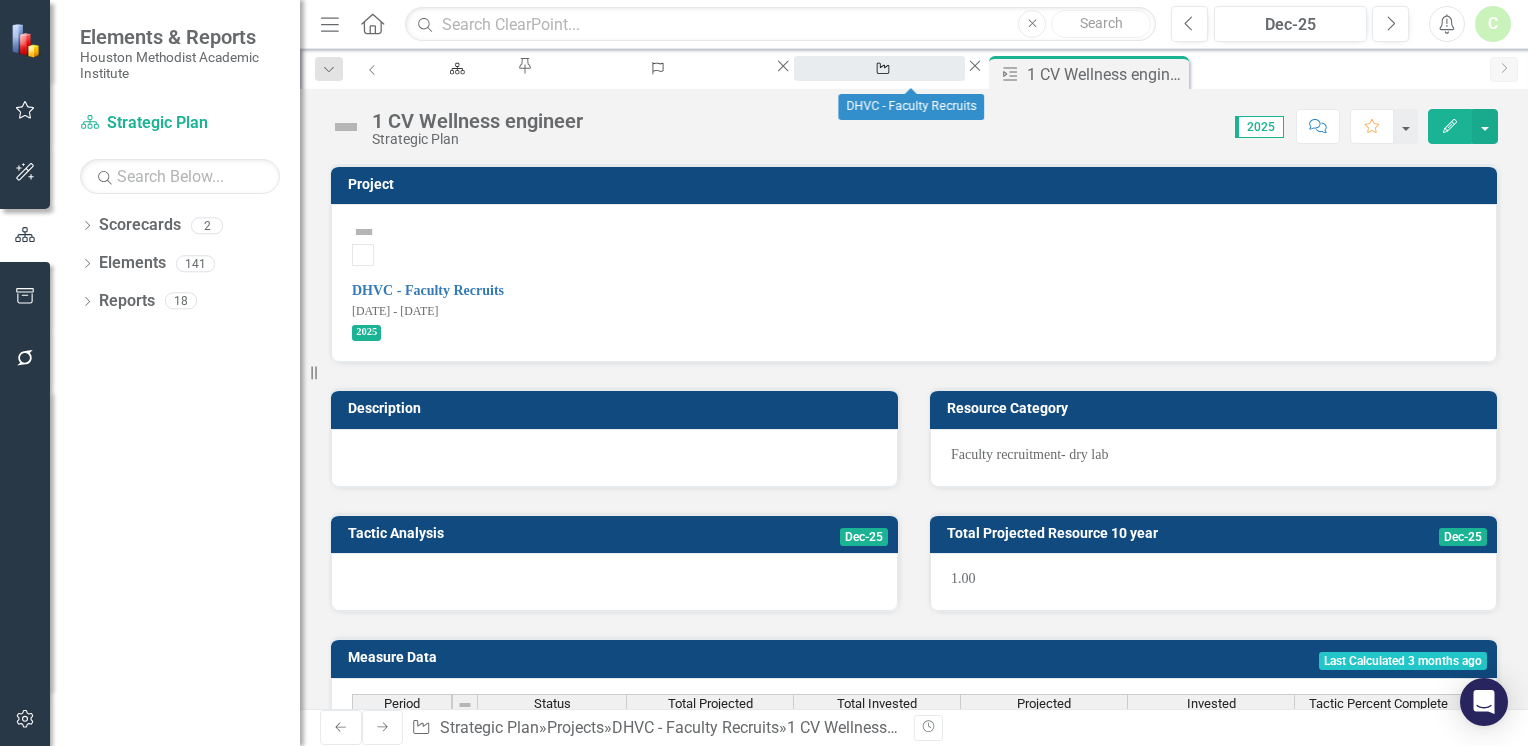 click on "DHVC - Faculty Recruits" at bounding box center [879, 87] 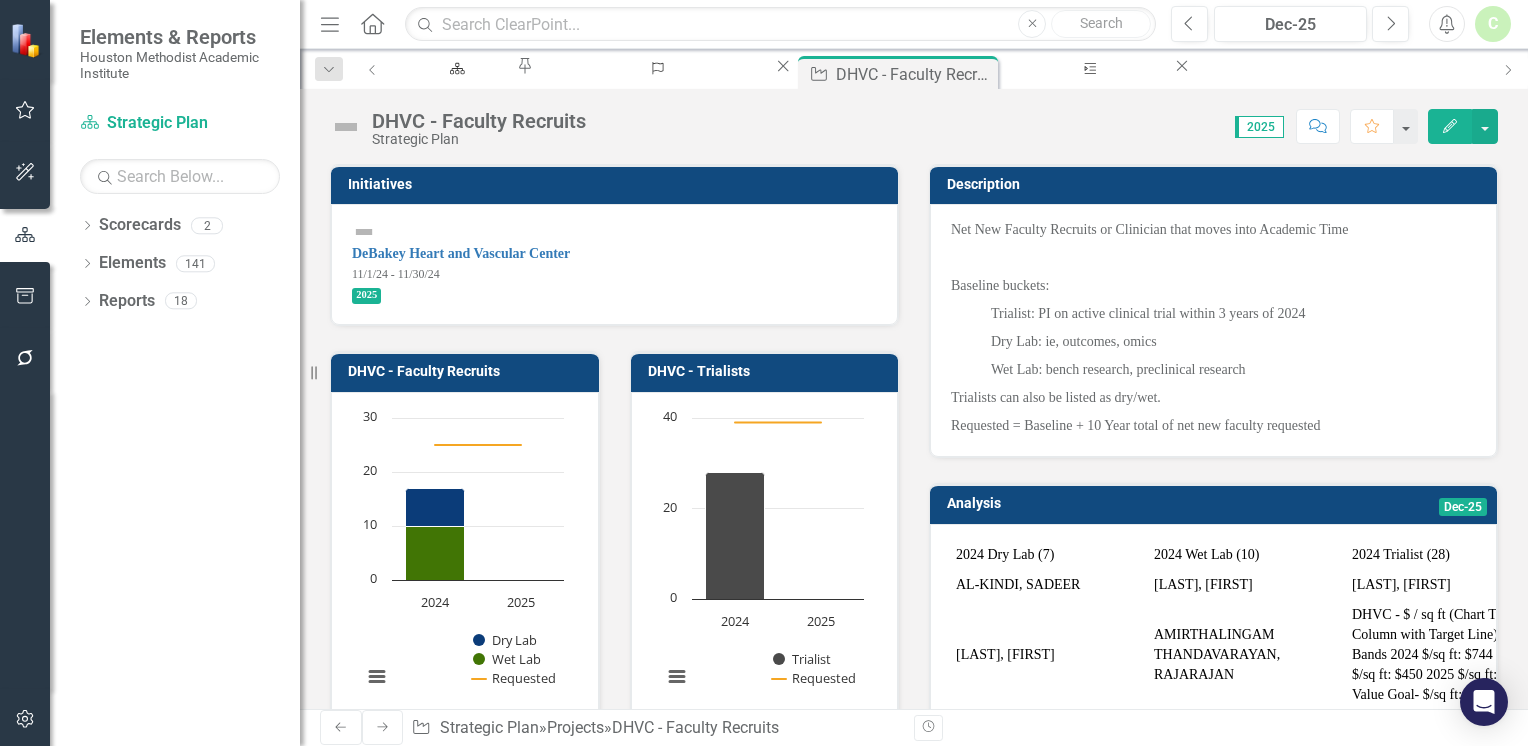 click on "Edit" at bounding box center (1450, 126) 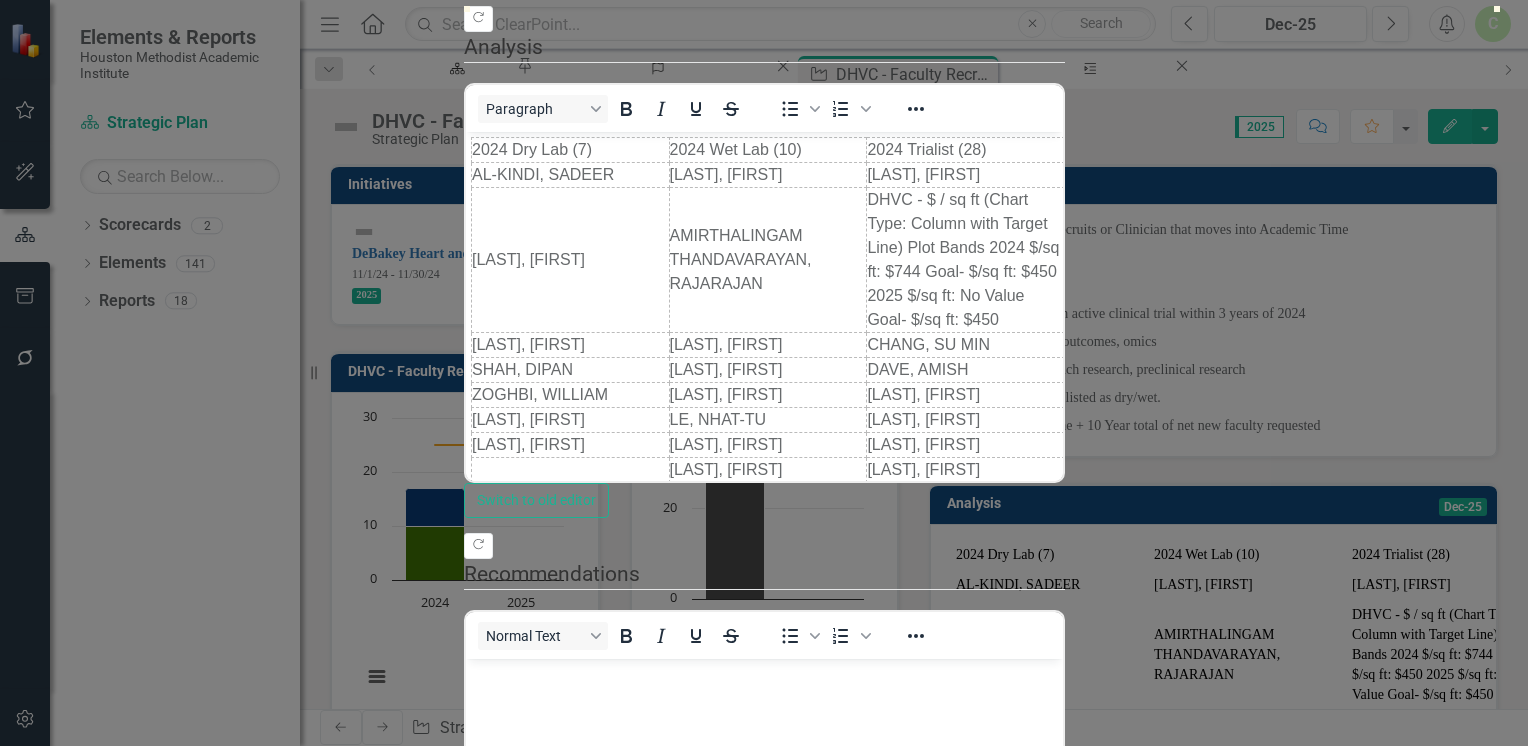 scroll, scrollTop: 0, scrollLeft: 0, axis: both 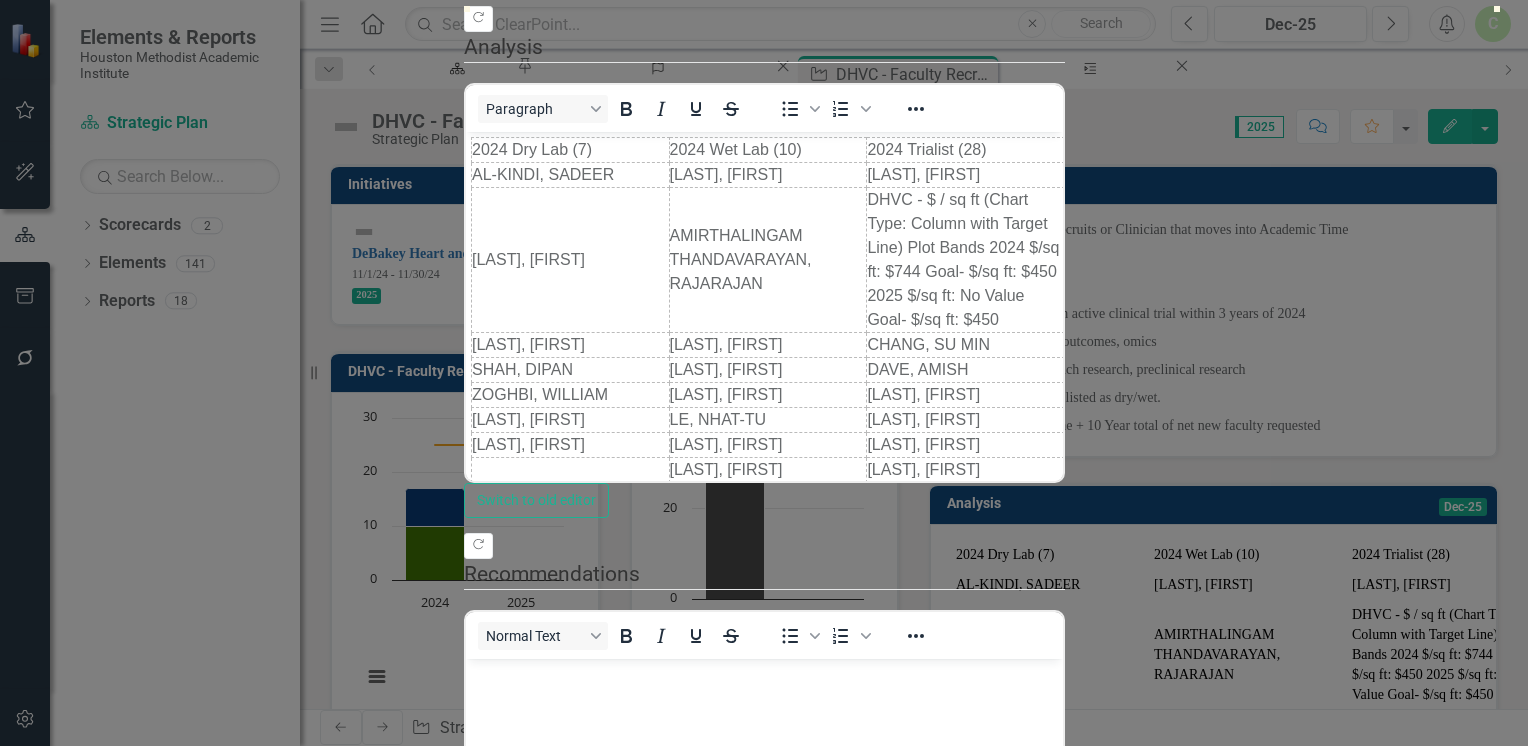 click on "Series" at bounding box center (800, -247) 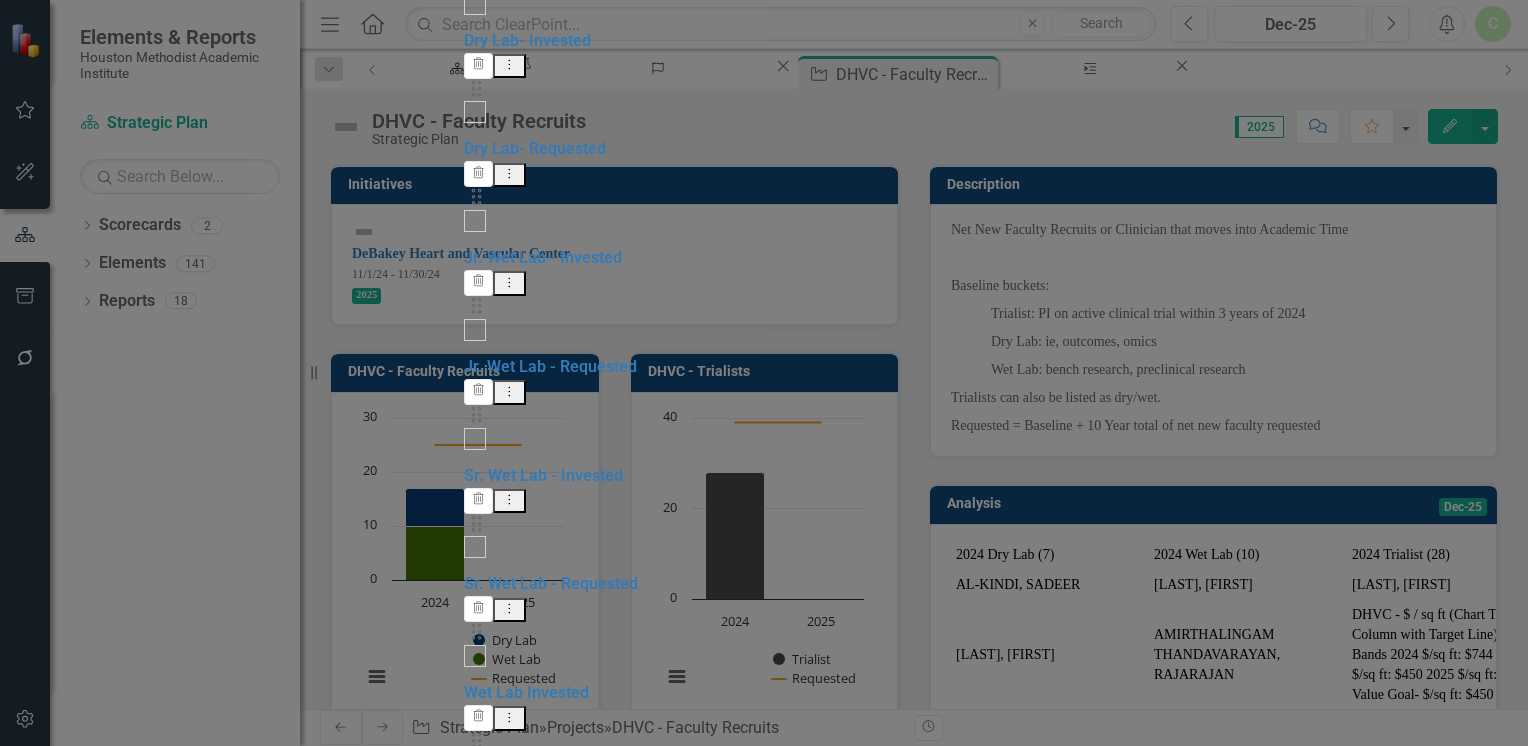 checkbox on "false" 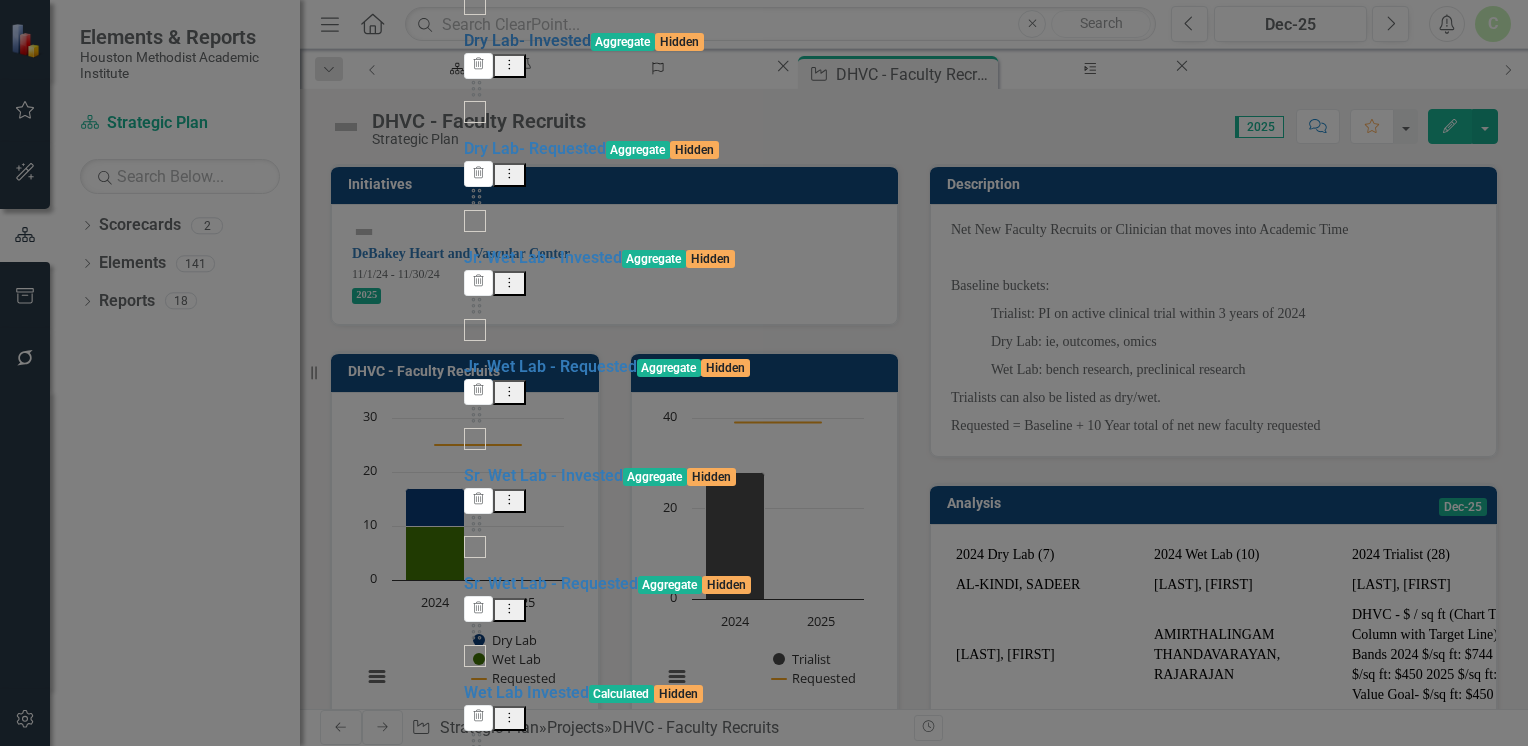 click on "Dry Lab- Invested" at bounding box center [527, 40] 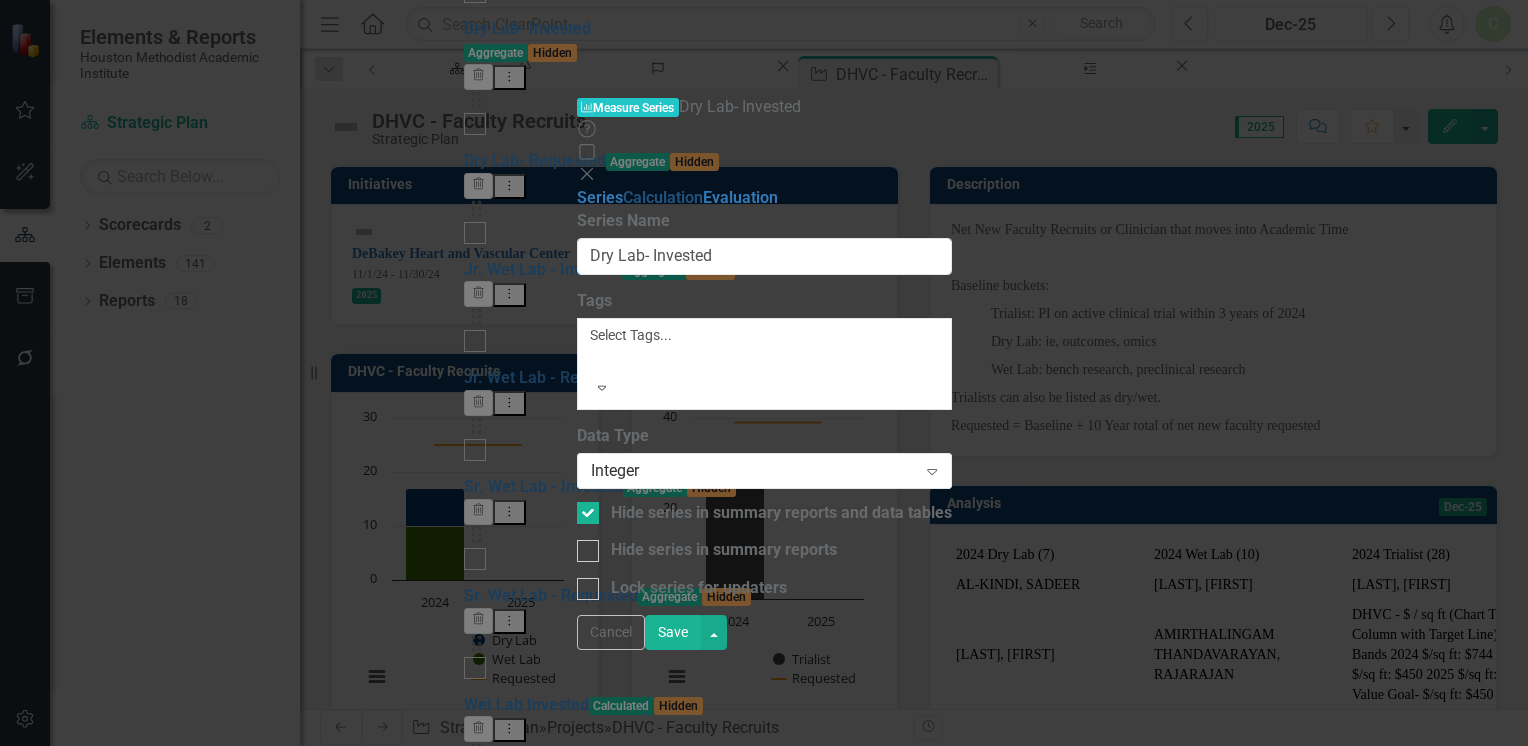 click on "Calculation" at bounding box center [663, 197] 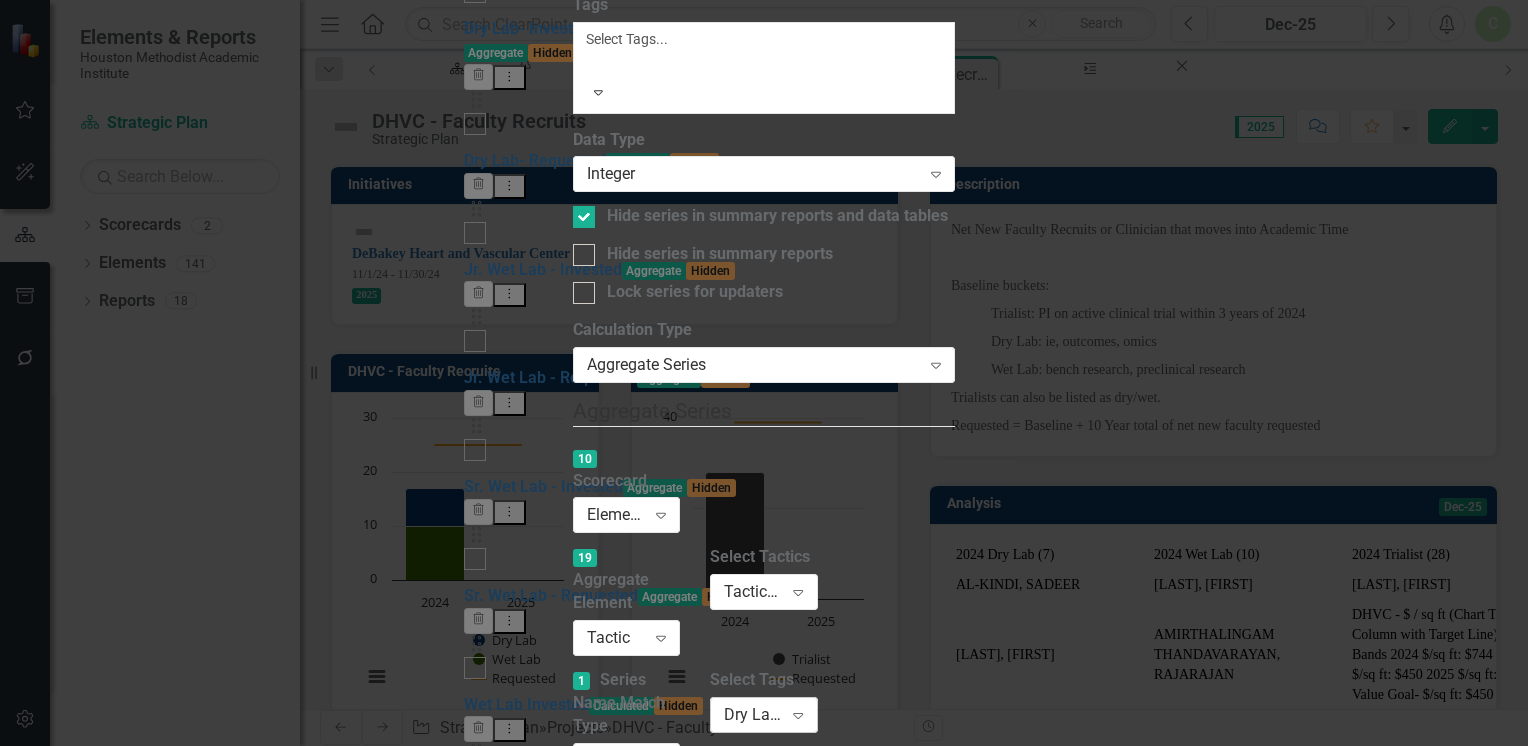 click on "Expand" at bounding box center (798, 715) 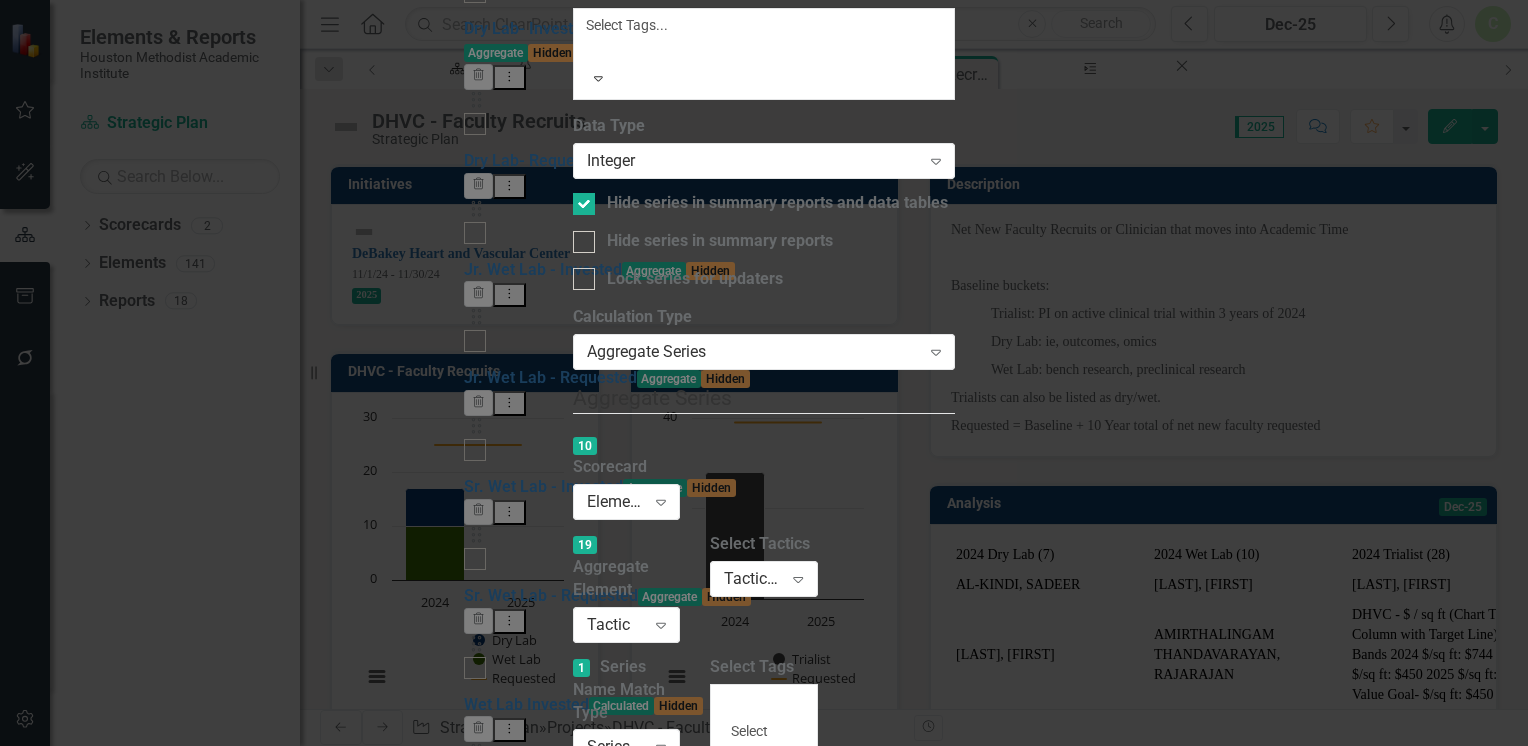 scroll, scrollTop: 291, scrollLeft: 0, axis: vertical 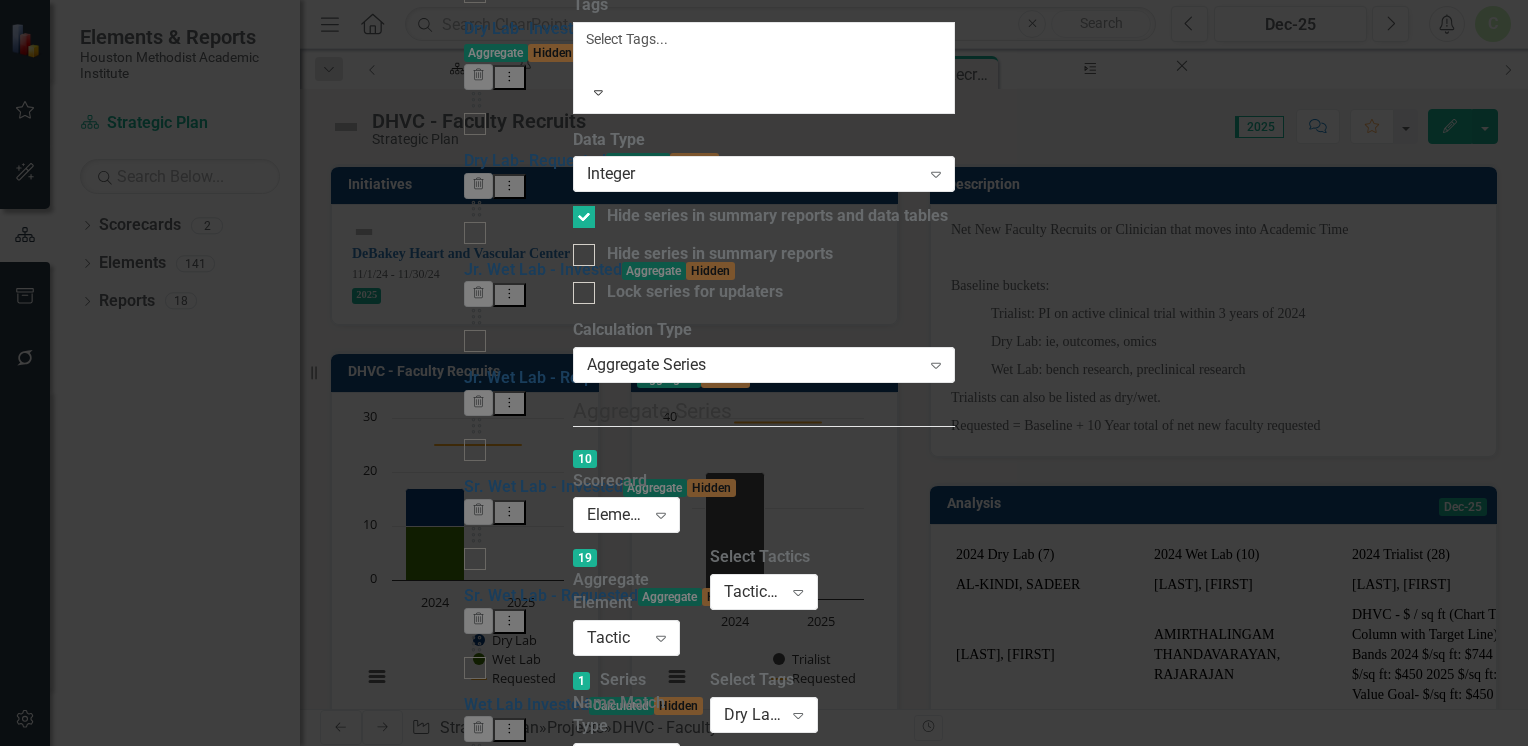 click on "1 Series Name Match Type Series tagged with... Expand Select Tags Dry Lab Faculty - Invested Expand" at bounding box center [764, 730] 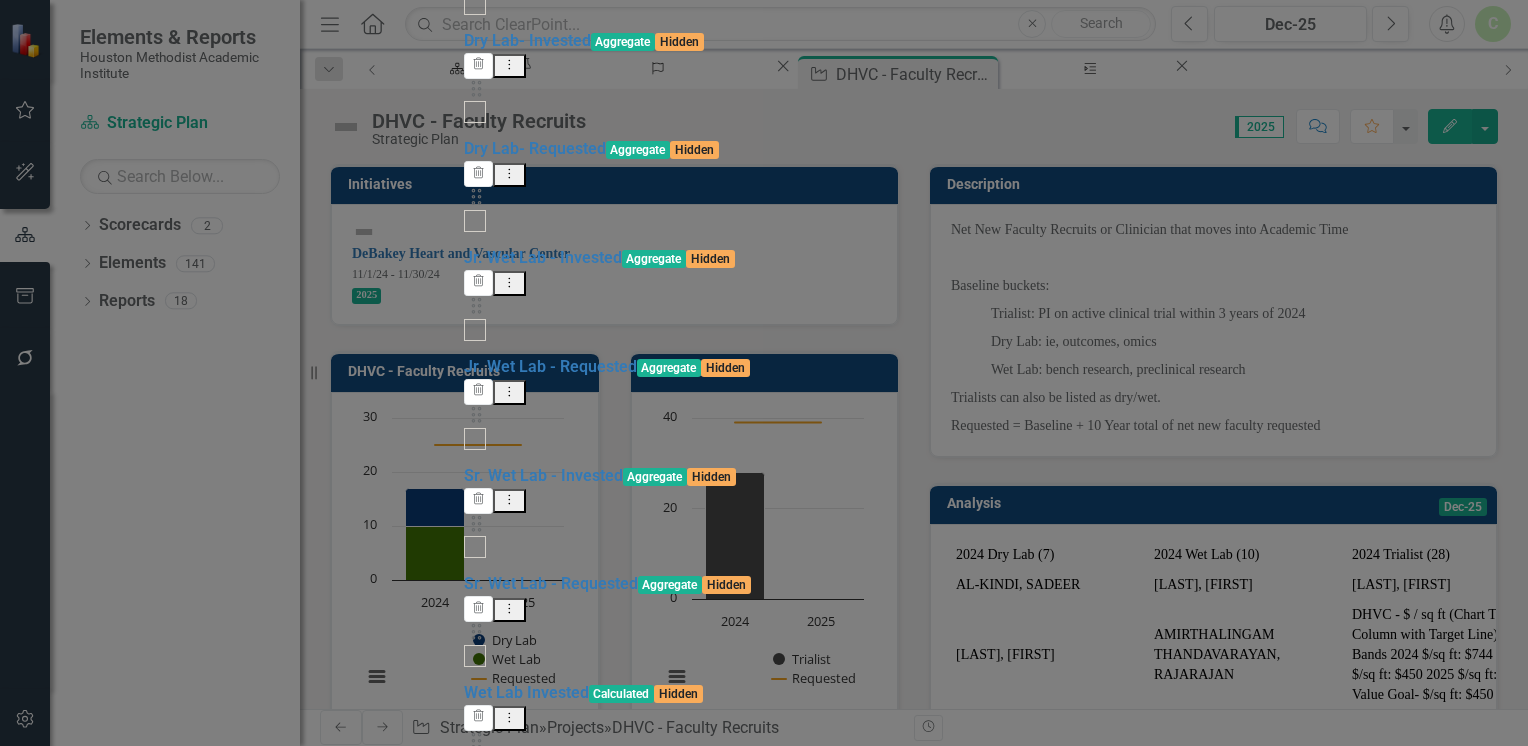 scroll, scrollTop: 200, scrollLeft: 0, axis: vertical 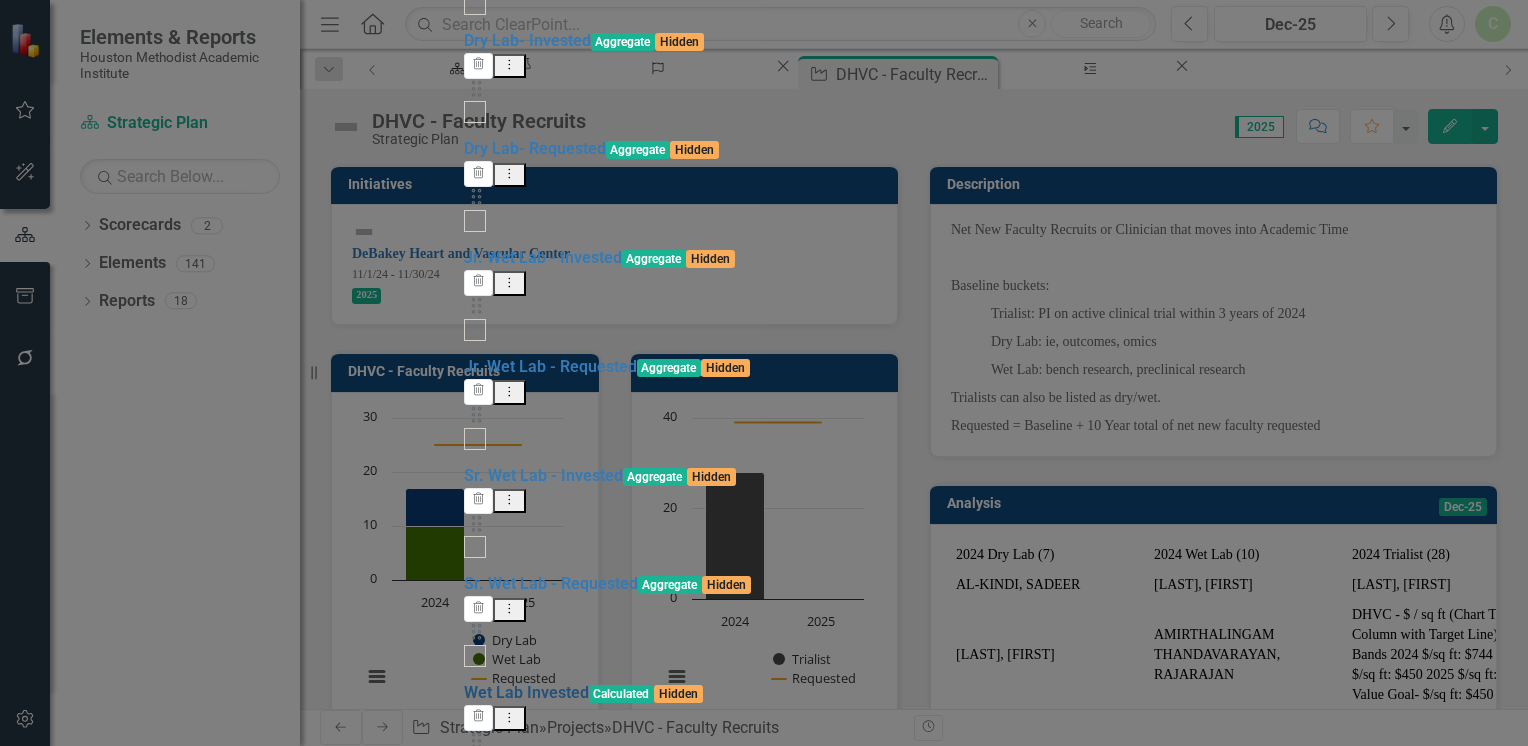 click on "Wet Lab Invested" at bounding box center [526, 692] 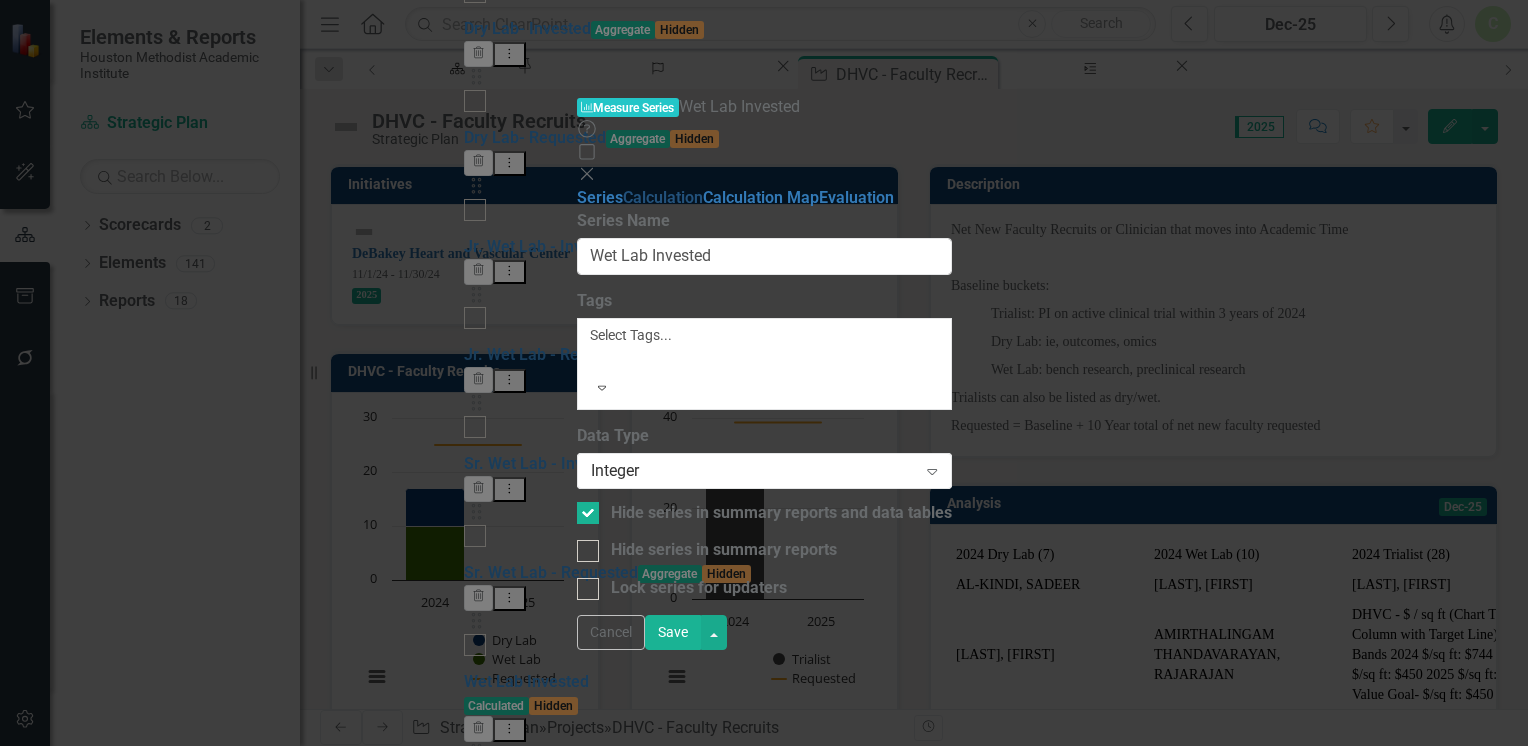 click on "Calculation" at bounding box center (663, 197) 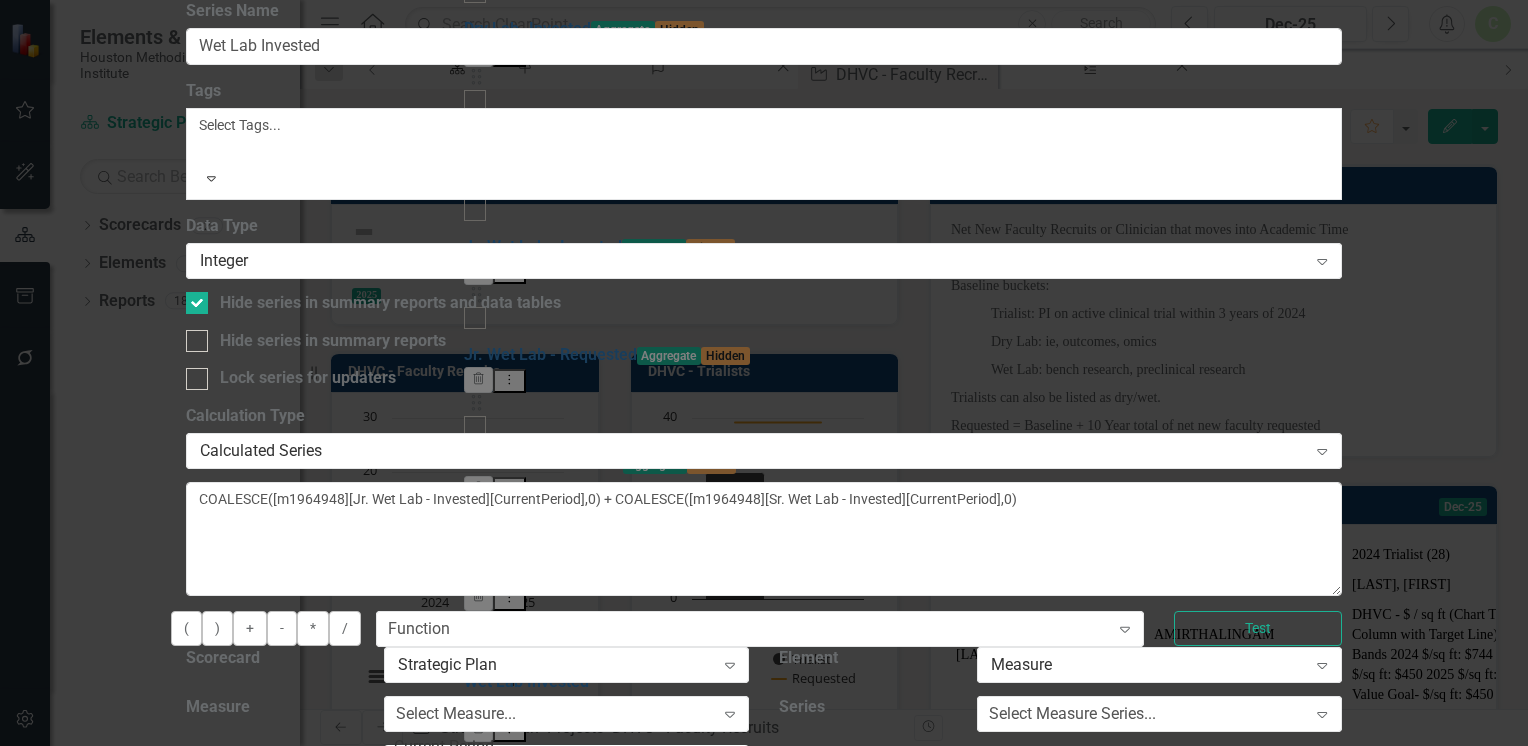click on "Cancel" at bounding box center (220, 842) 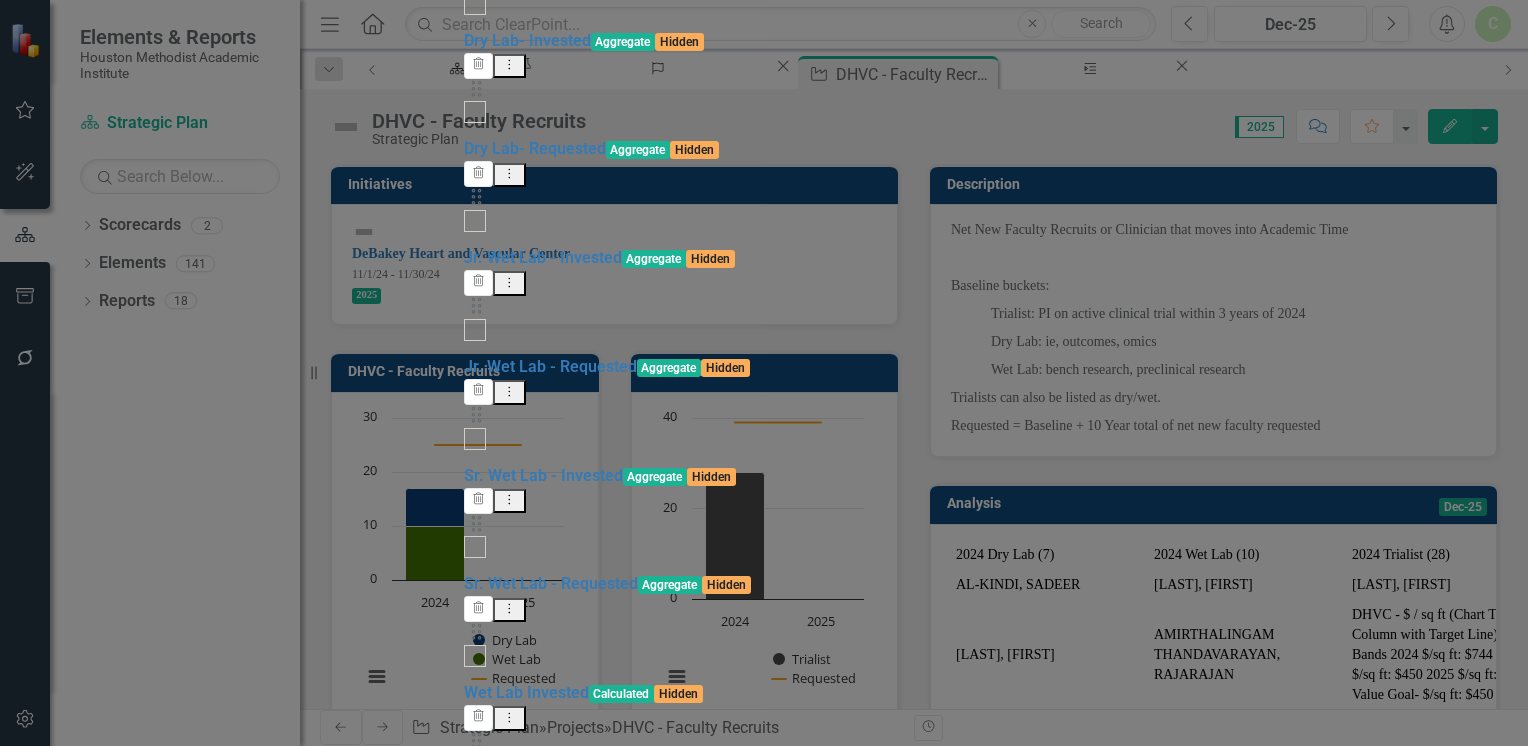 scroll, scrollTop: 600, scrollLeft: 0, axis: vertical 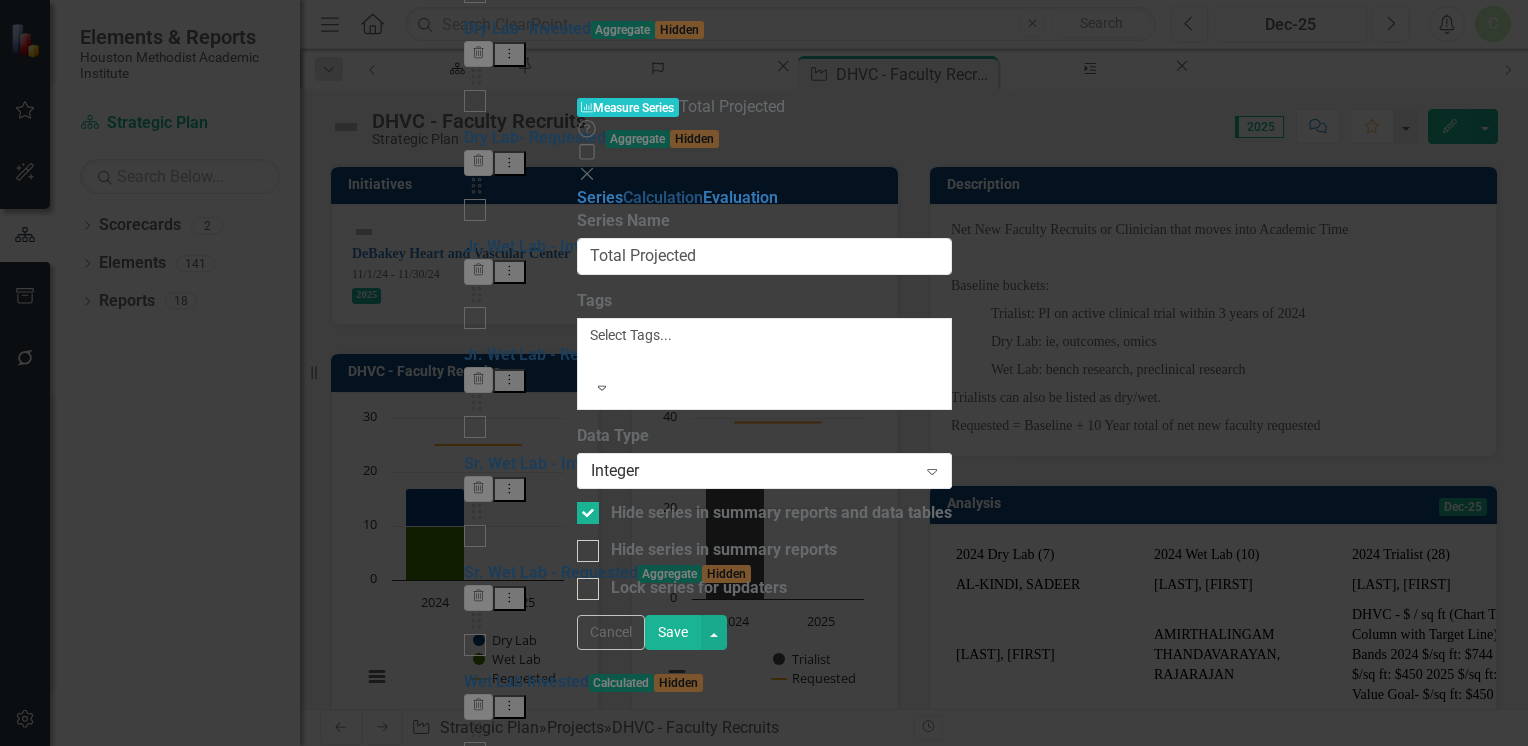 click on "Calculation" at bounding box center [663, 197] 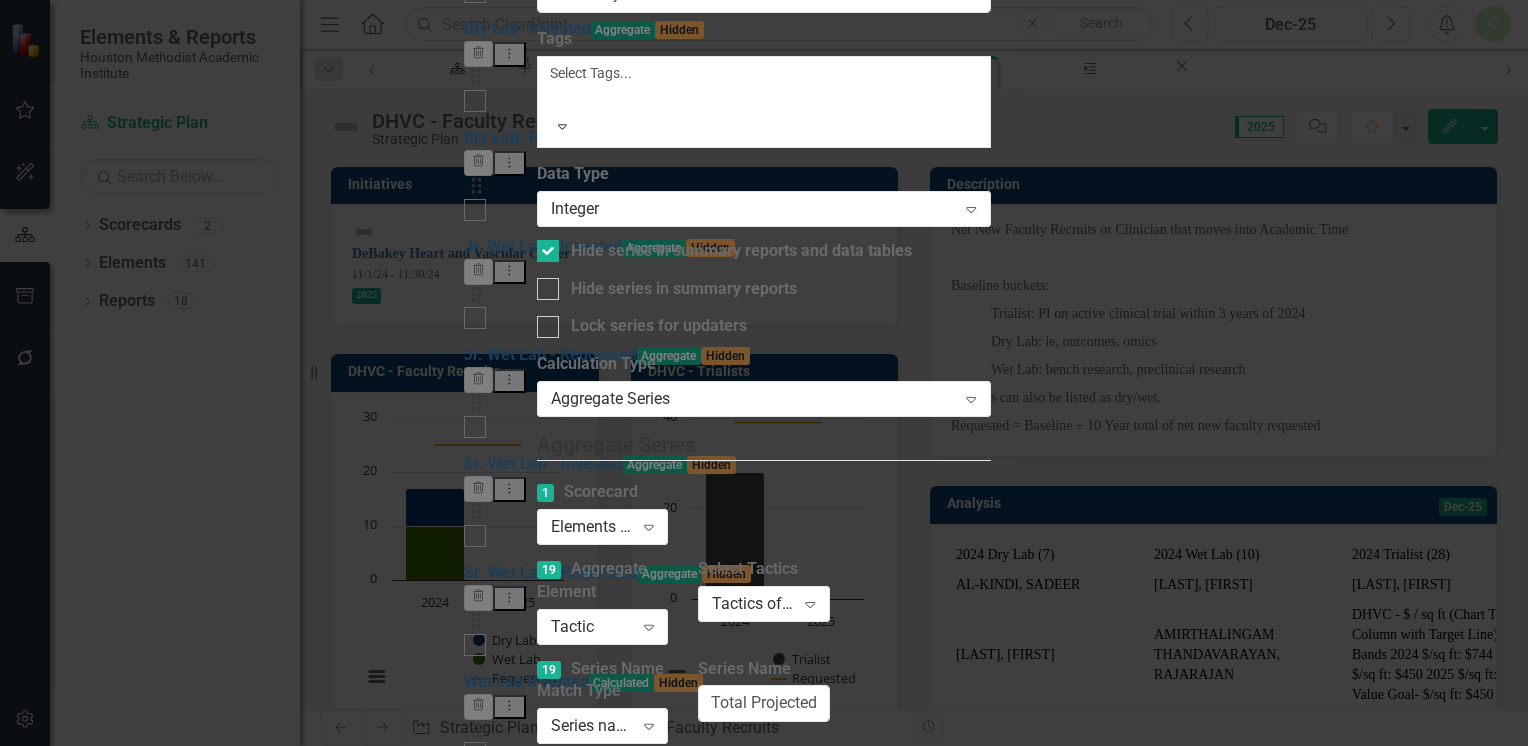 click on "Cancel" at bounding box center [571, 894] 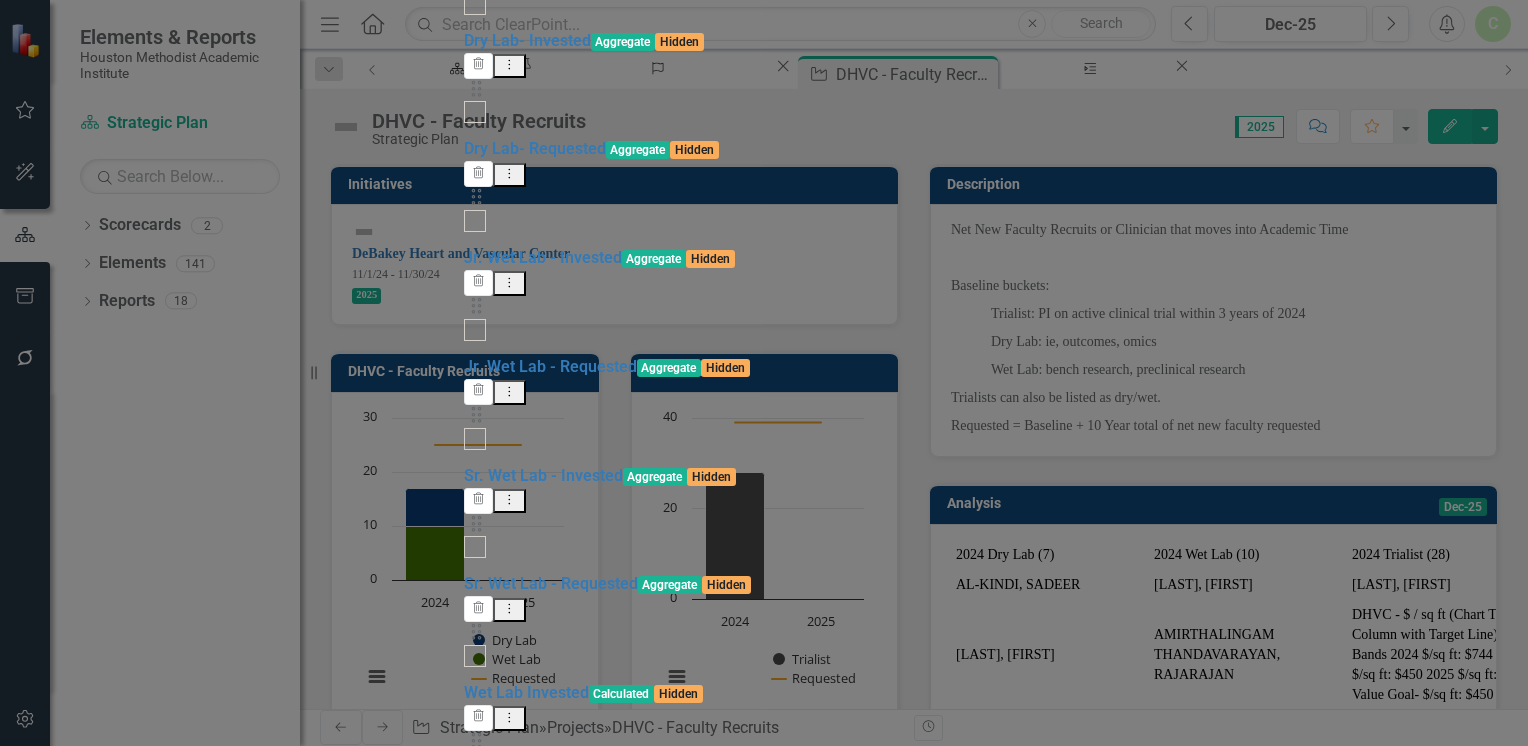 click on "Actual" at bounding box center (487, 1345) 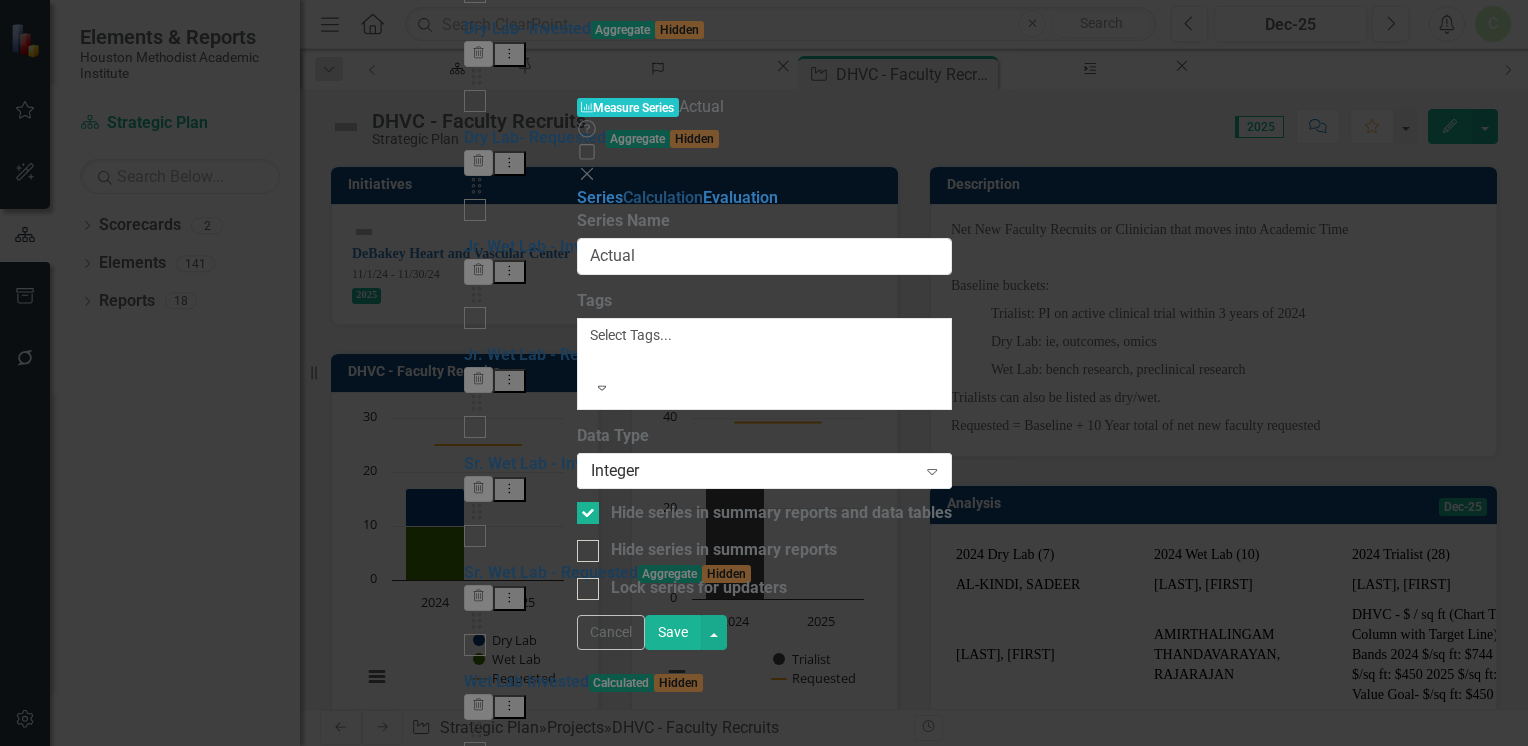 click on "Calculation" at bounding box center [663, 197] 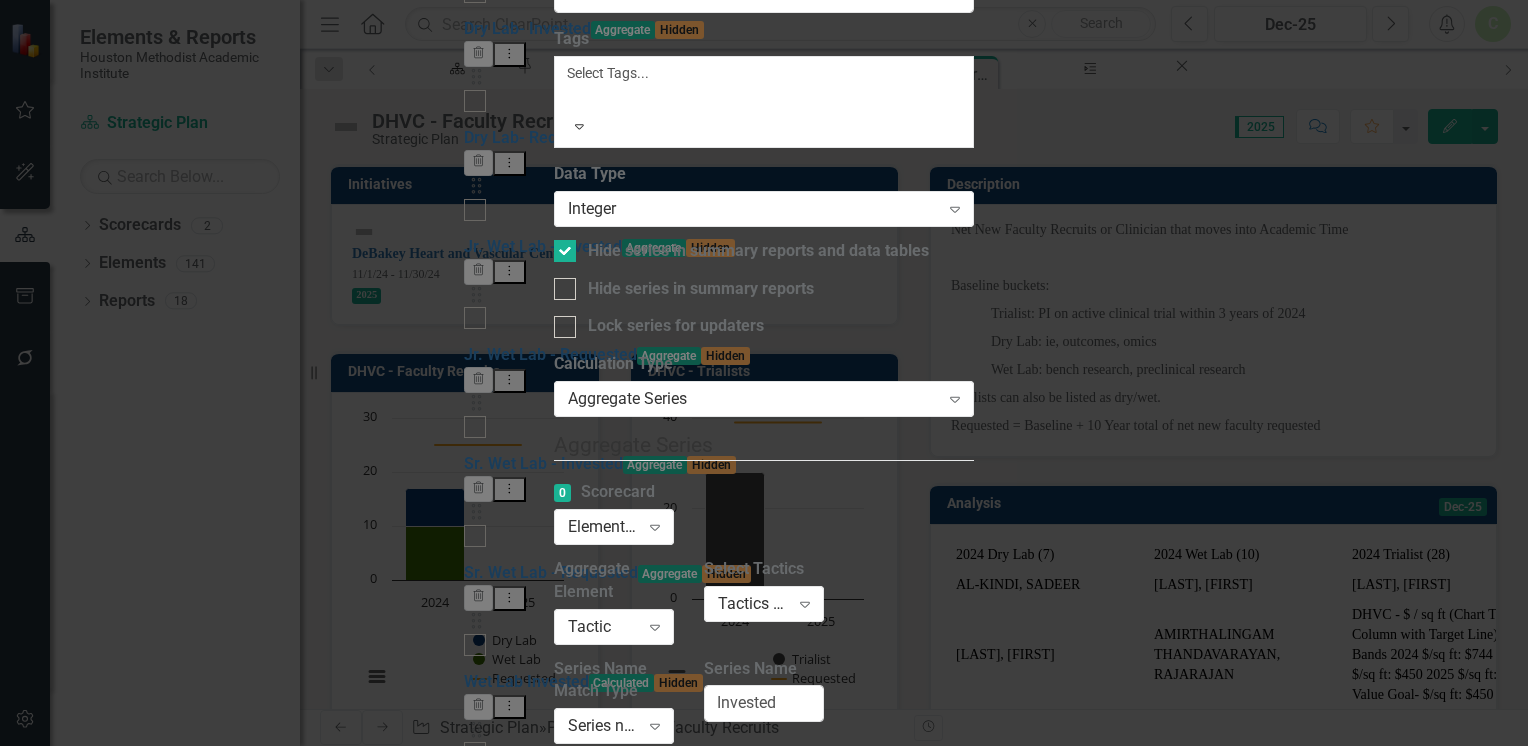 radio on "true" 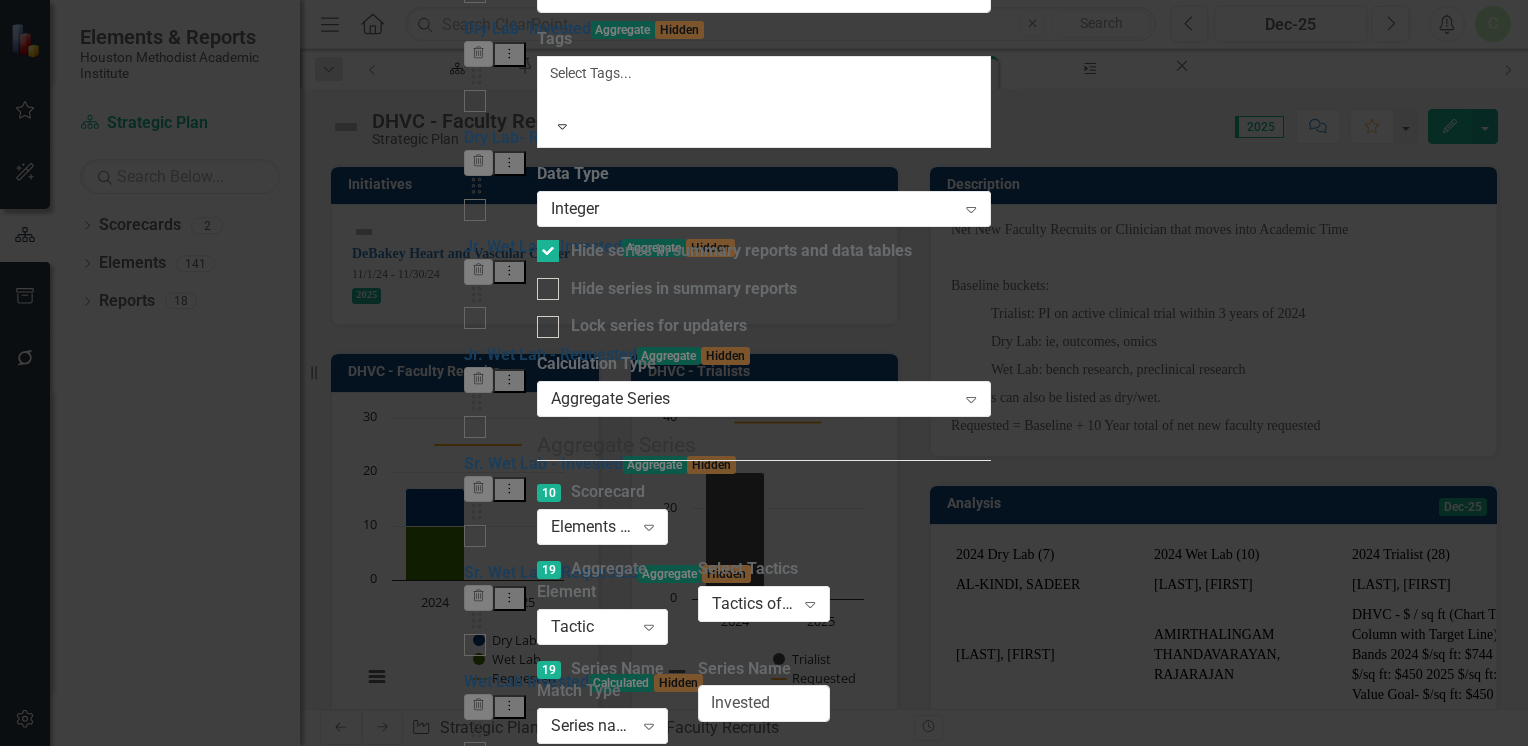 click on "Cancel" at bounding box center (571, 894) 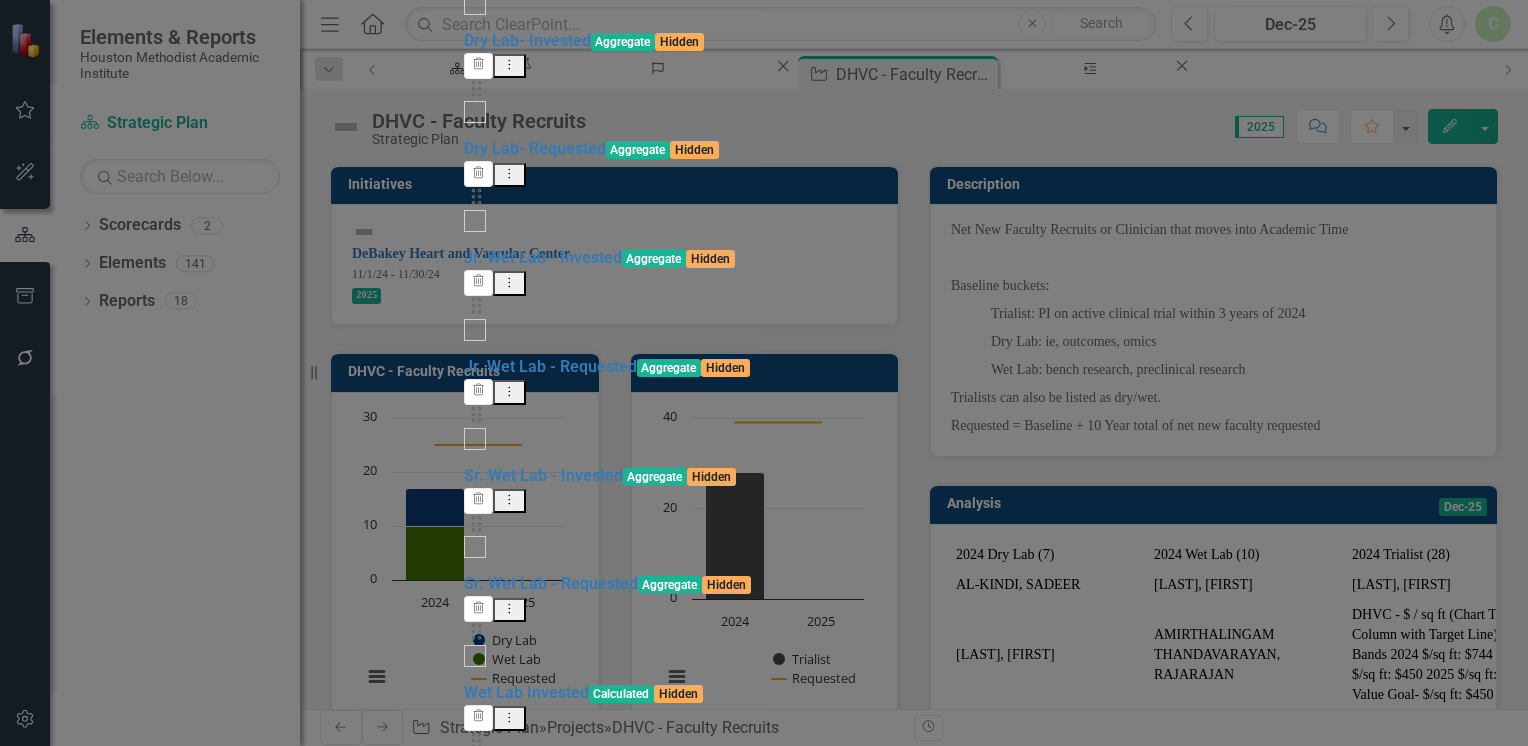scroll, scrollTop: 1085, scrollLeft: 0, axis: vertical 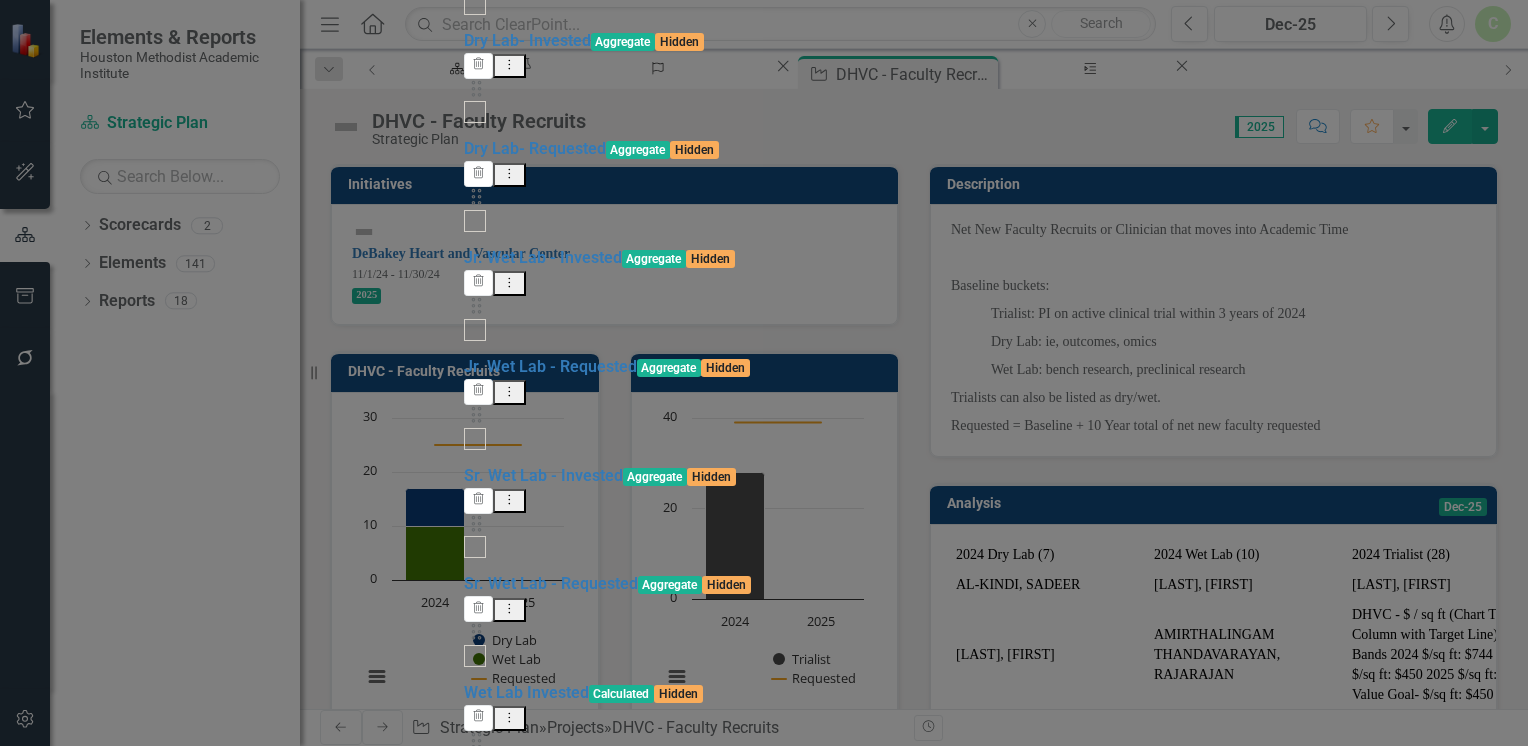 click on "Wet Lab" at bounding box center [493, 1997] 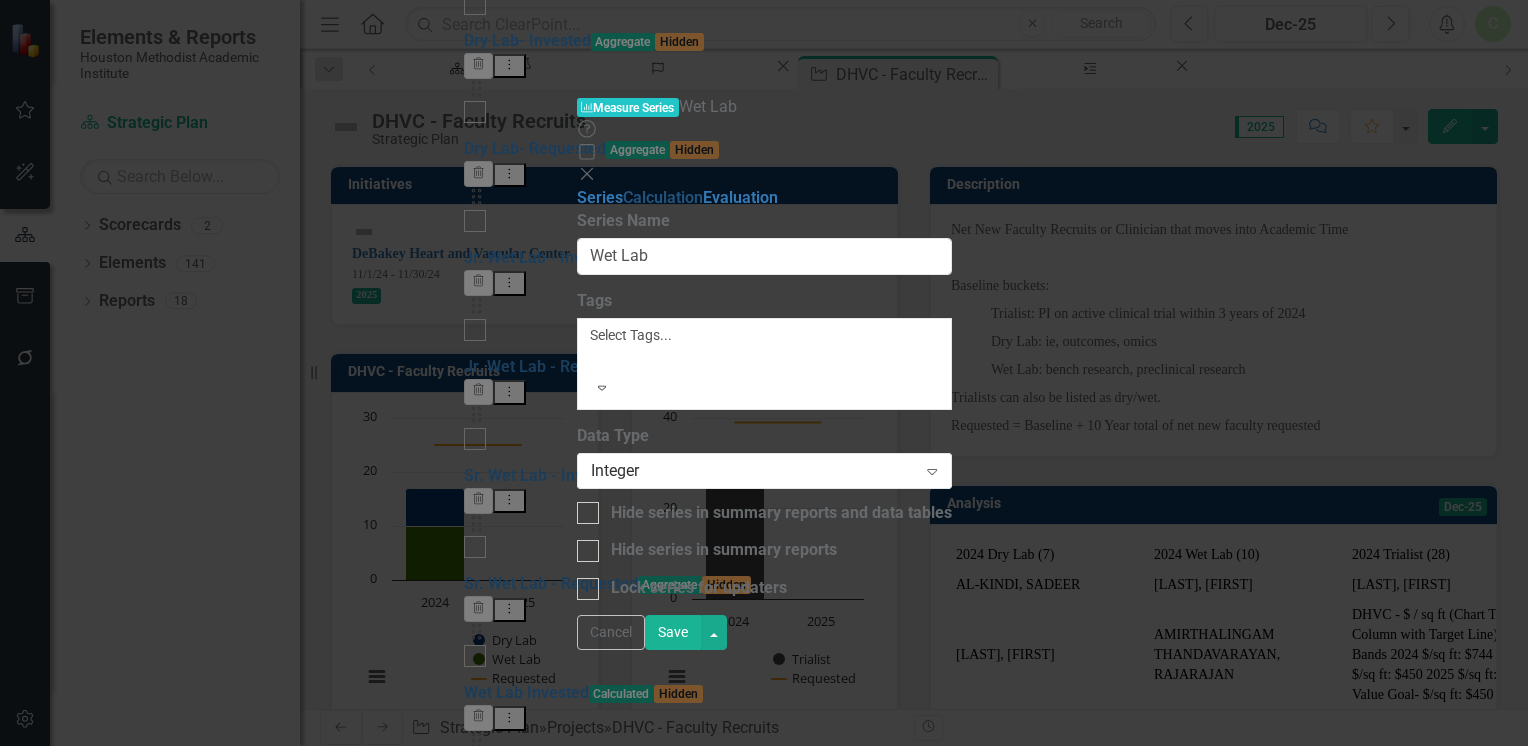 click on "Calculation" at bounding box center [663, 197] 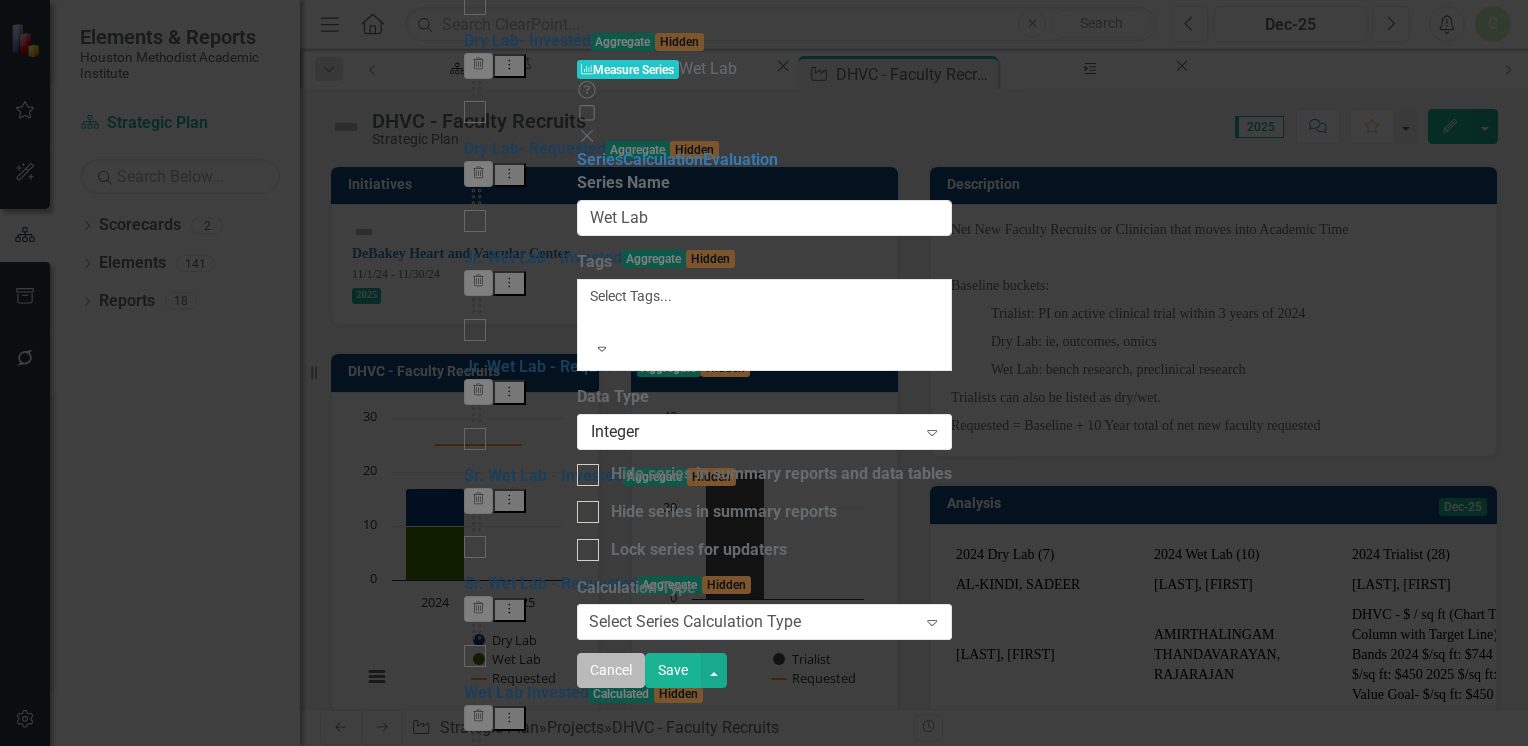 click on "Cancel" at bounding box center [611, 670] 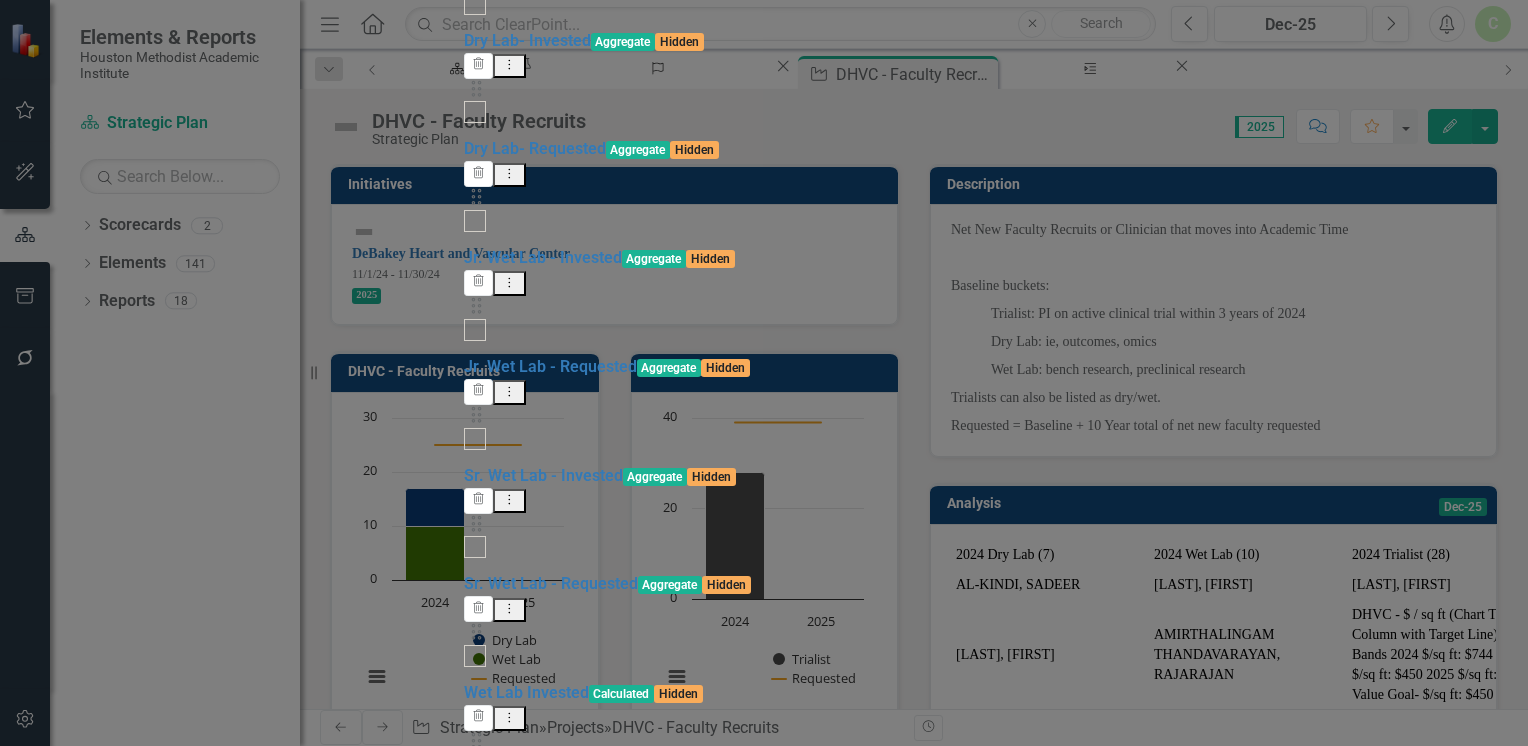 click on "Cancel" at bounding box center (498, 2706) 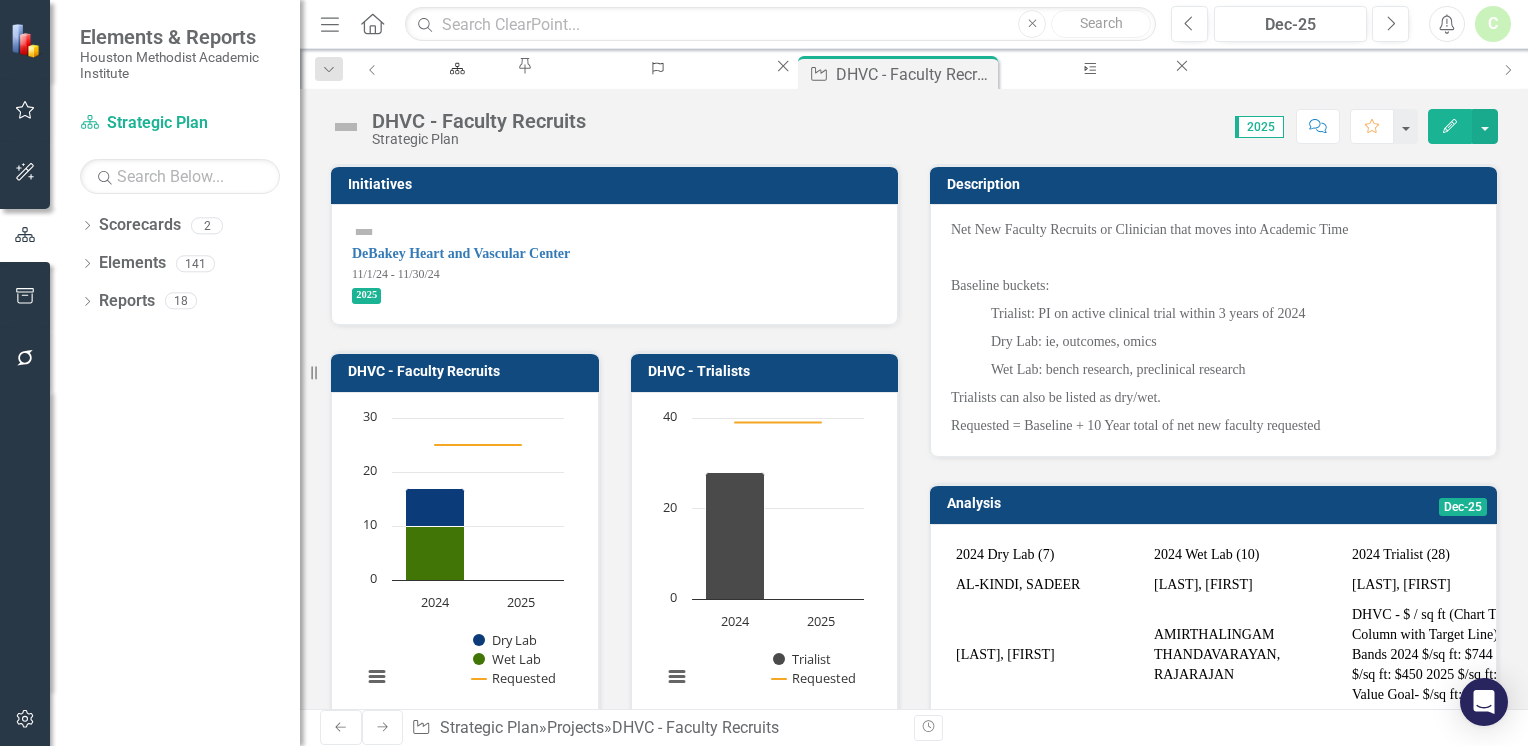 click on "Edit" at bounding box center (1450, 126) 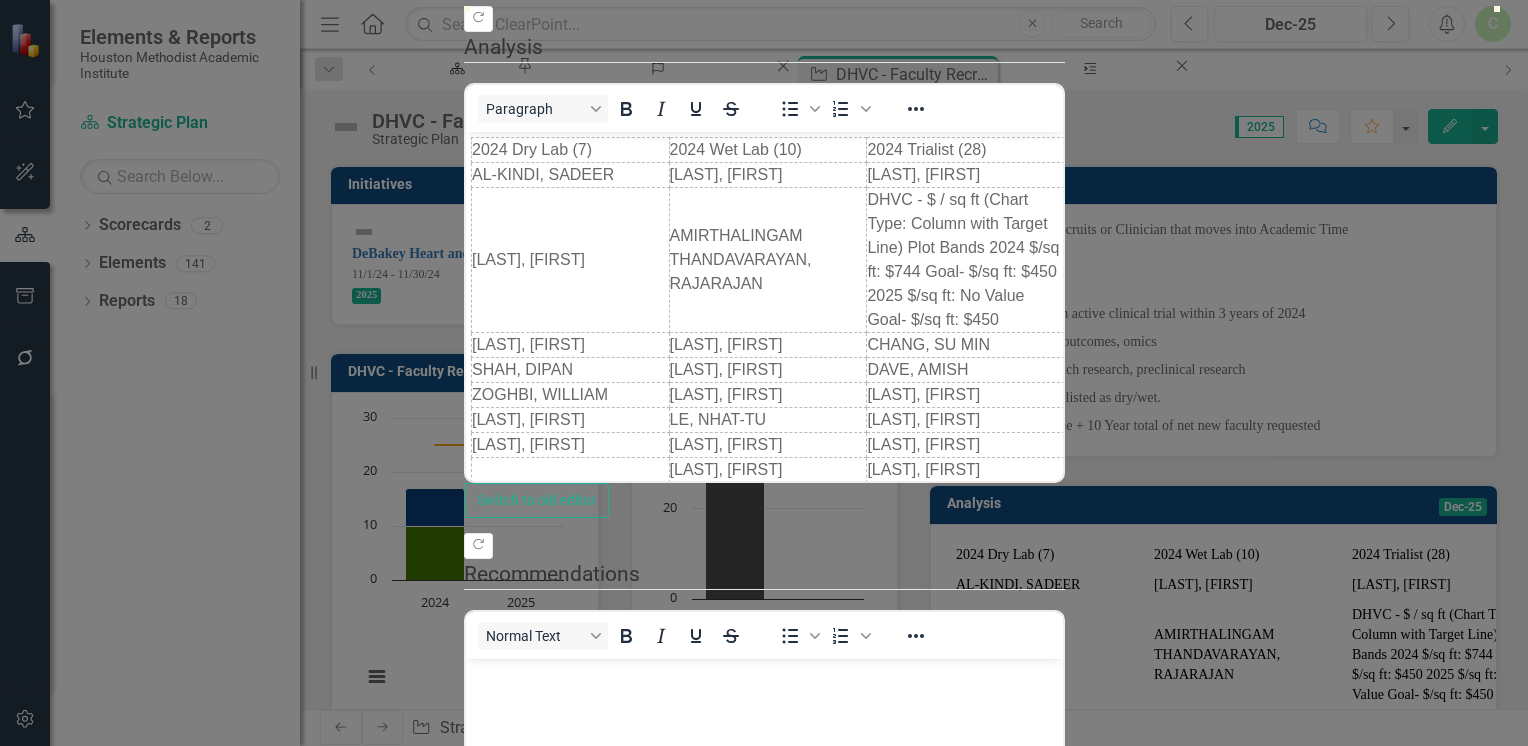 scroll, scrollTop: 0, scrollLeft: 0, axis: both 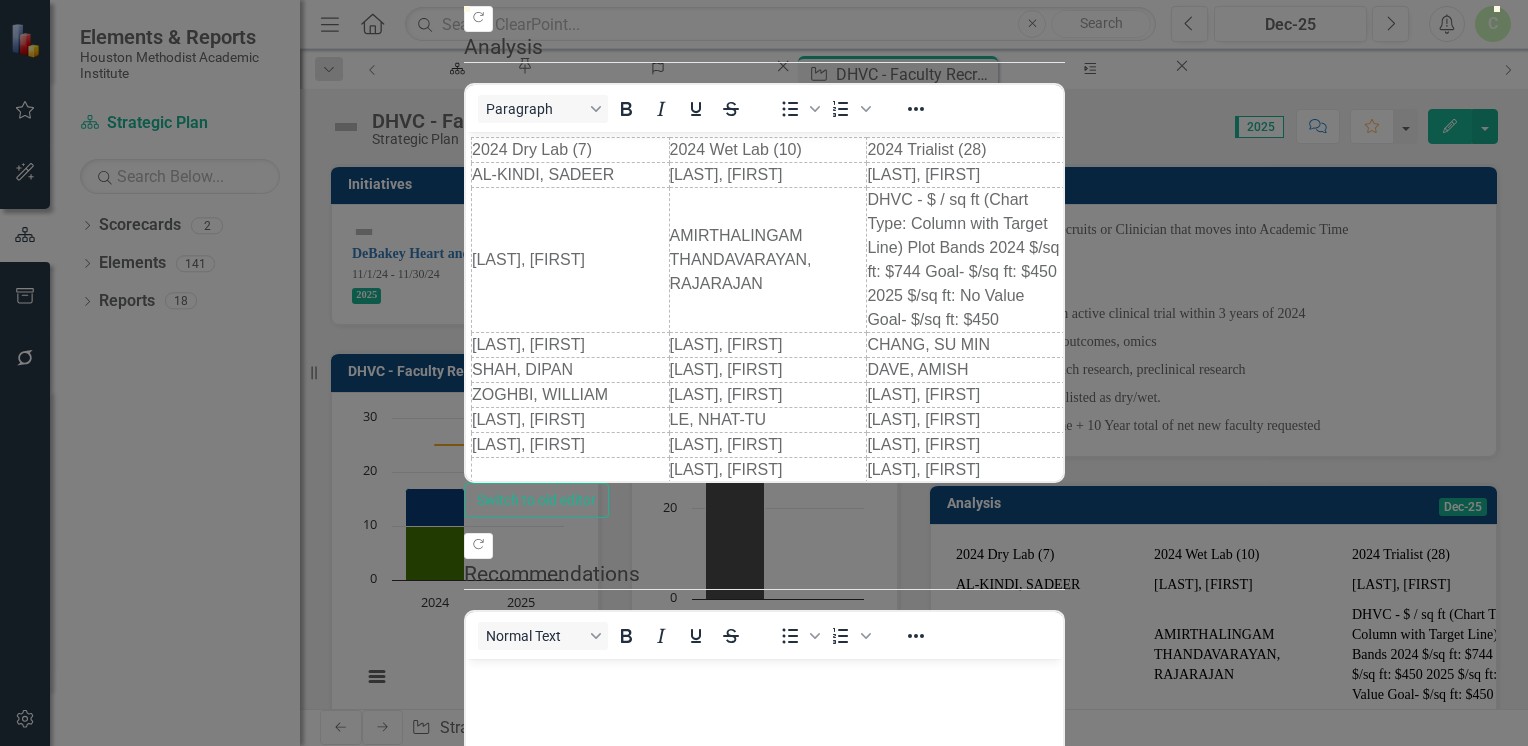 click on "Update  Data" at bounding box center [732, -247] 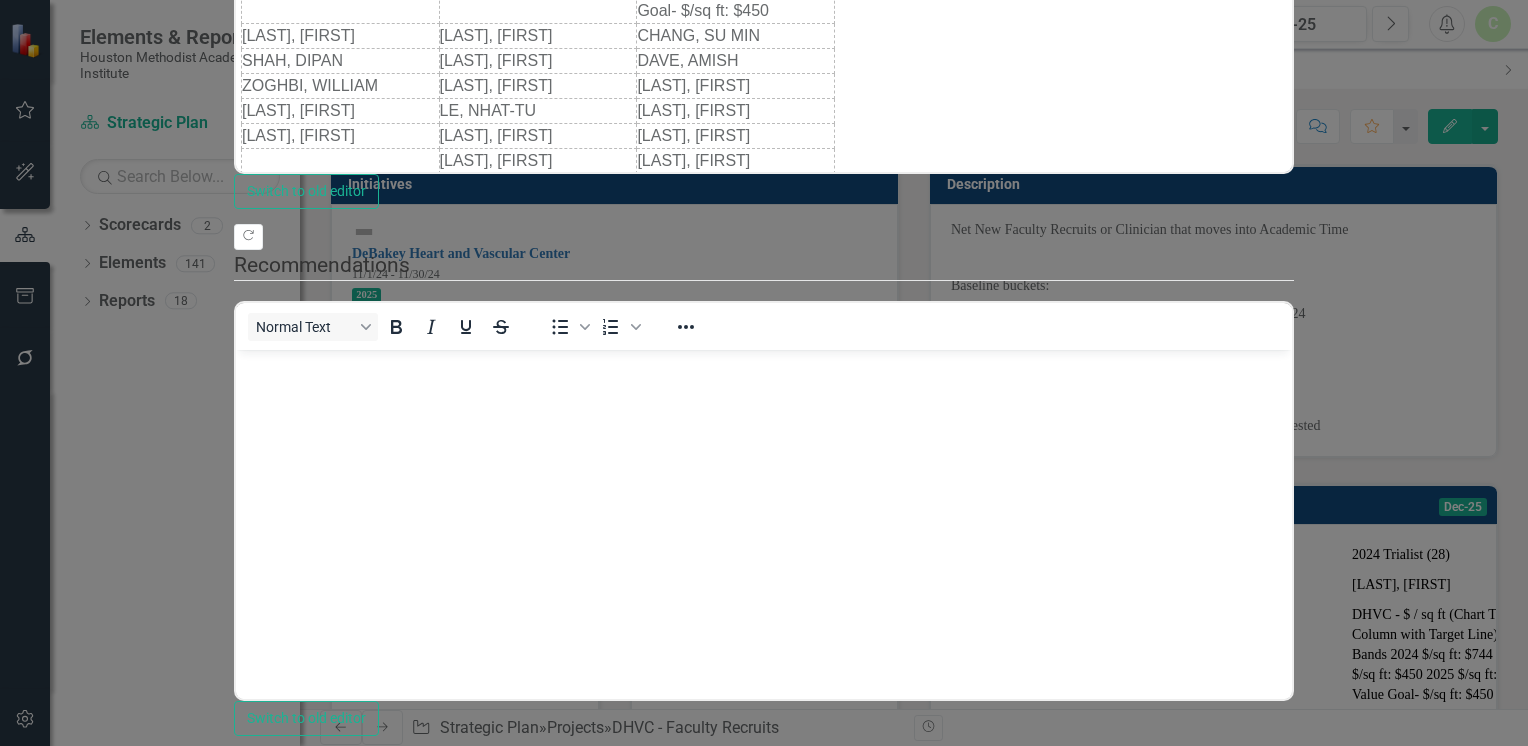 scroll, scrollTop: 0, scrollLeft: 27, axis: horizontal 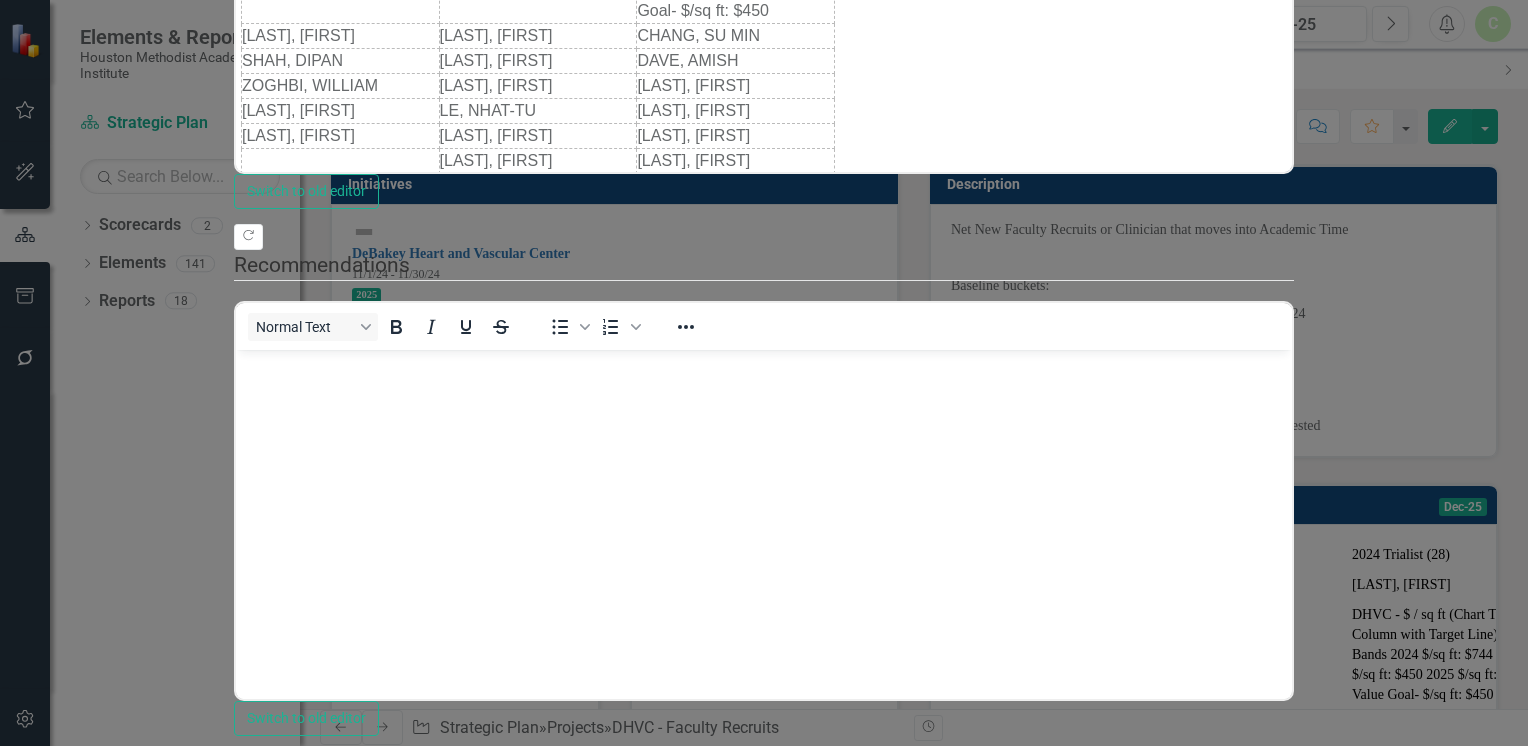 click on "Period Status Dry Lab- Invested Dry Lab- Requested Jr. Wet Lab - Invested Jr. Wet Lab - Requested Sr. Wet Lab - Invested Sr. Wet Lab - Requested Wet Lab Invested Wet Lab Requested Wet/Dry Lab Requested Trialist - Invested Trialist - Requested Trialist - Total Requested Actual Total Projected Incremental Requested Total Requested 2024 Not Defined 0 1 0 0 0 1 0 8 0 11 1 0 1 5.26% 19 20 2025 Not Defined 0 1 2 0 0 1 2 8 0 2 11 0 4 1 5.26% 19 20 2026 Not Defined 0 1 1 4 0 1 1 5 8 0 4 11 0 10 1 5.26% 19 20 2027 Not Defined 0 1 1 6 0 1 1 7 8 0 6 11 0 14 1 5.26% 19 20 2028 Not Defined 0 1 1 6 0 1 1 7 8 0 9 11 0 17 1 5.26% 19 20 2029 Not Defined 0 1 1 6 0 1 1 7 8 0 11 11 0 19 1 5.26% 19 20 2030 Not Defined 0 1 1 6 0 1 1 7 8 0 11 11 0 19 1 5.26% 19 20 2031 Not Defined 0 1 1 6 0 1 1 7 8 0 11 11 0 19 1 5.26% 19 20 2032 Not Defined 0 1 1 6 0 1 1 7 8 0 11 11 0 19 1 5.26% 19 20 2033 Not Defined 0 1 1 6 0 1 1 7 8 0 11 11 0 19 1 5.26% 19 20 2034 Not Defined 0 1 1 6 0 1 1 7 8 0 11 11 0 19 1 5.26% 19" at bounding box center [764, 1060] 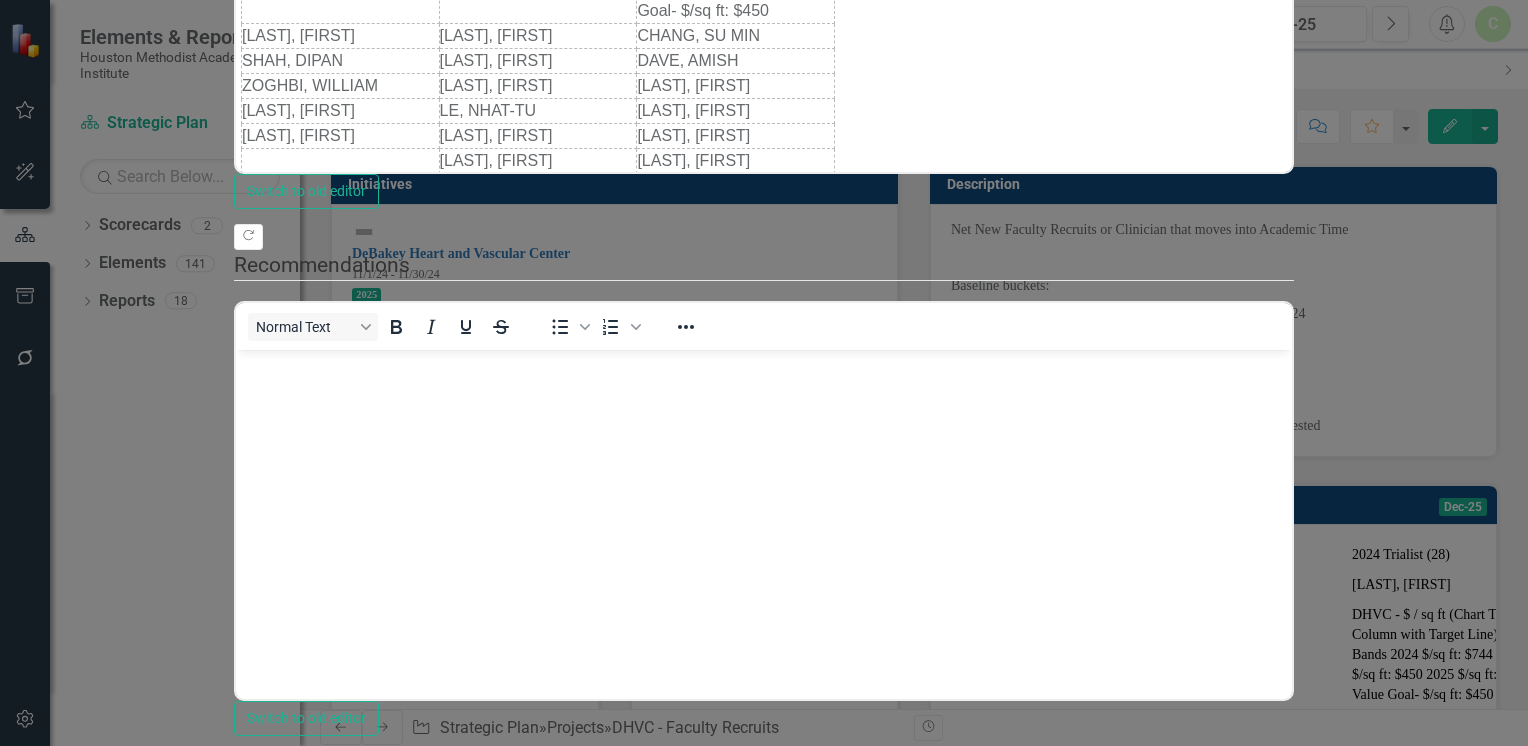 click on "Series" at bounding box center (570, -556) 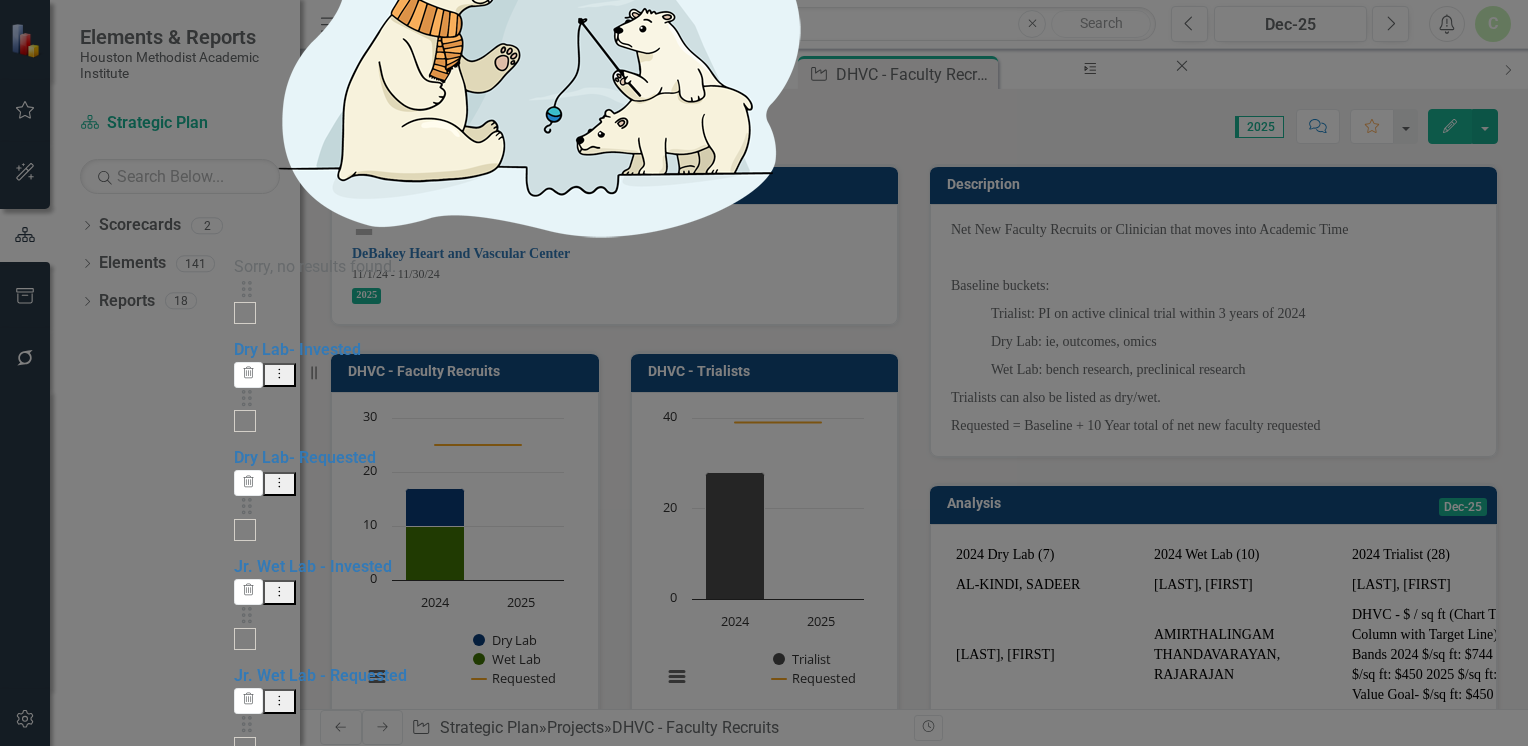 checkbox on "false" 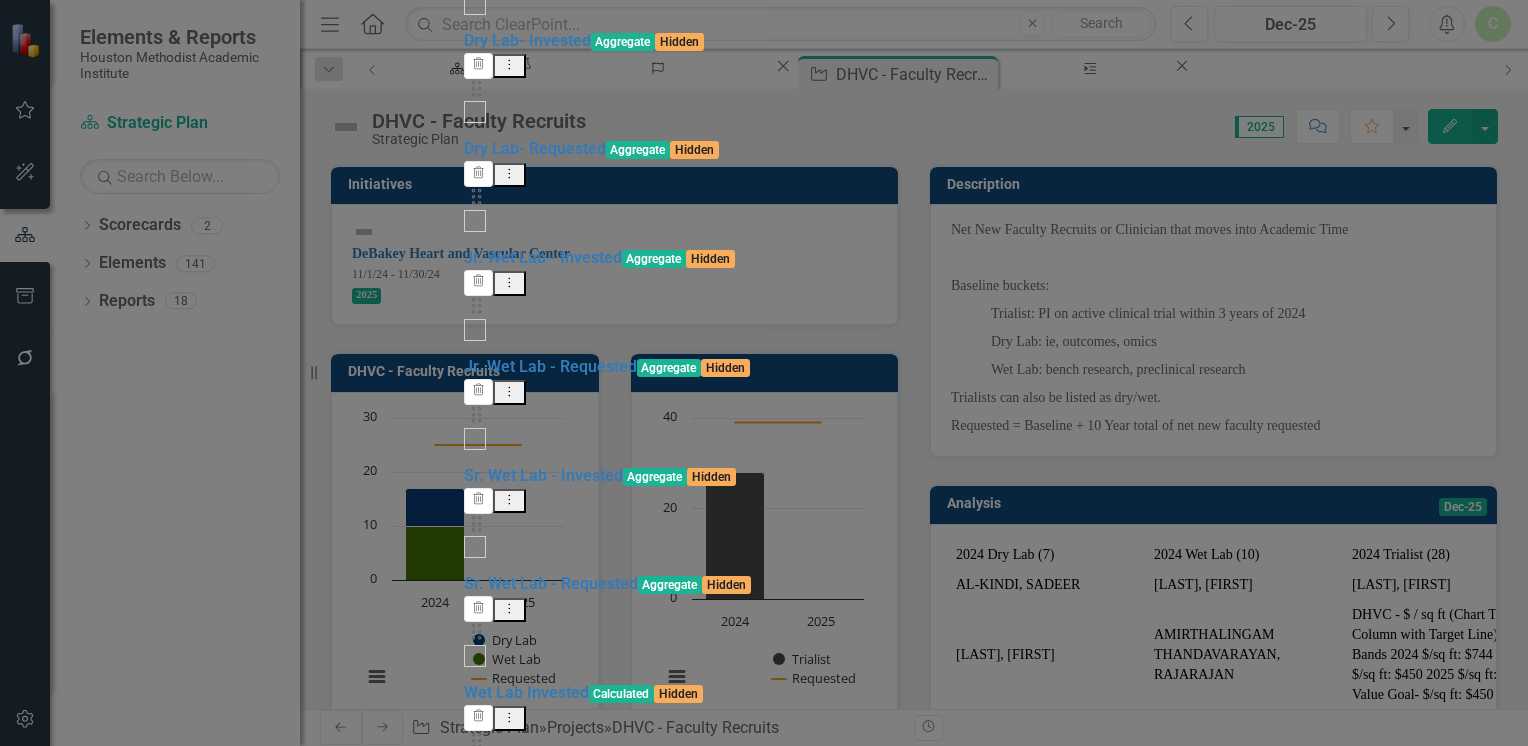 click on "10 yr Total Wet Lab requested" at bounding box center [572, 2432] 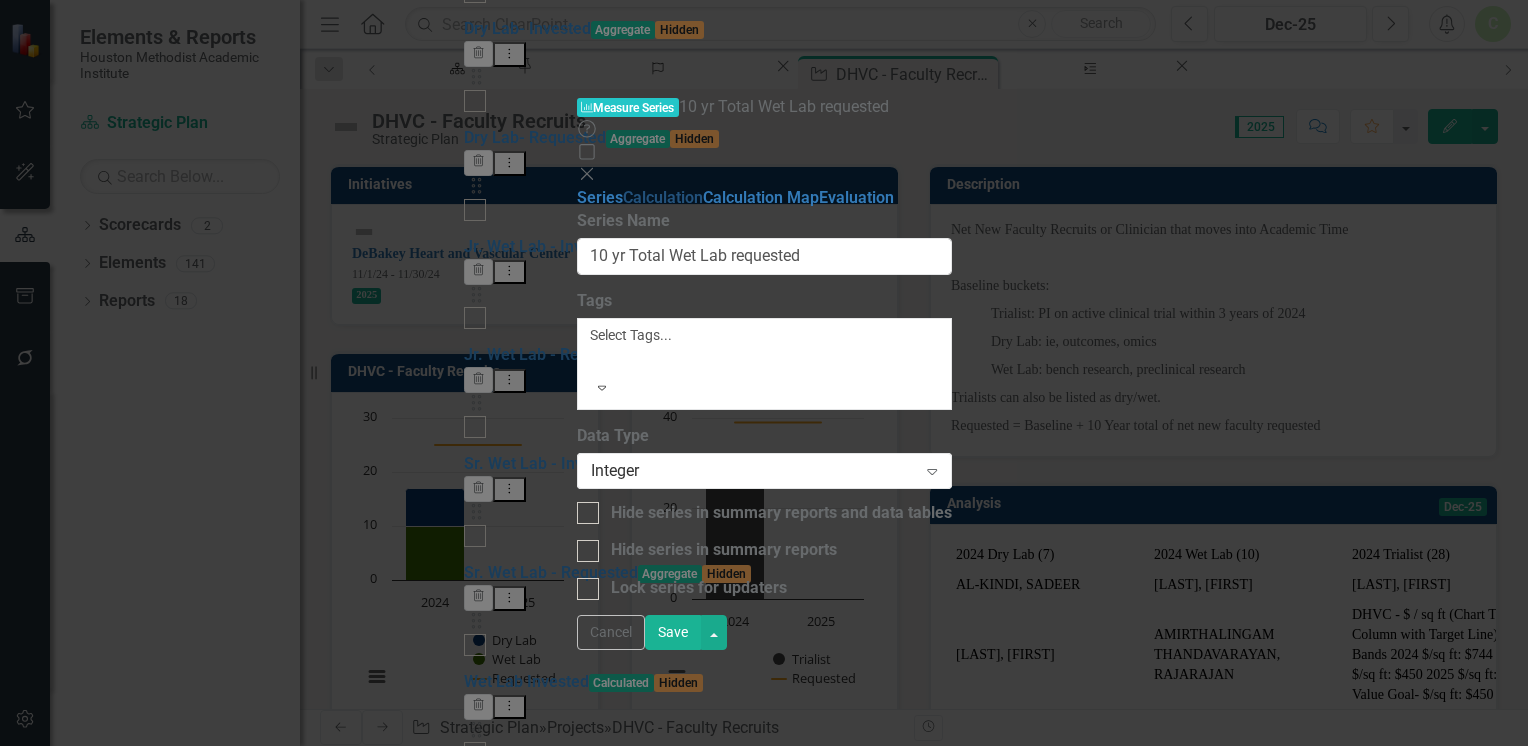 click on "Calculation" at bounding box center [663, 197] 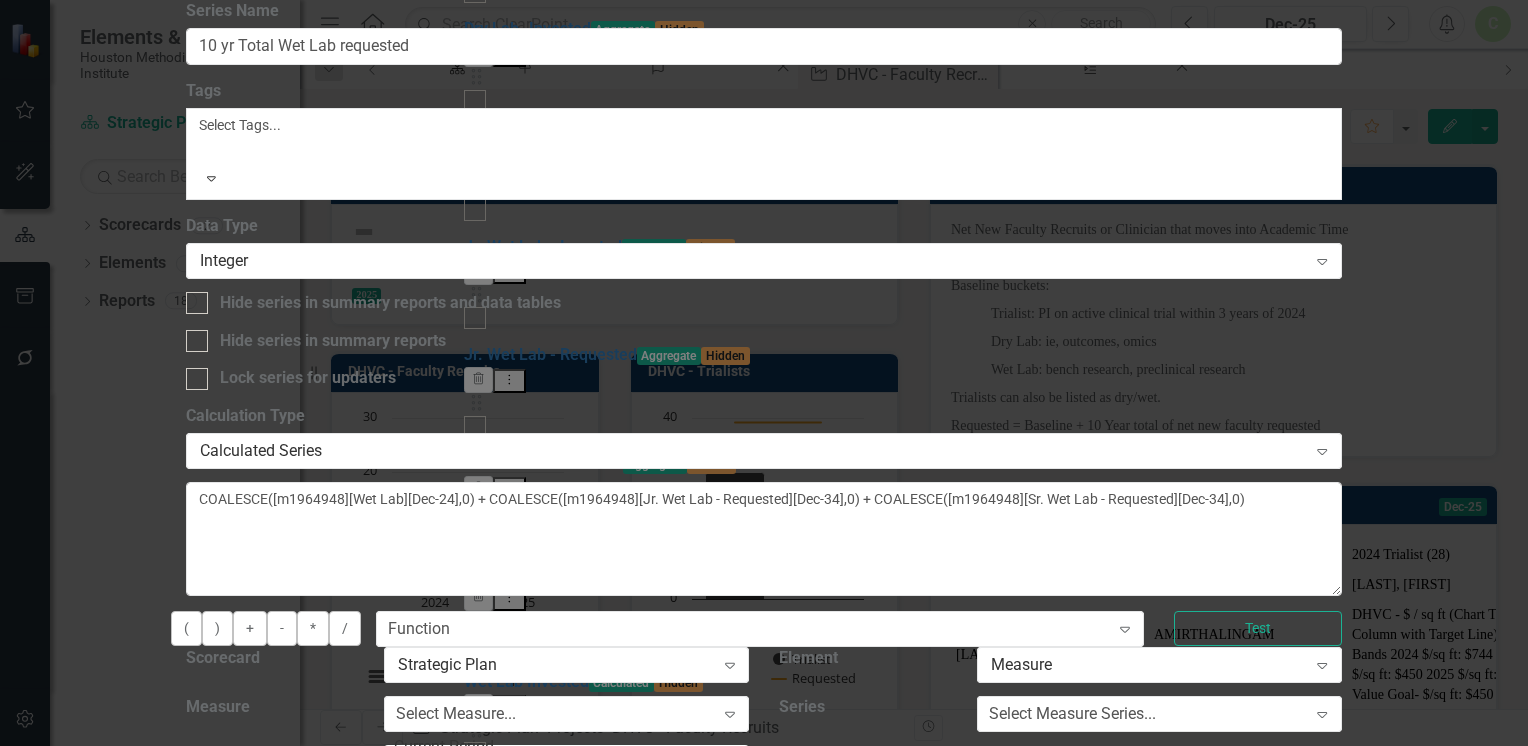click on "Cancel" at bounding box center [220, 842] 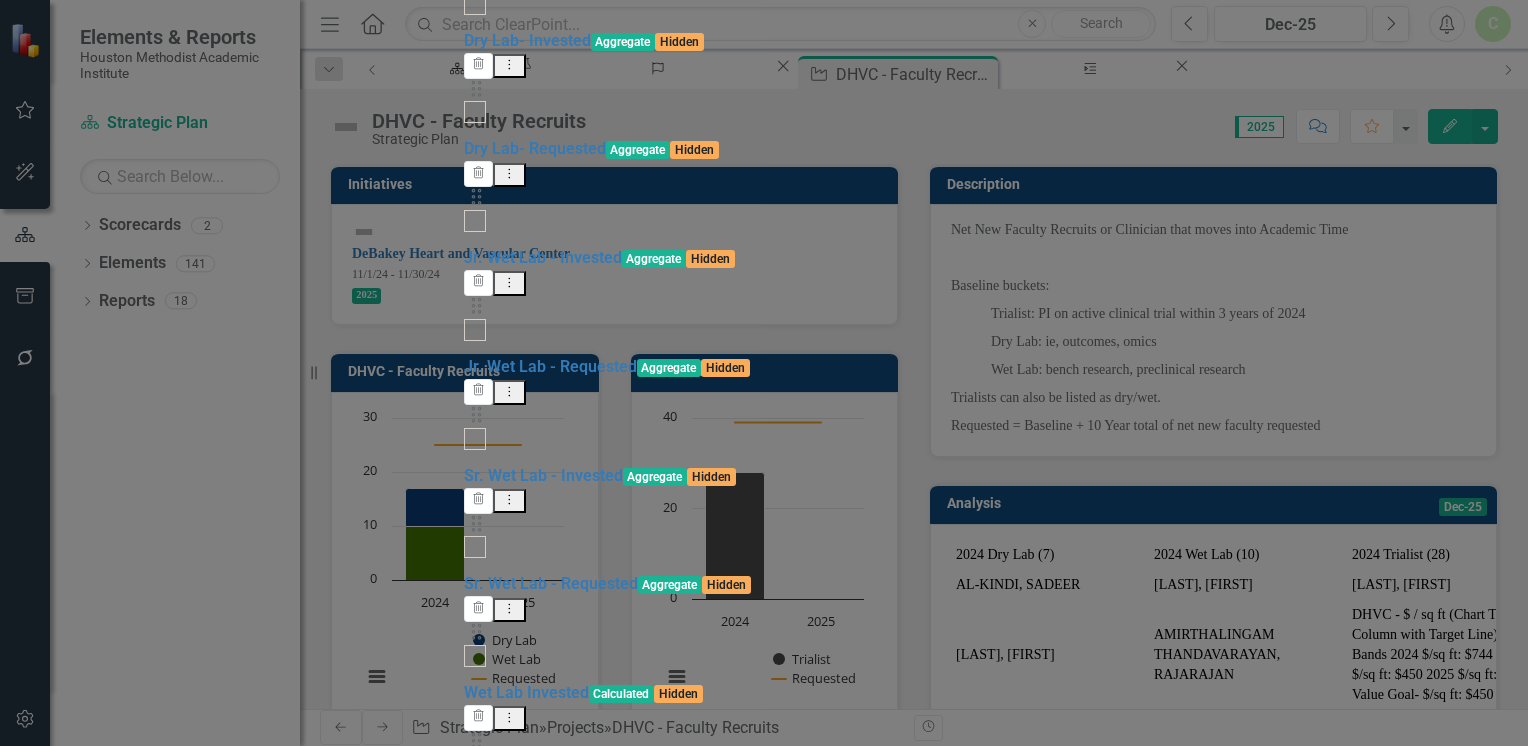 click on "Cancel" at bounding box center (498, 2706) 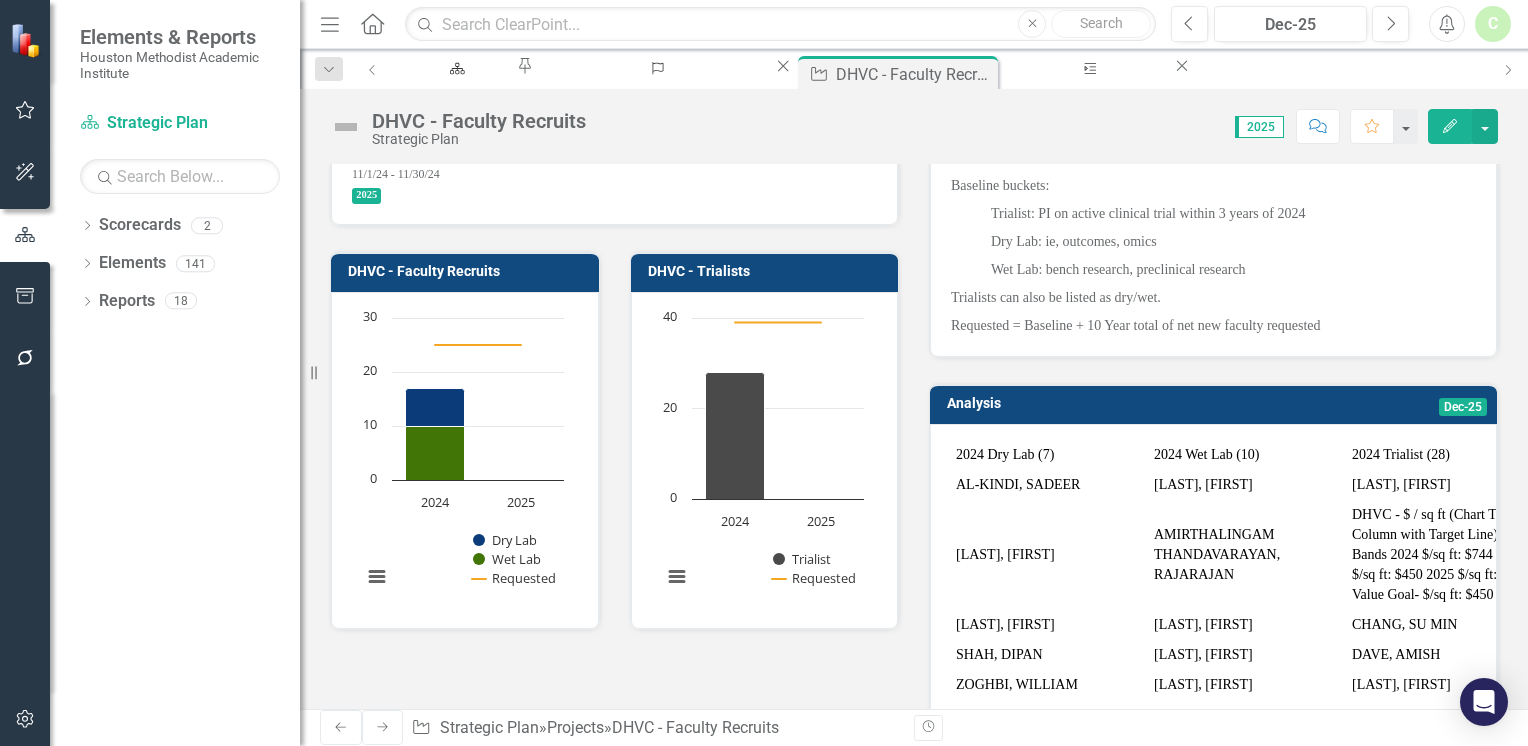 scroll, scrollTop: 200, scrollLeft: 0, axis: vertical 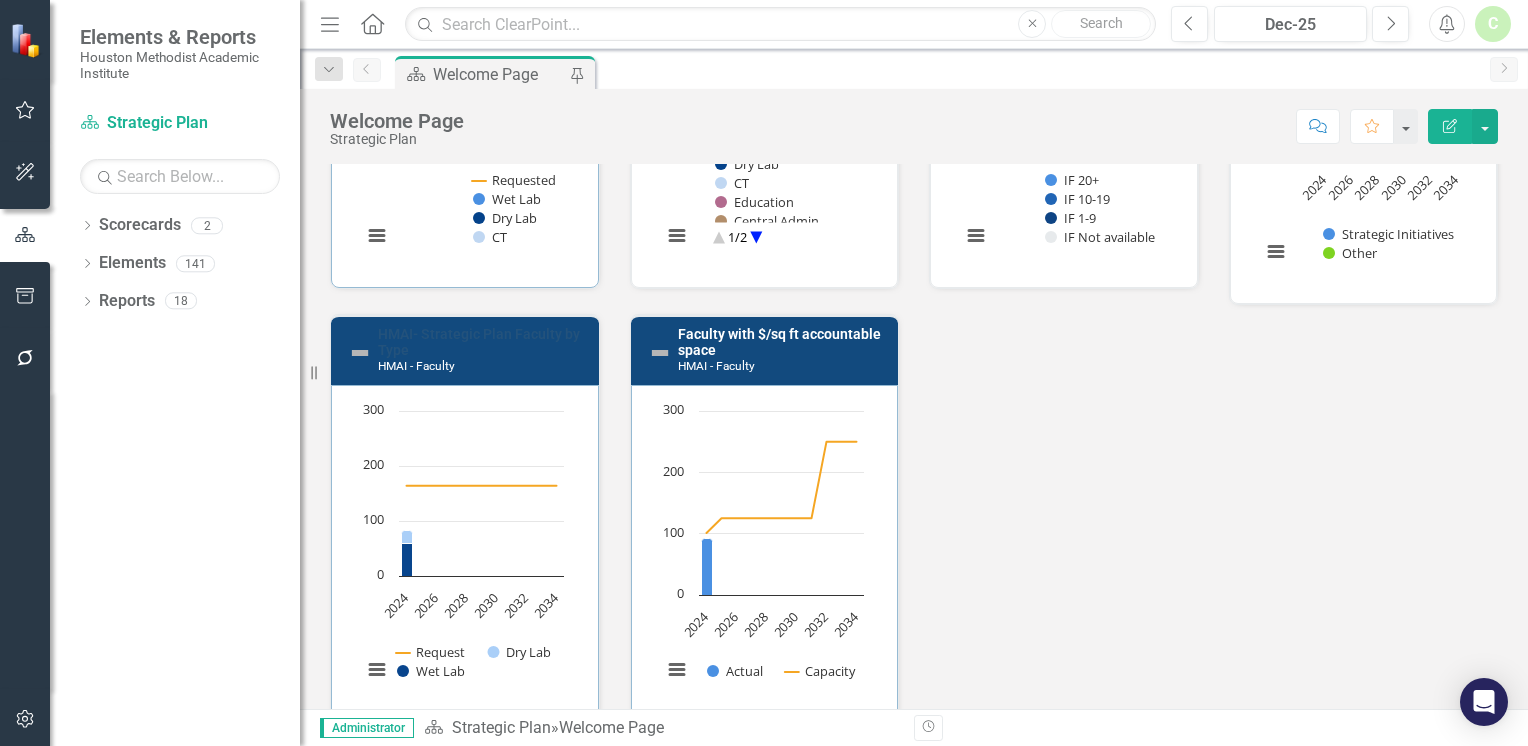 click on "HMAI- Strategic Plan Faculty by Type" at bounding box center [479, 341] 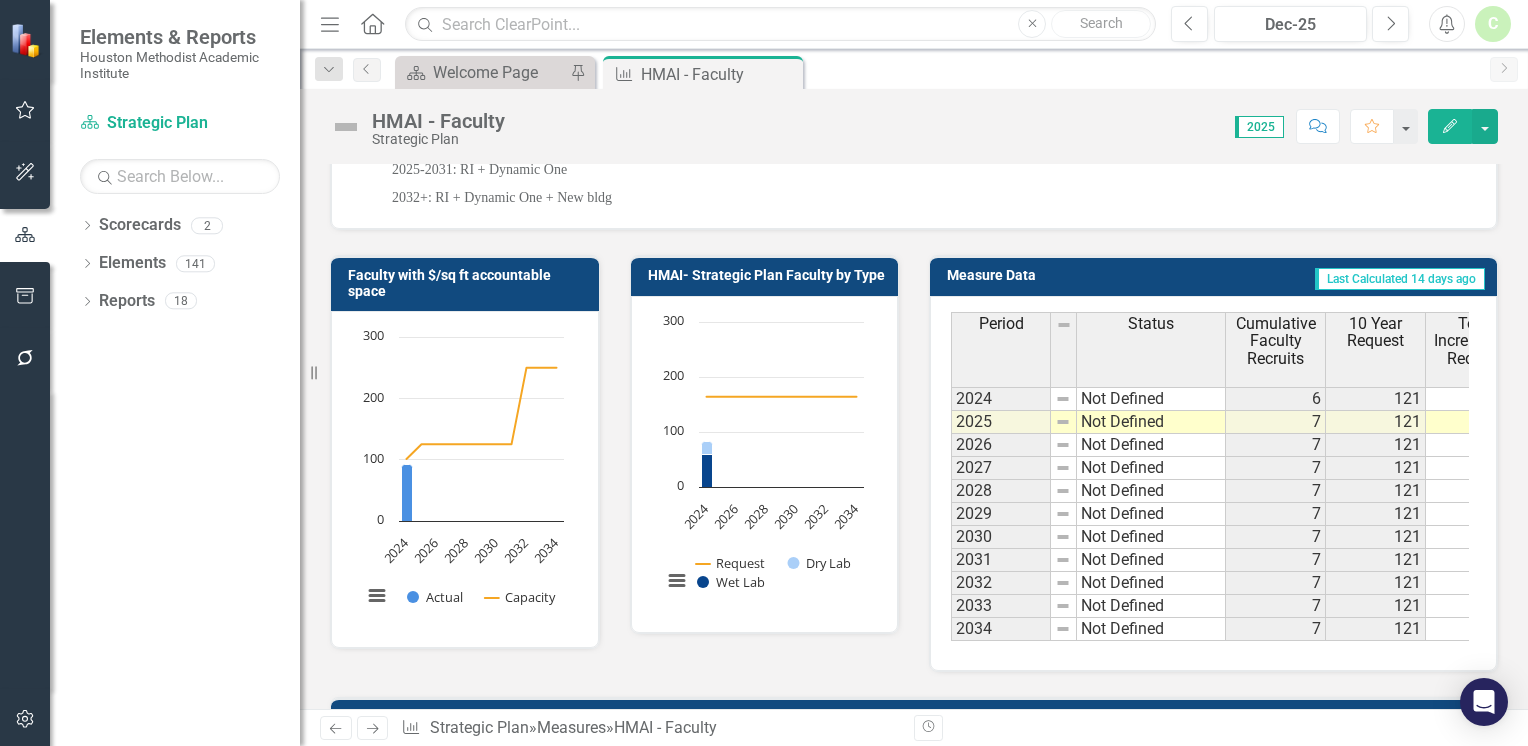 scroll, scrollTop: 300, scrollLeft: 0, axis: vertical 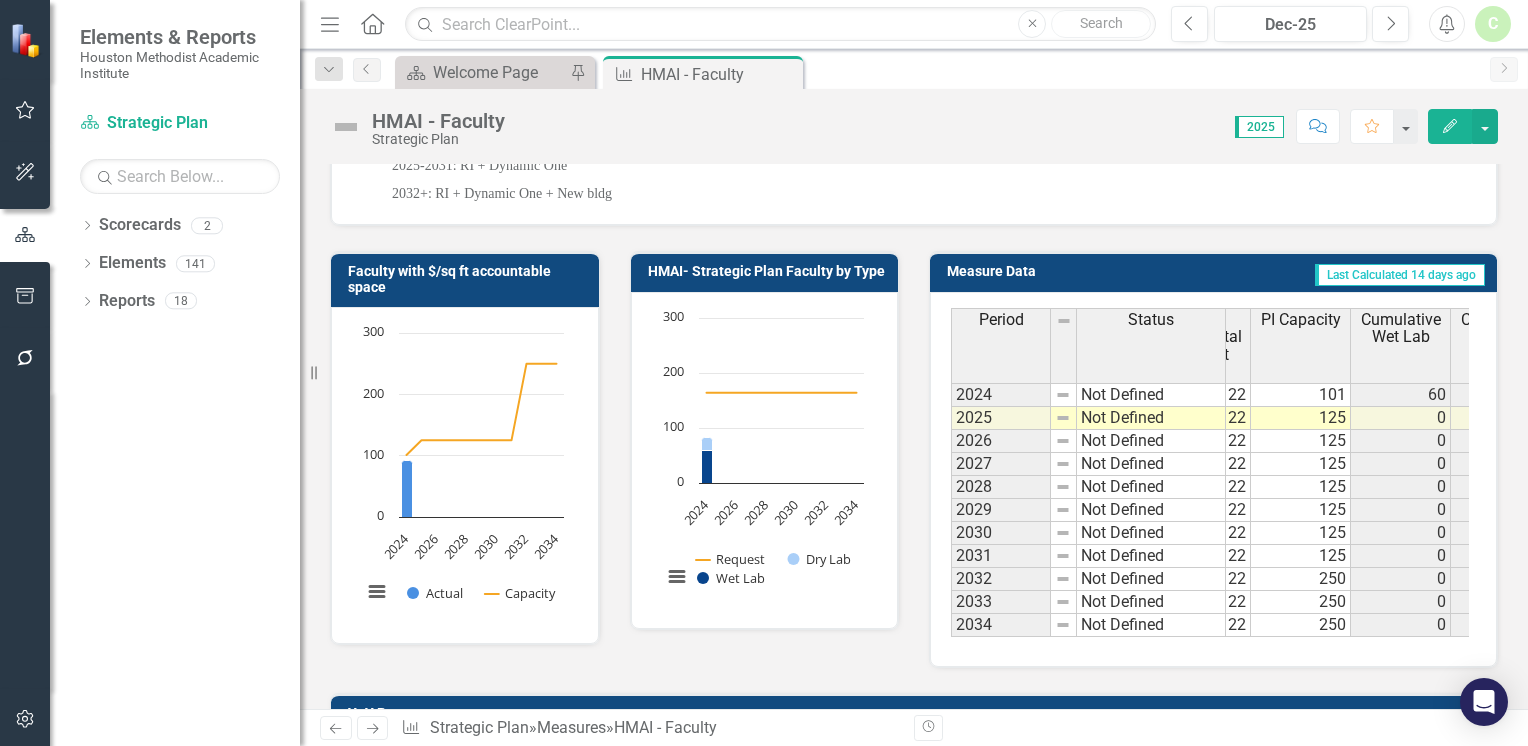 click 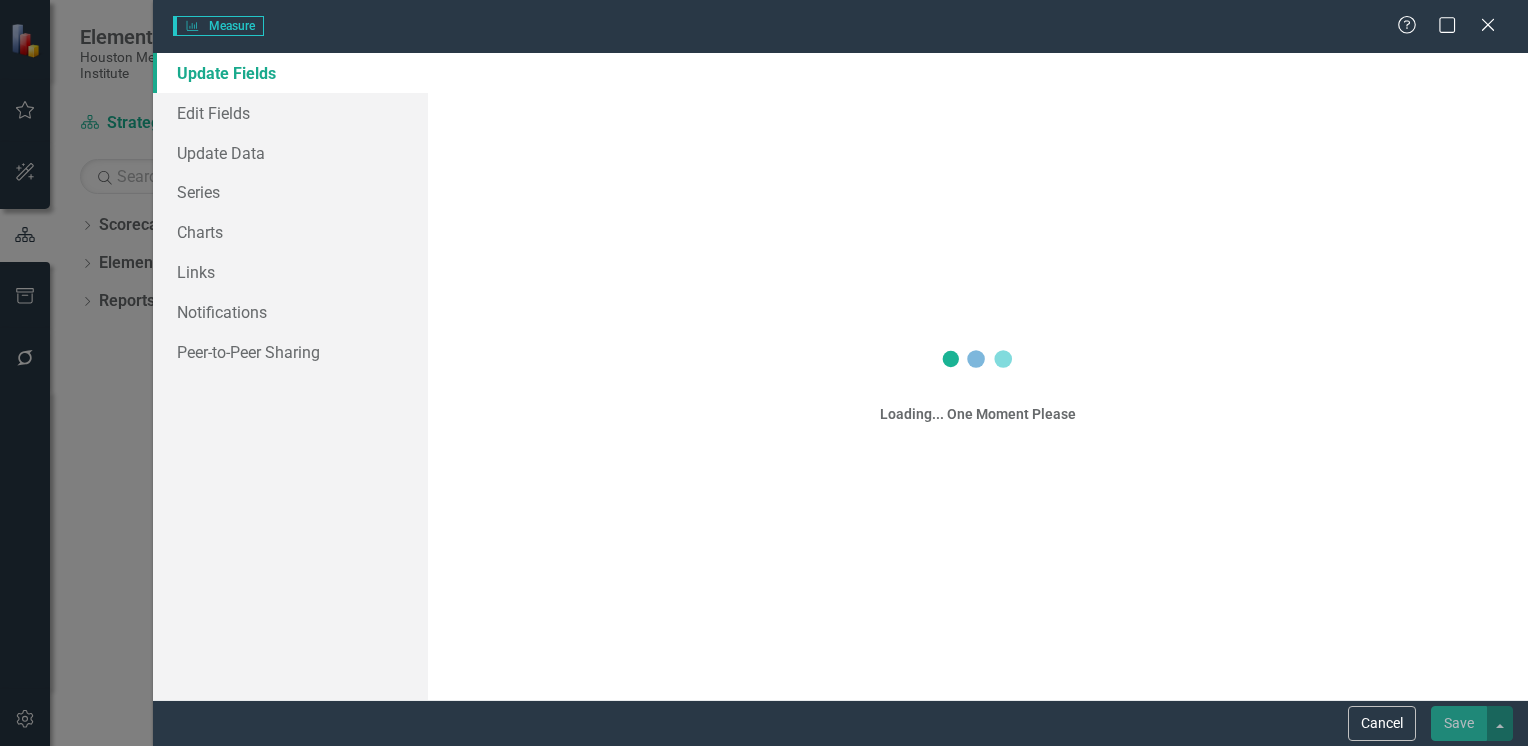 click on "Measure Measure Help Maximize Close Update Fields Edit Fields Update  Data Series Charts Links Notifications Peer-to-Peer Sharing Loading... One Moment Please Cancel Save" at bounding box center [764, 373] 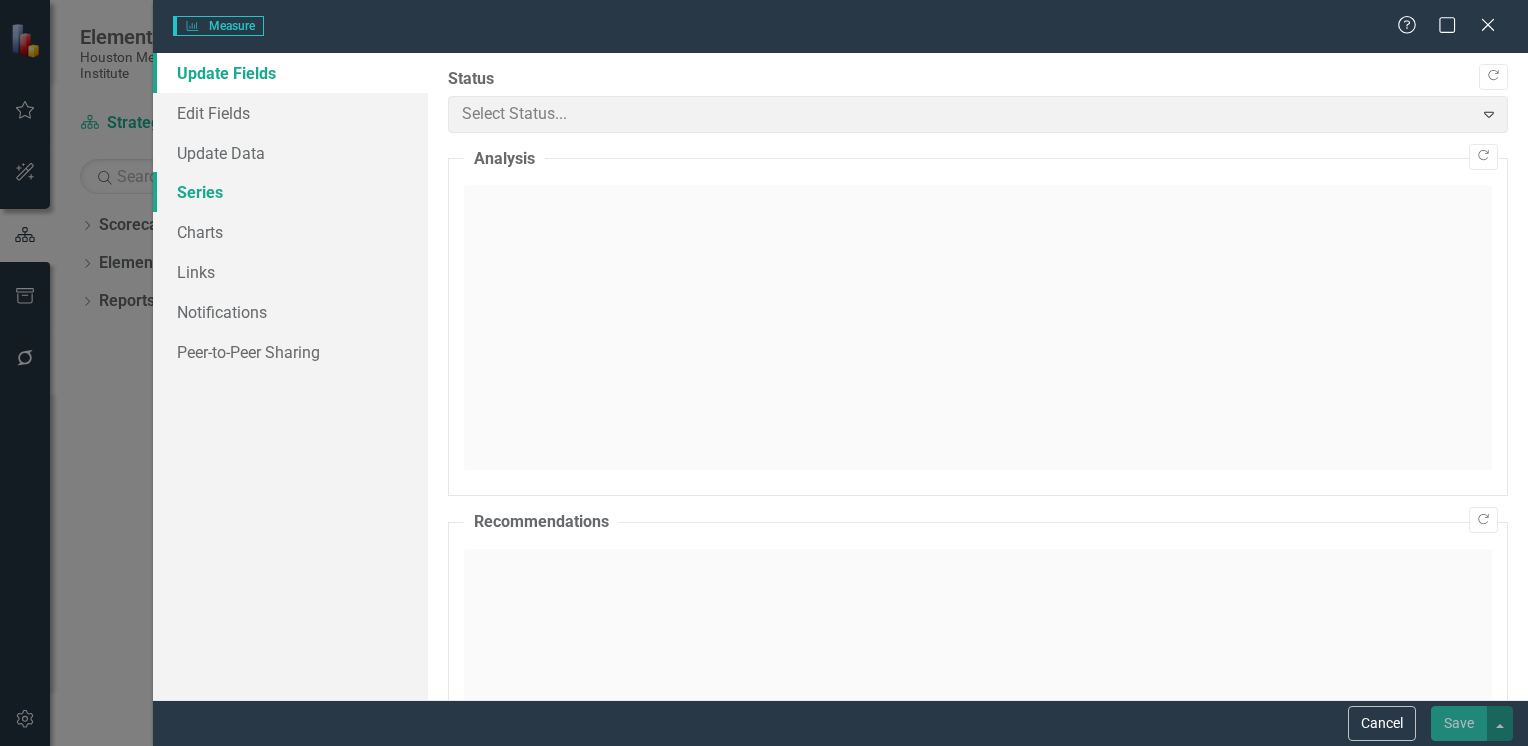 click on "Series" at bounding box center [290, 192] 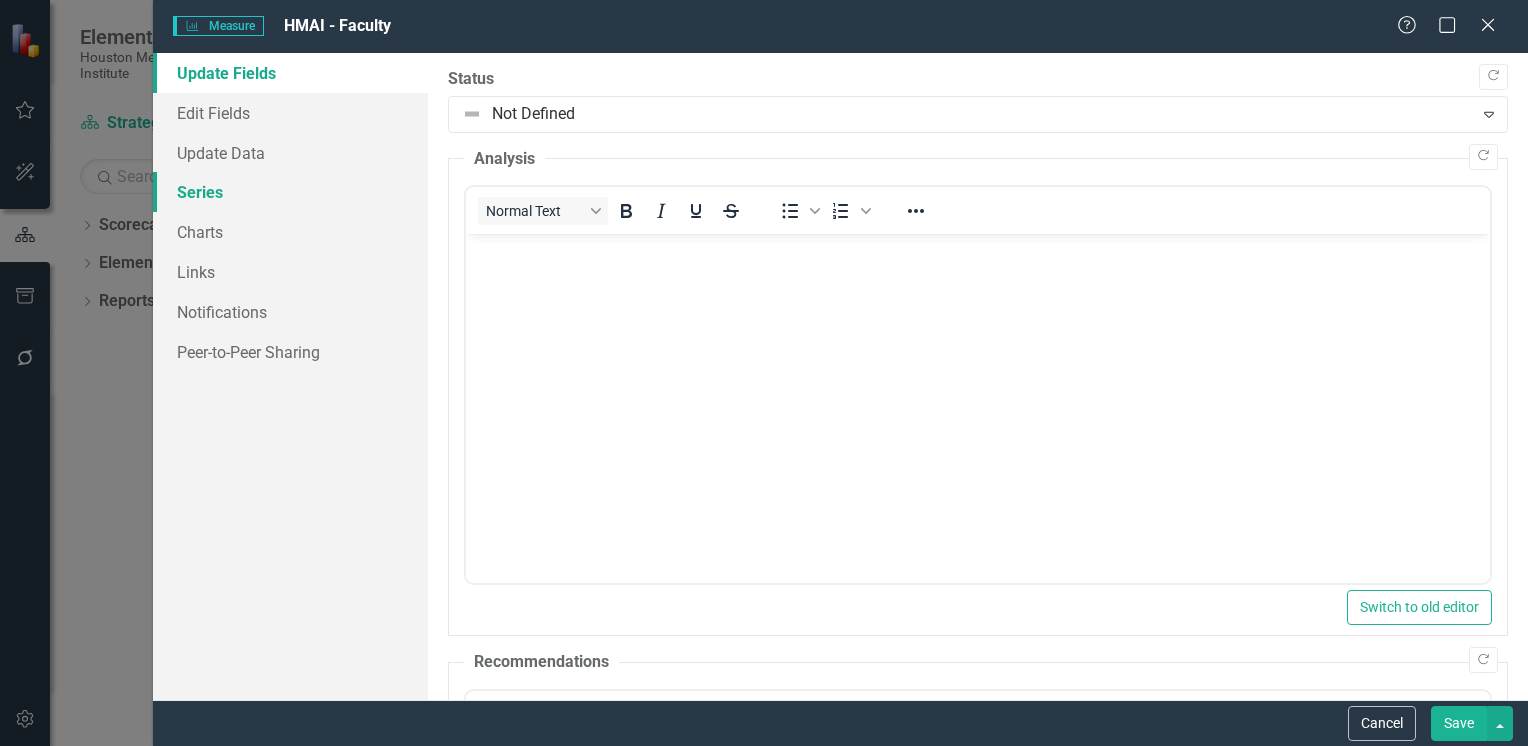 click on "Series" at bounding box center (290, 192) 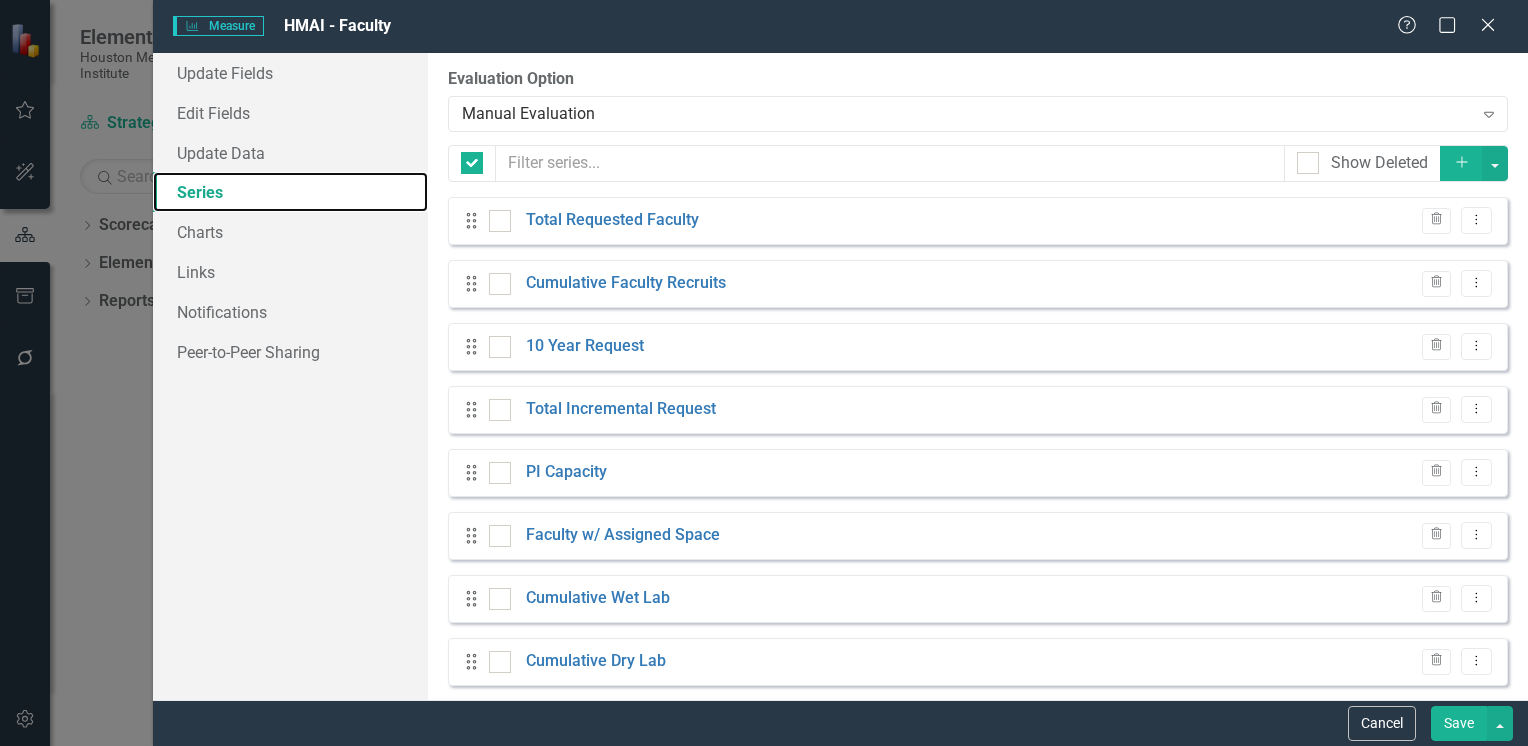 checkbox on "false" 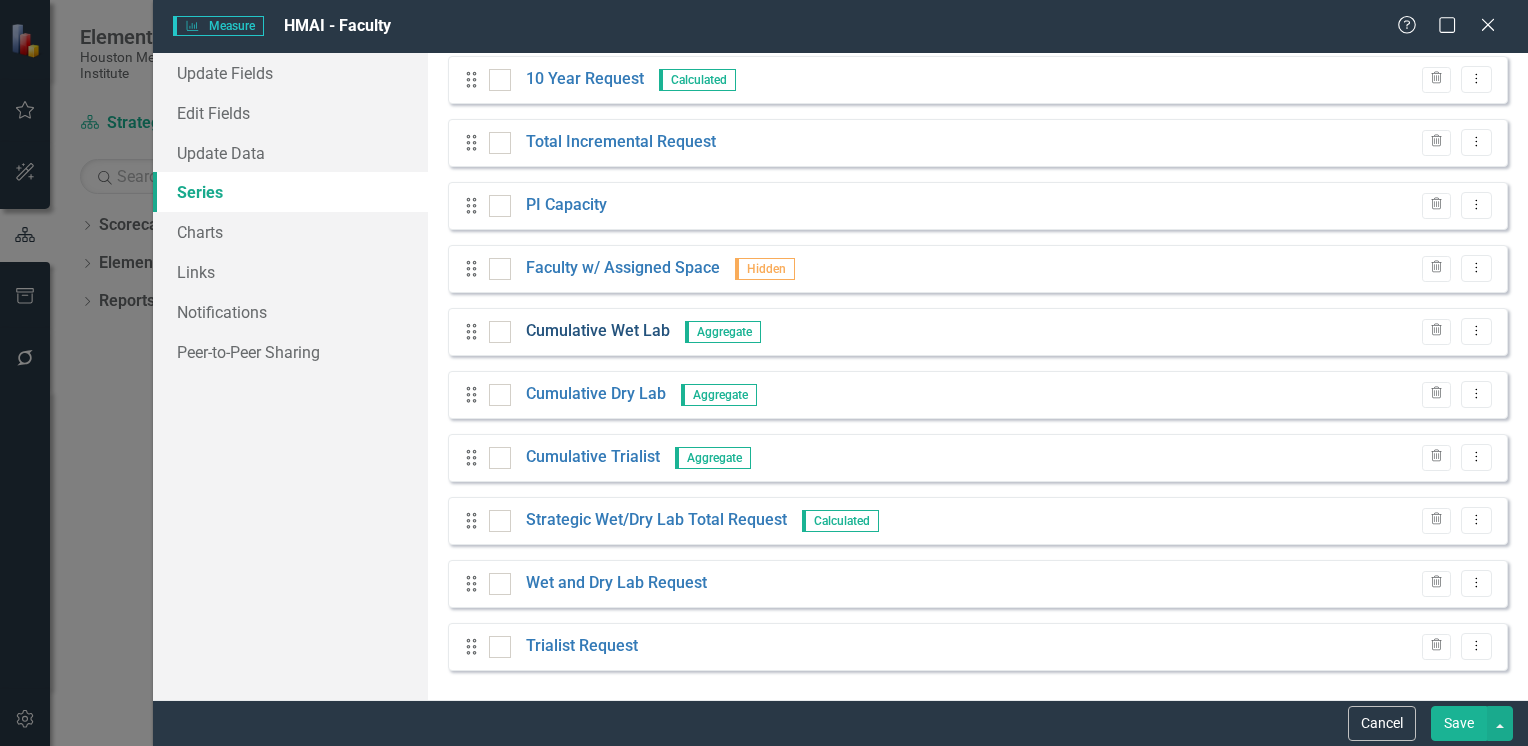 click on "Cumulative Wet Lab" at bounding box center [598, 331] 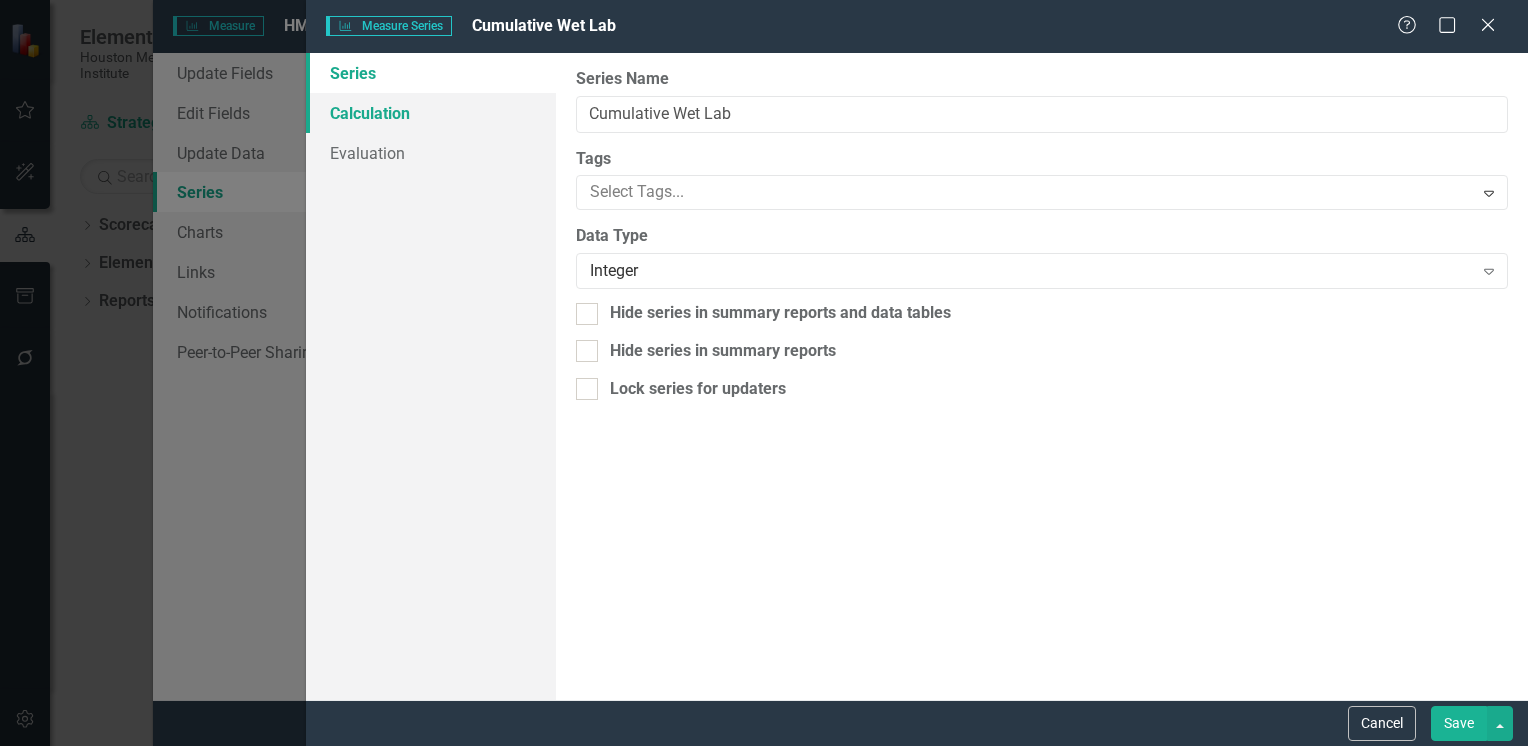 click on "Calculation" at bounding box center [431, 113] 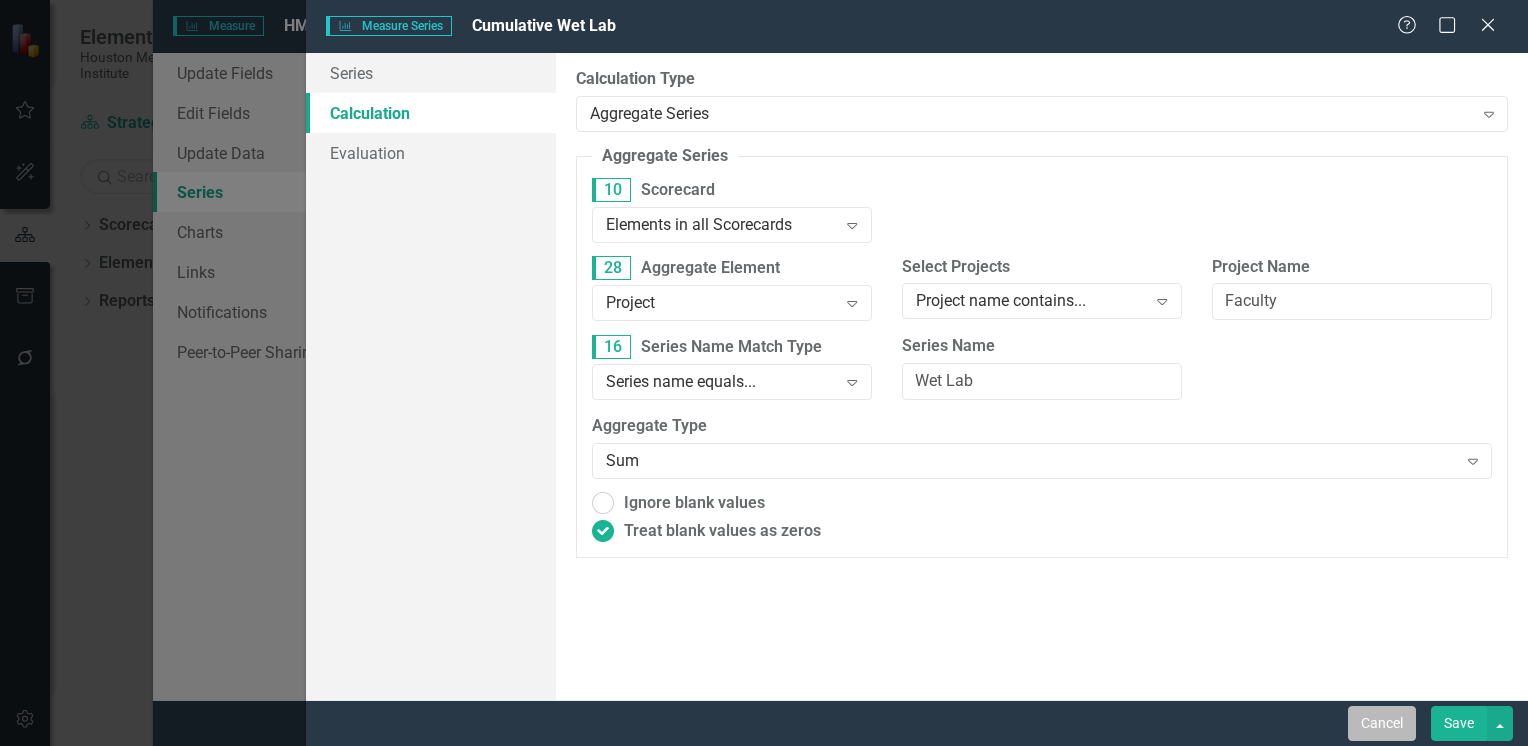 click on "Cancel" at bounding box center (1382, 723) 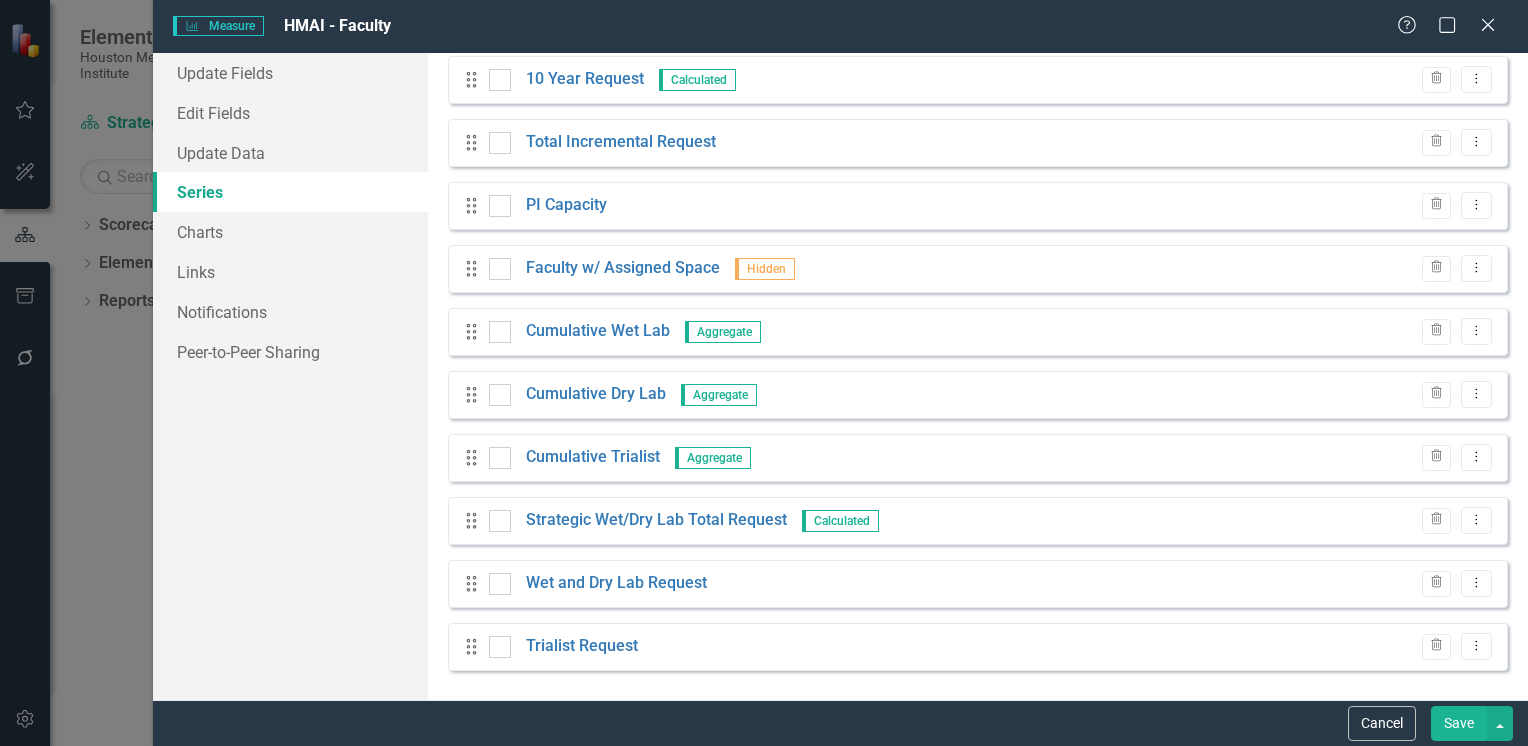 click on "Measure Measure HMAI - Faculty Help Maximize Close" at bounding box center (840, 26) 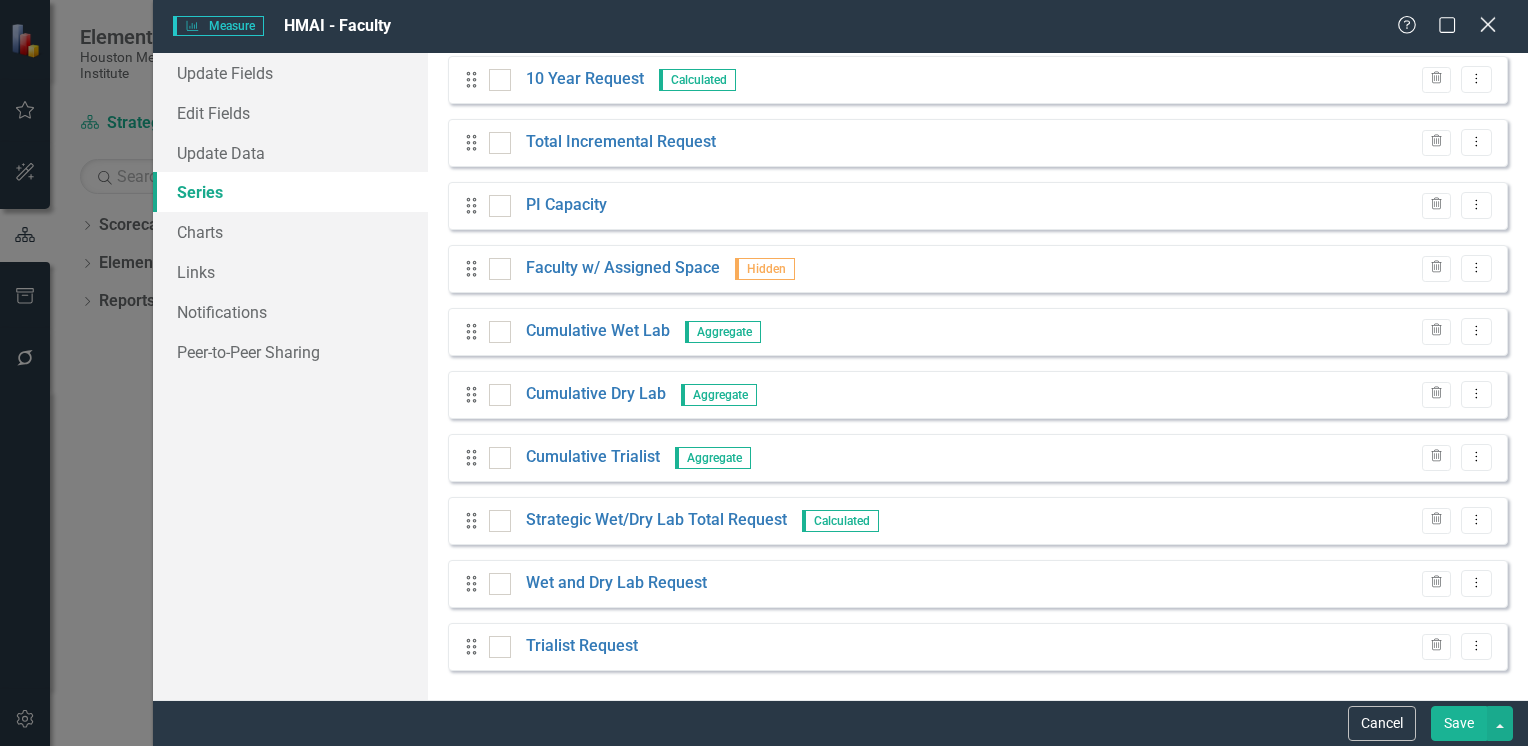 click on "Close" 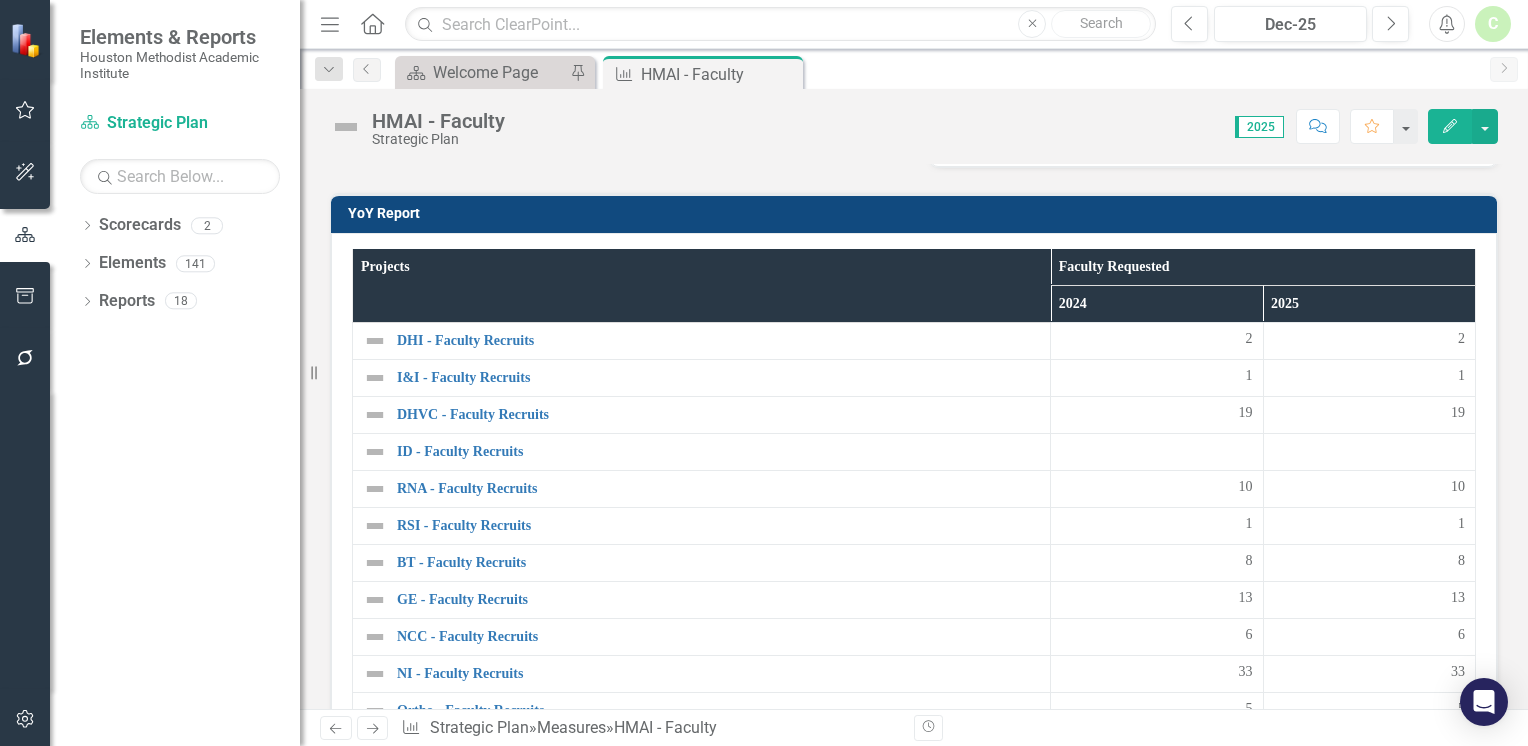 click on "YoY Report" at bounding box center (917, 216) 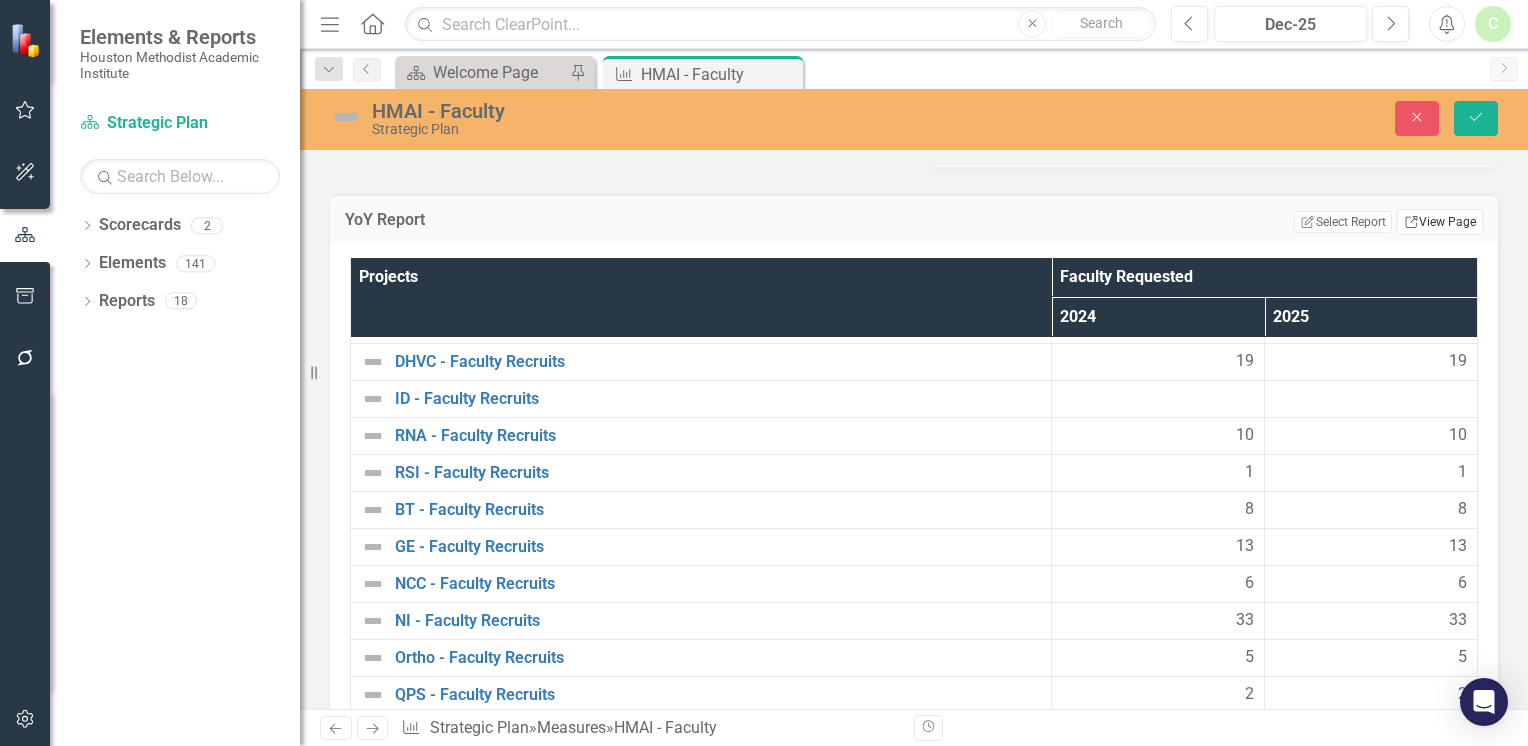 click on "Link  View Page" at bounding box center [1440, 222] 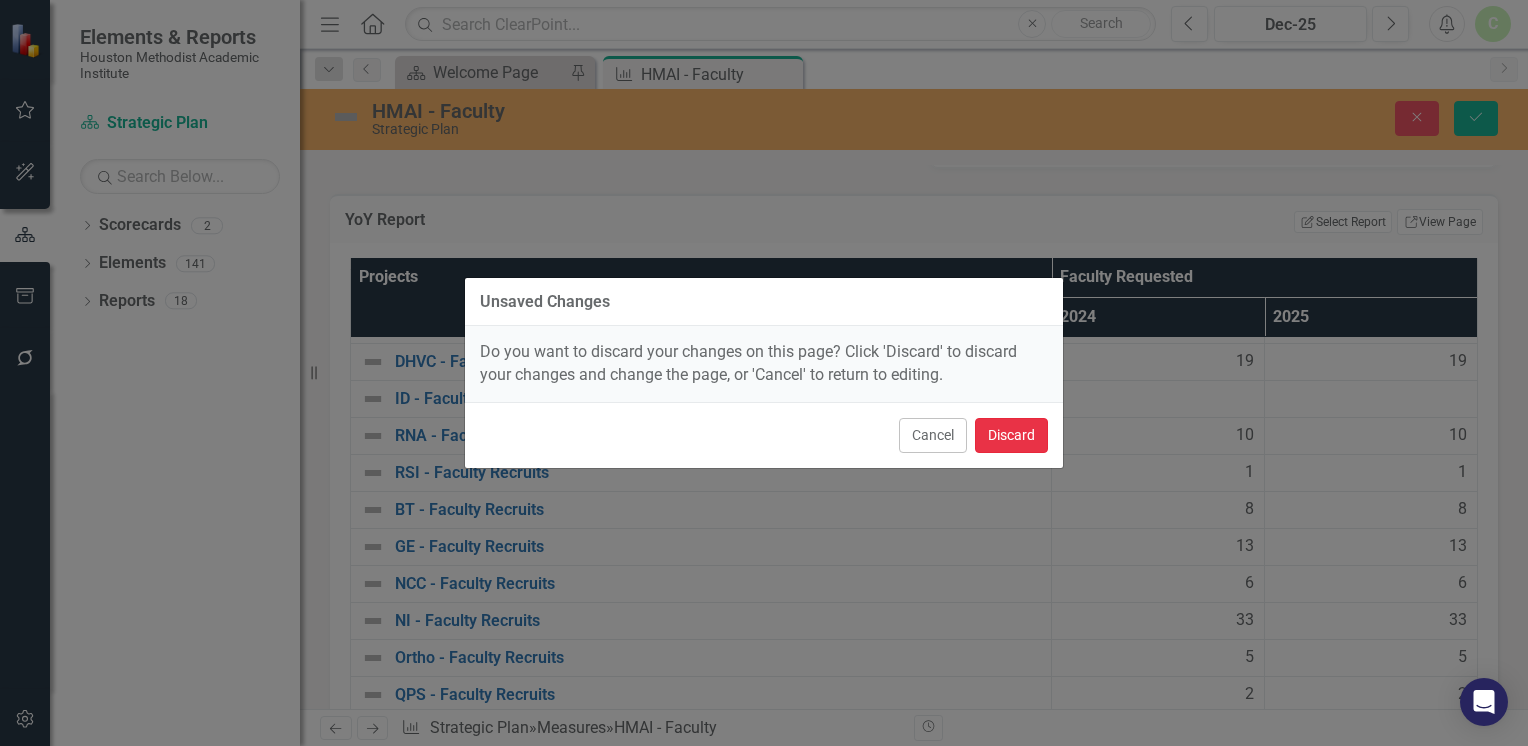 click on "Discard" at bounding box center [1011, 435] 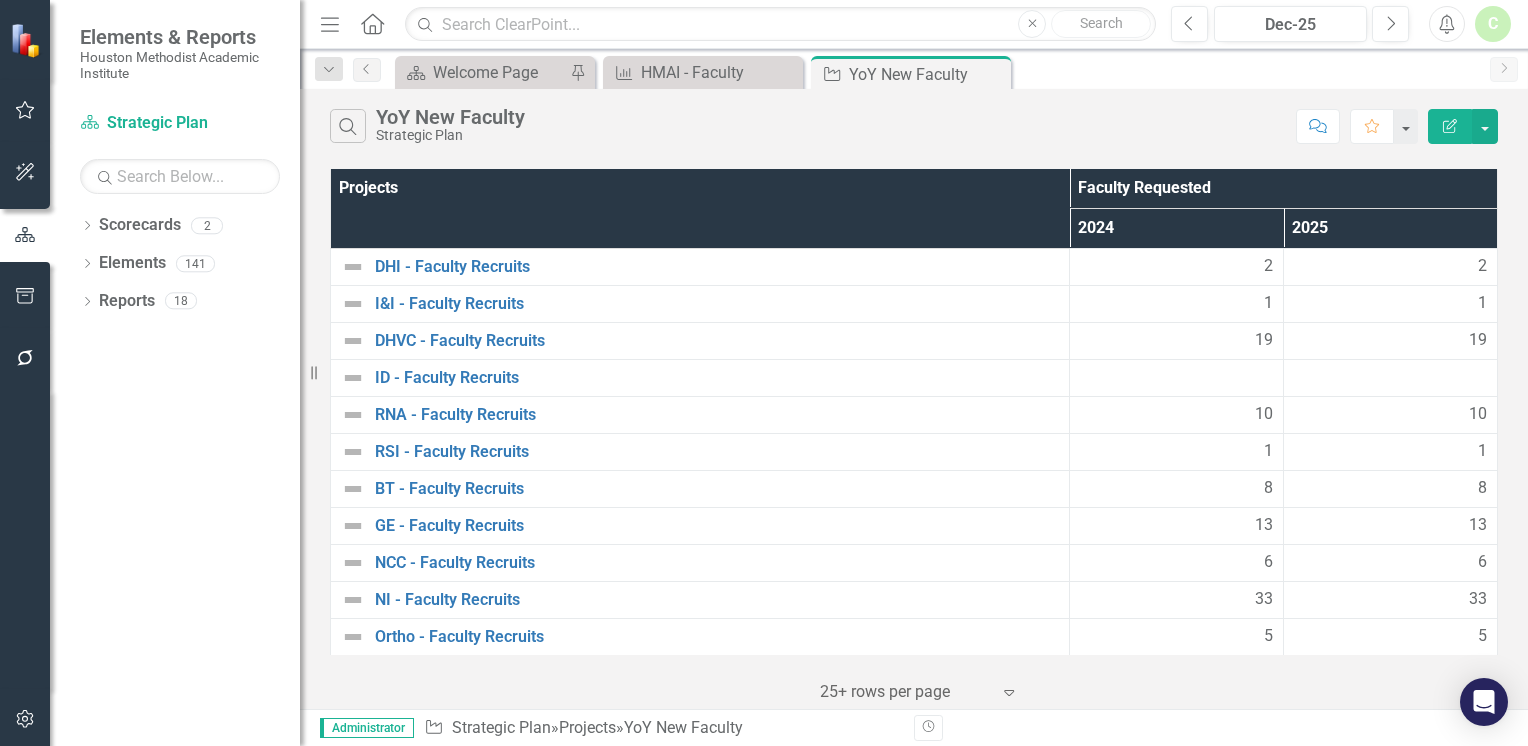 click on "Edit Report" 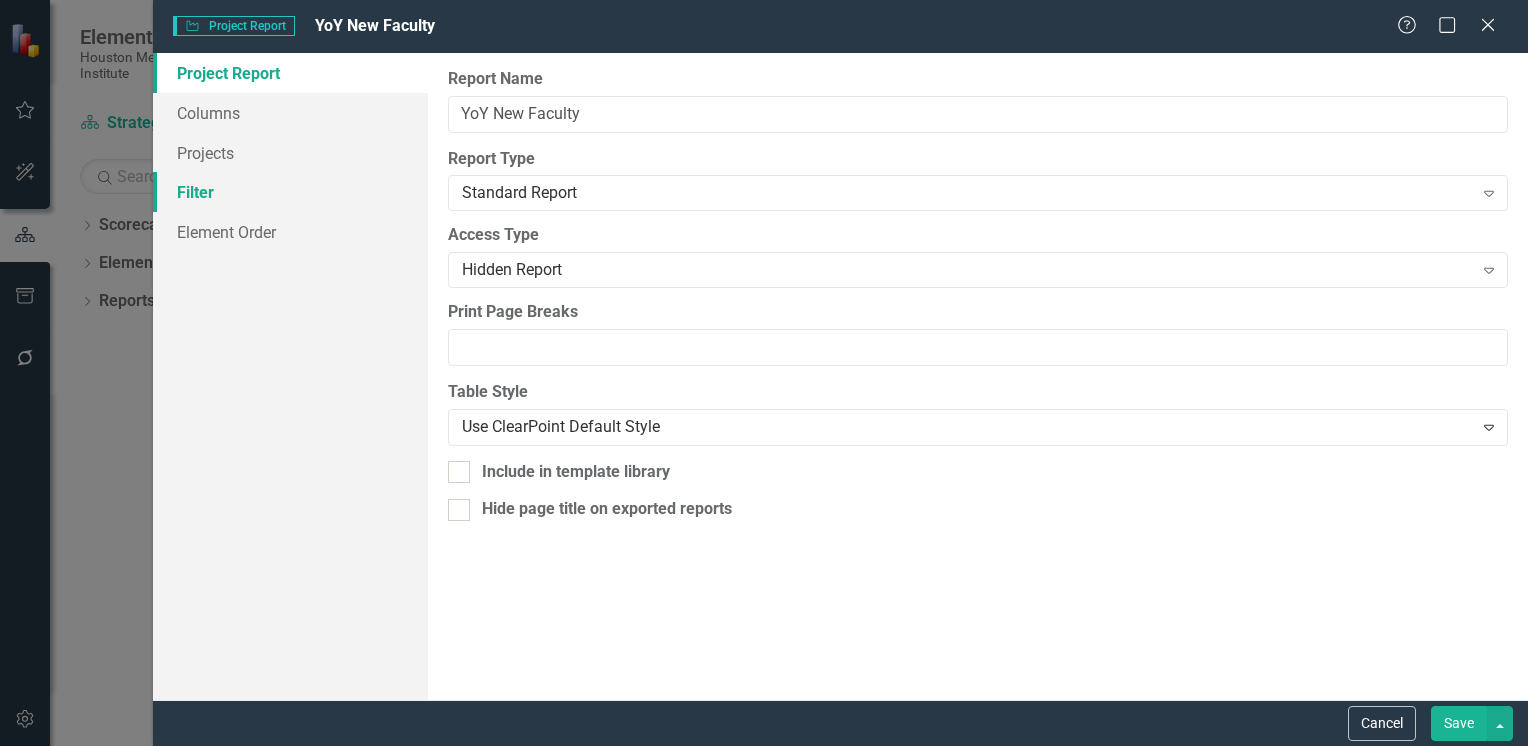 click on "Filter" at bounding box center (290, 192) 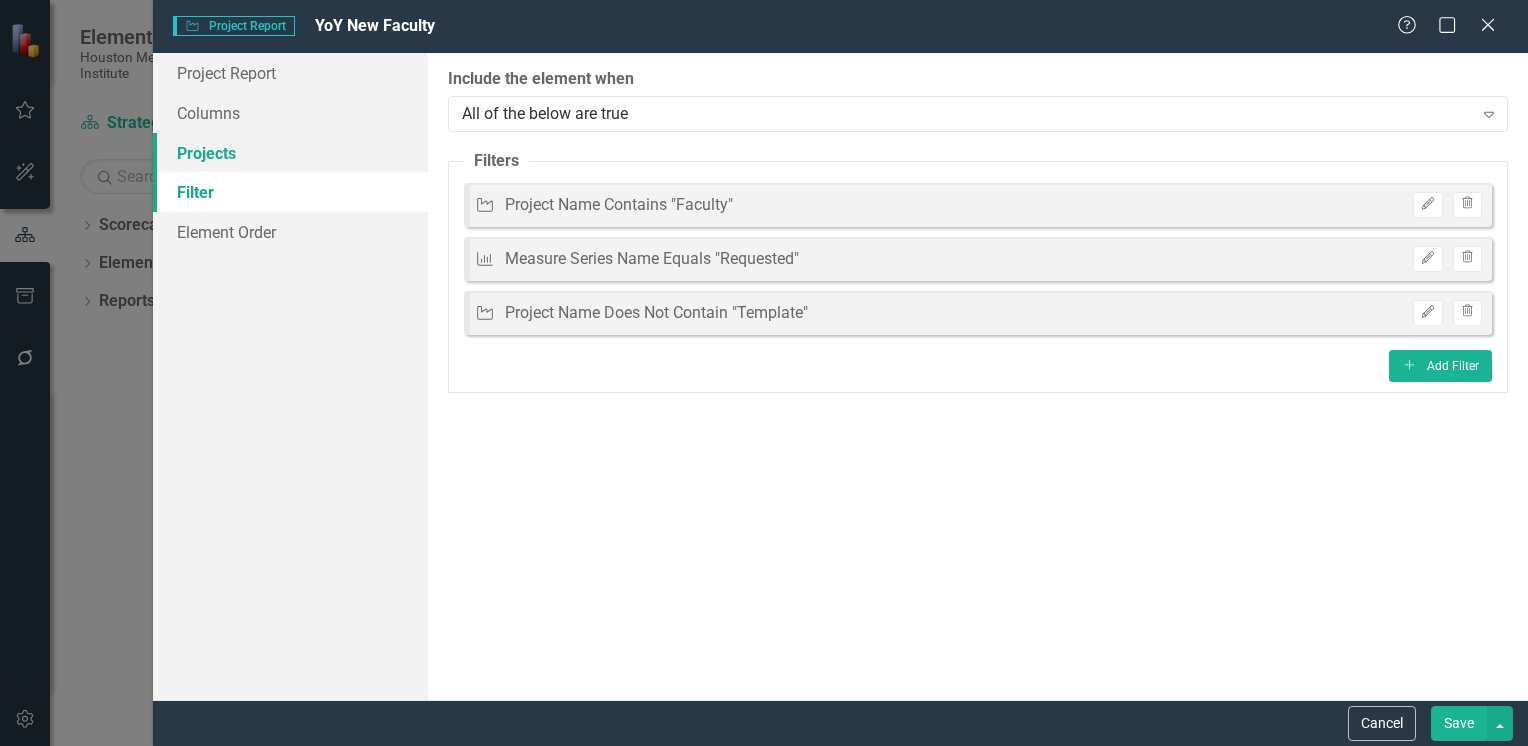 click on "Projects" at bounding box center (290, 153) 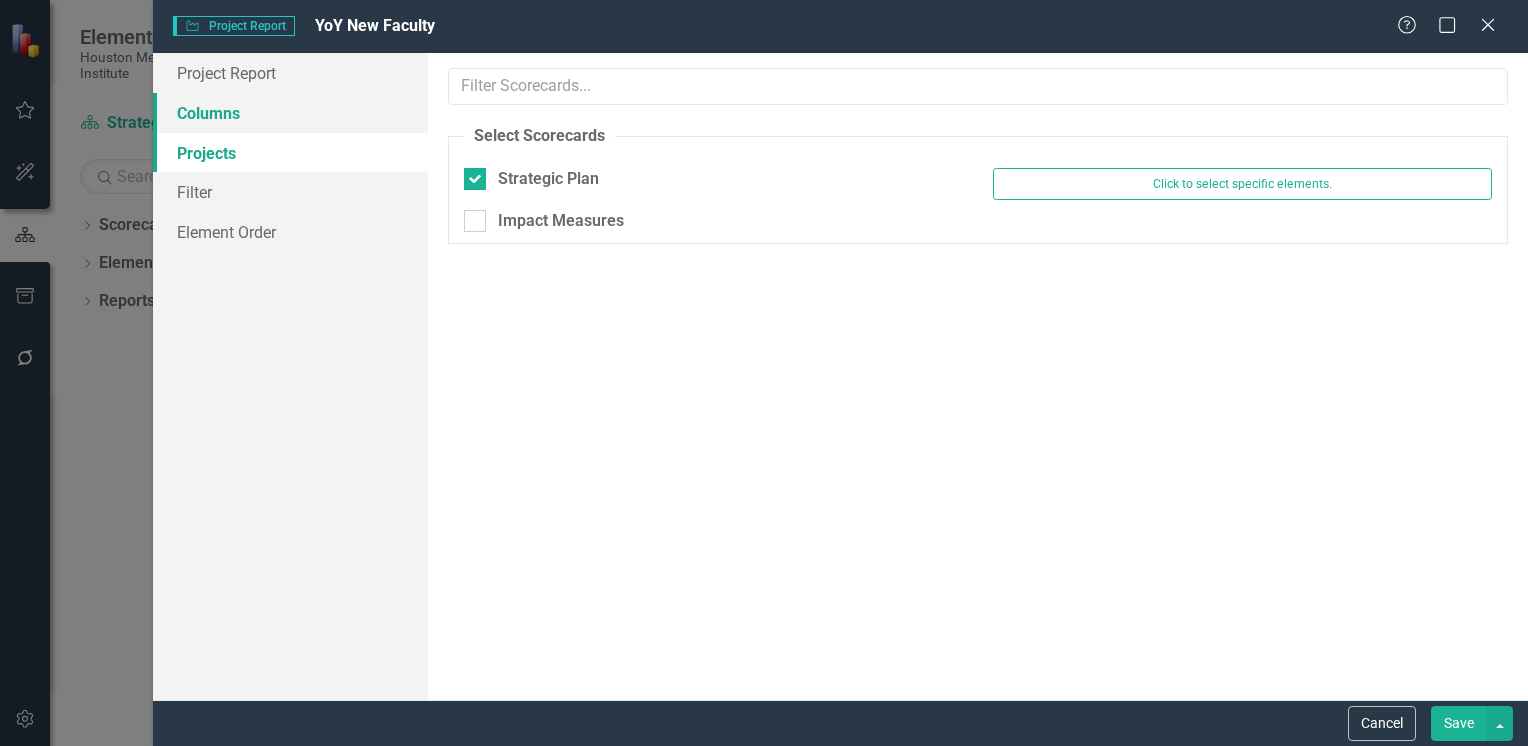 click on "Columns" at bounding box center (290, 113) 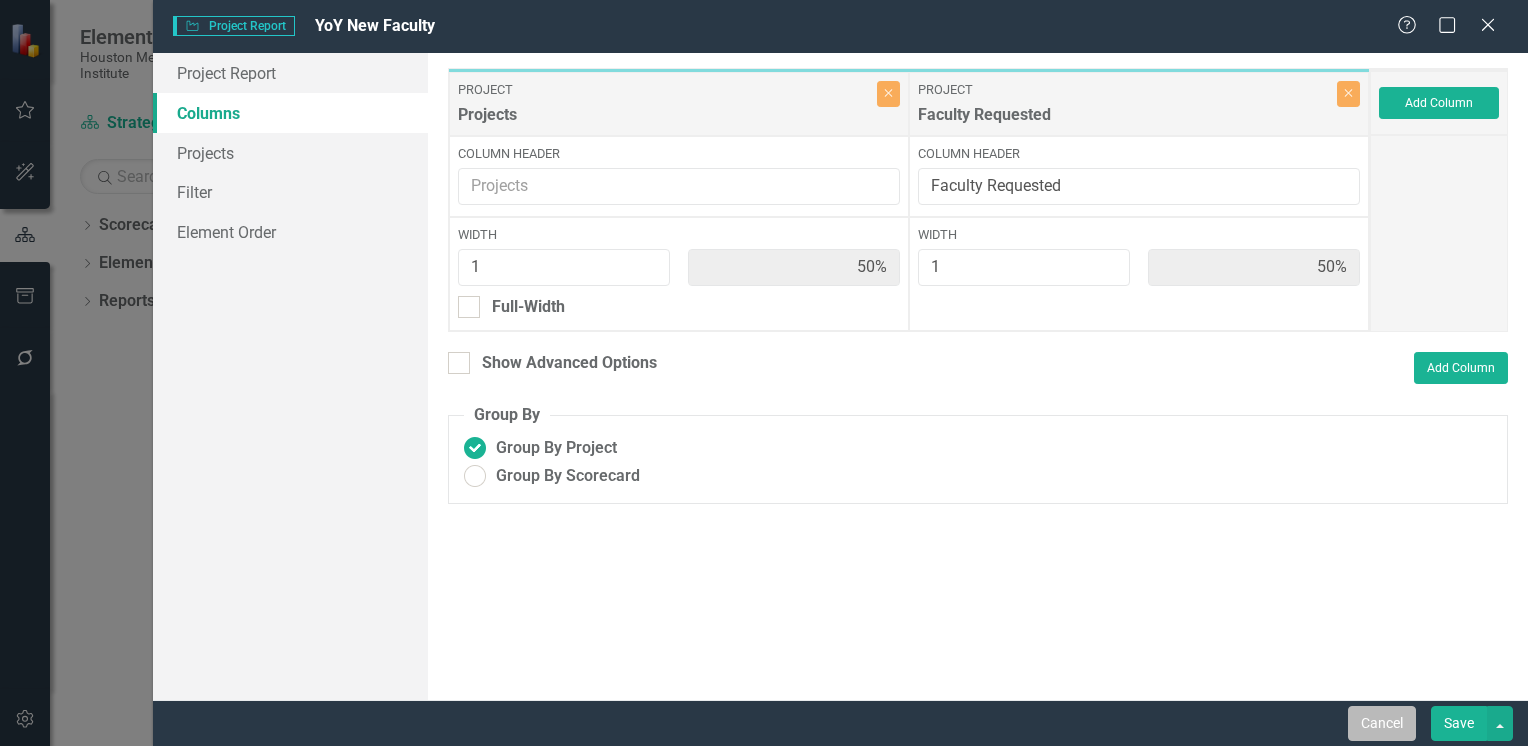 click on "Cancel" at bounding box center [1382, 723] 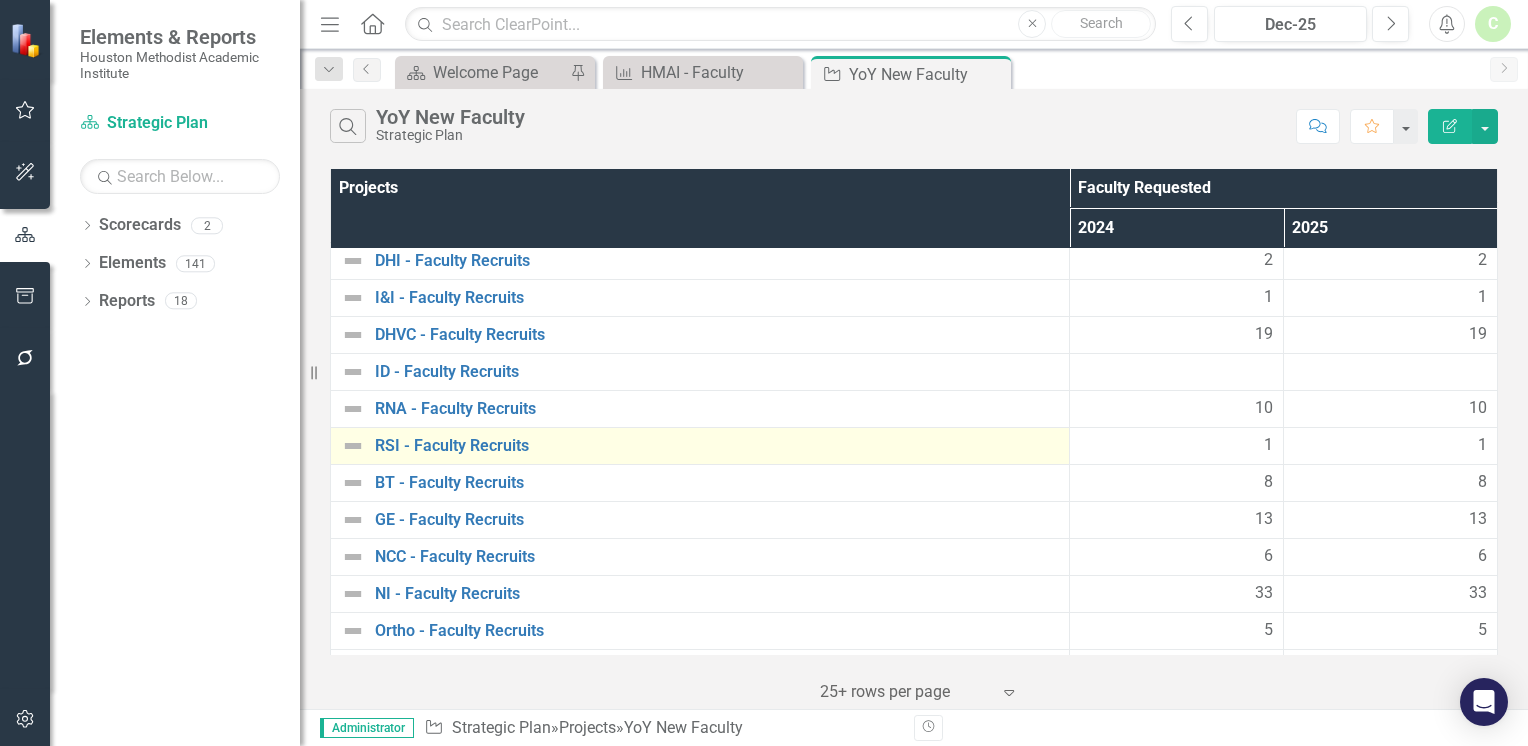 scroll, scrollTop: 0, scrollLeft: 0, axis: both 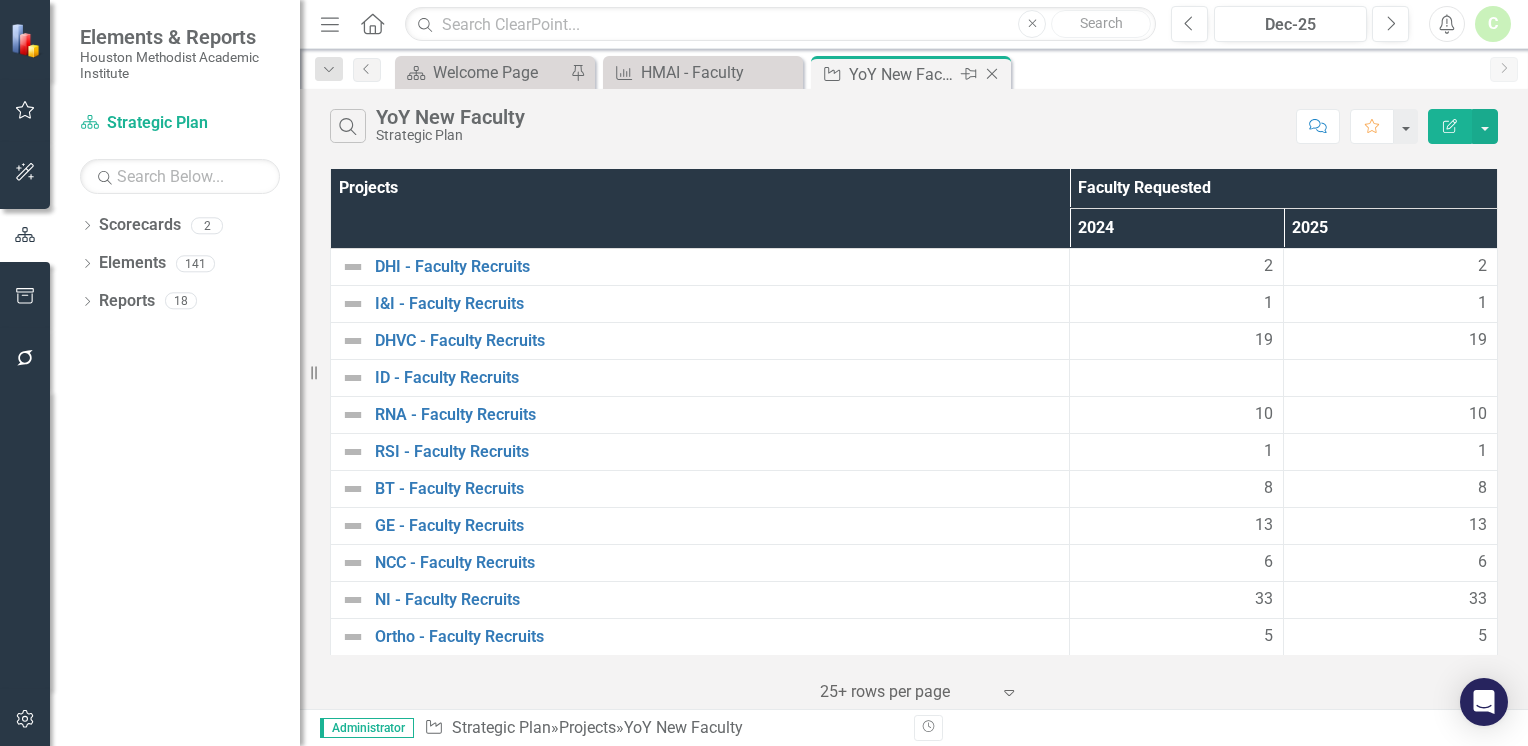 click on "Close" 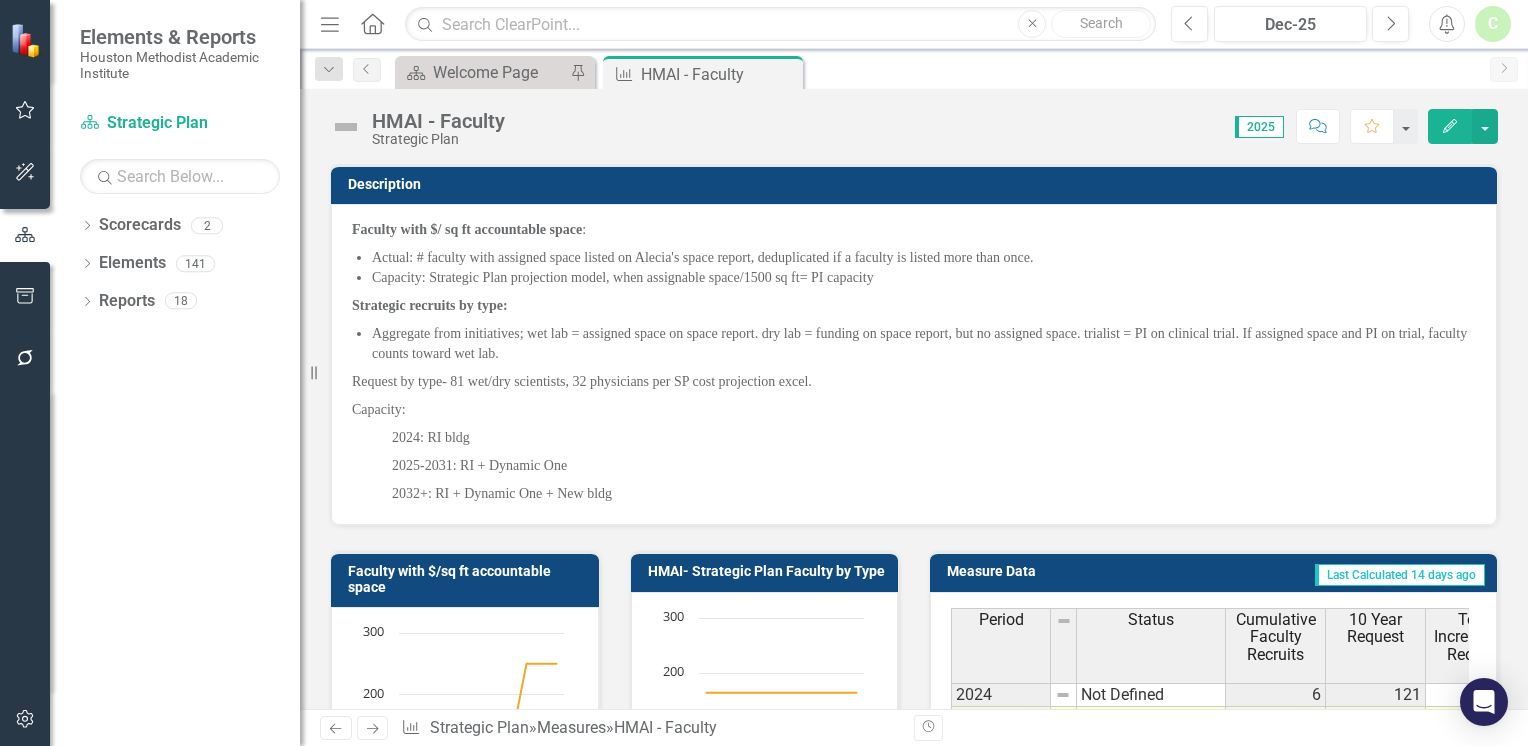 scroll, scrollTop: 100, scrollLeft: 0, axis: vertical 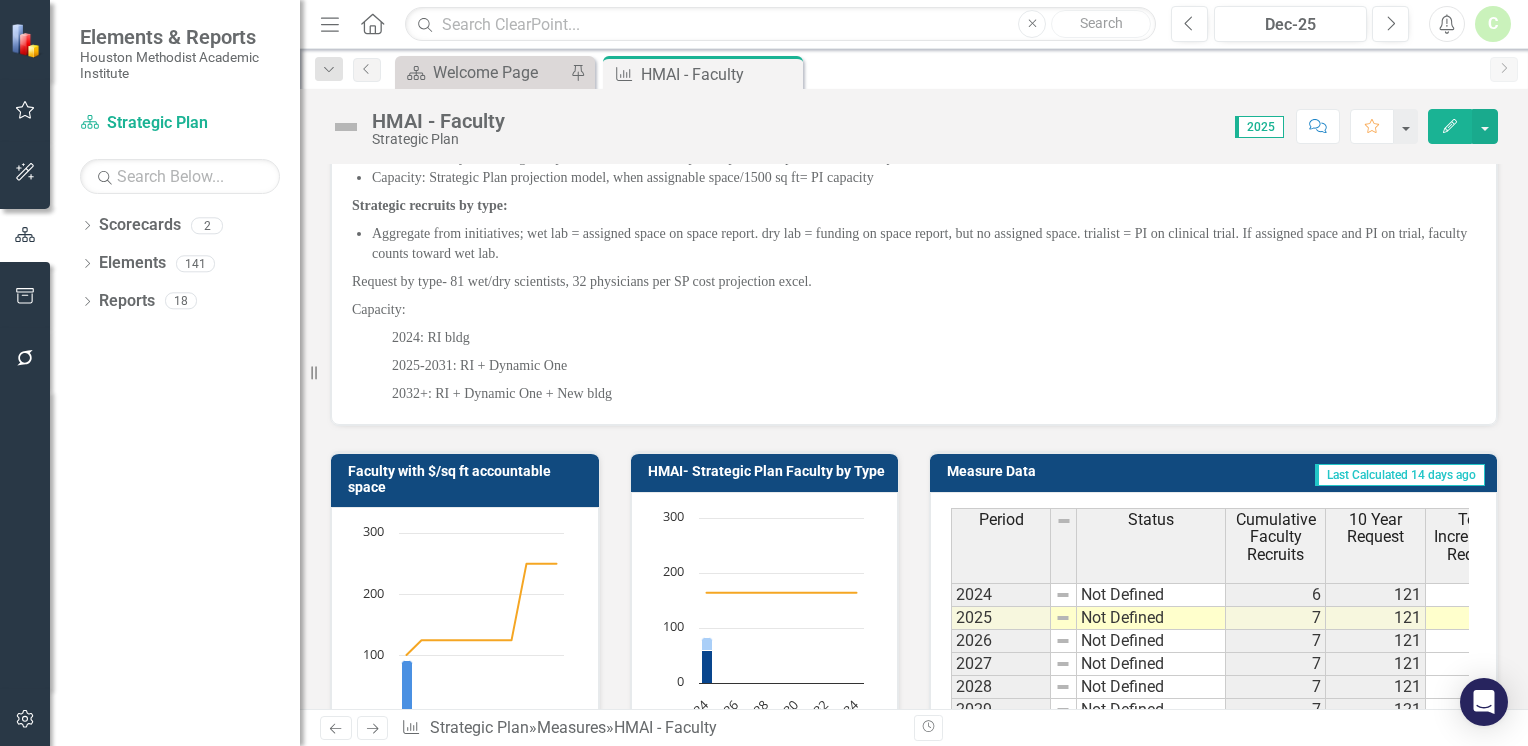 click on "Edit" 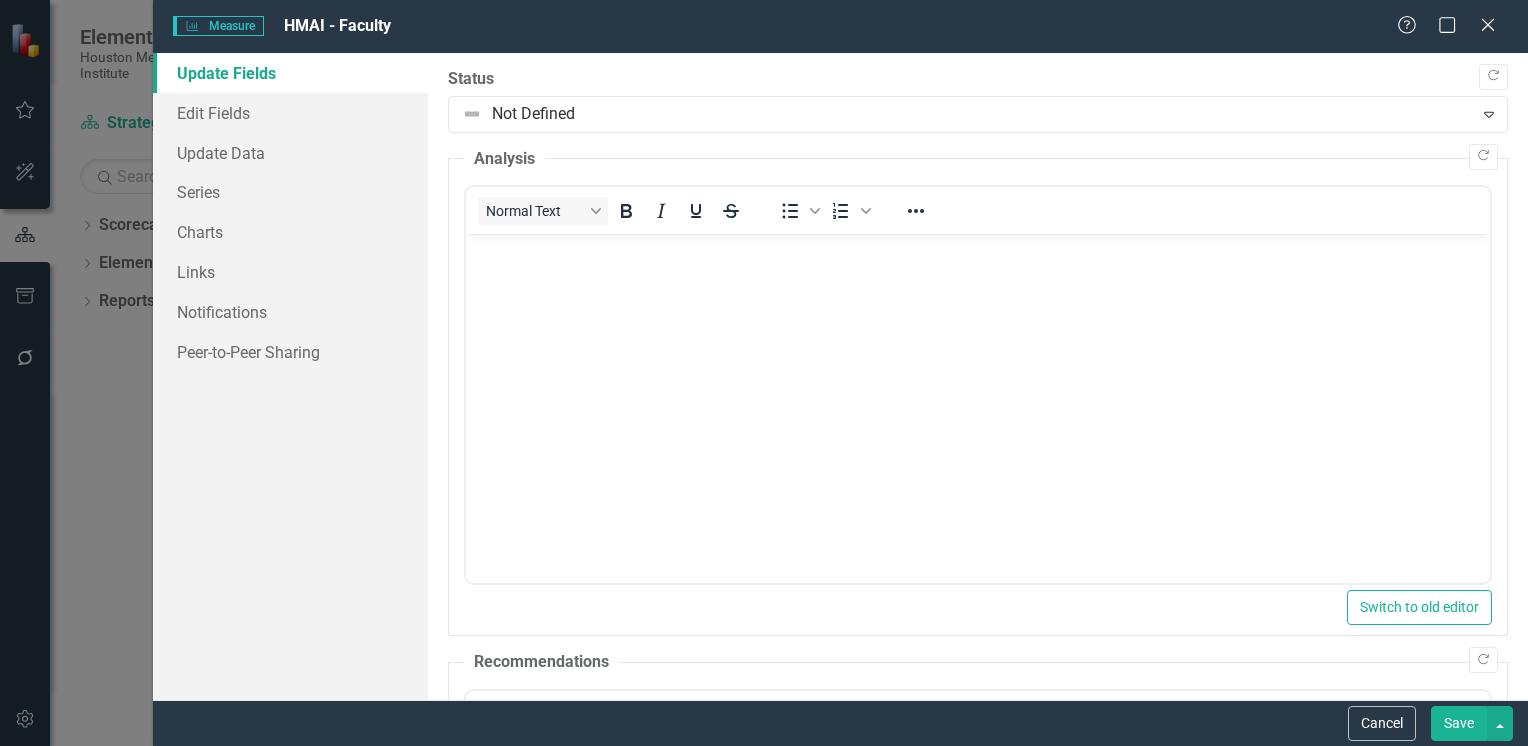 scroll, scrollTop: 0, scrollLeft: 0, axis: both 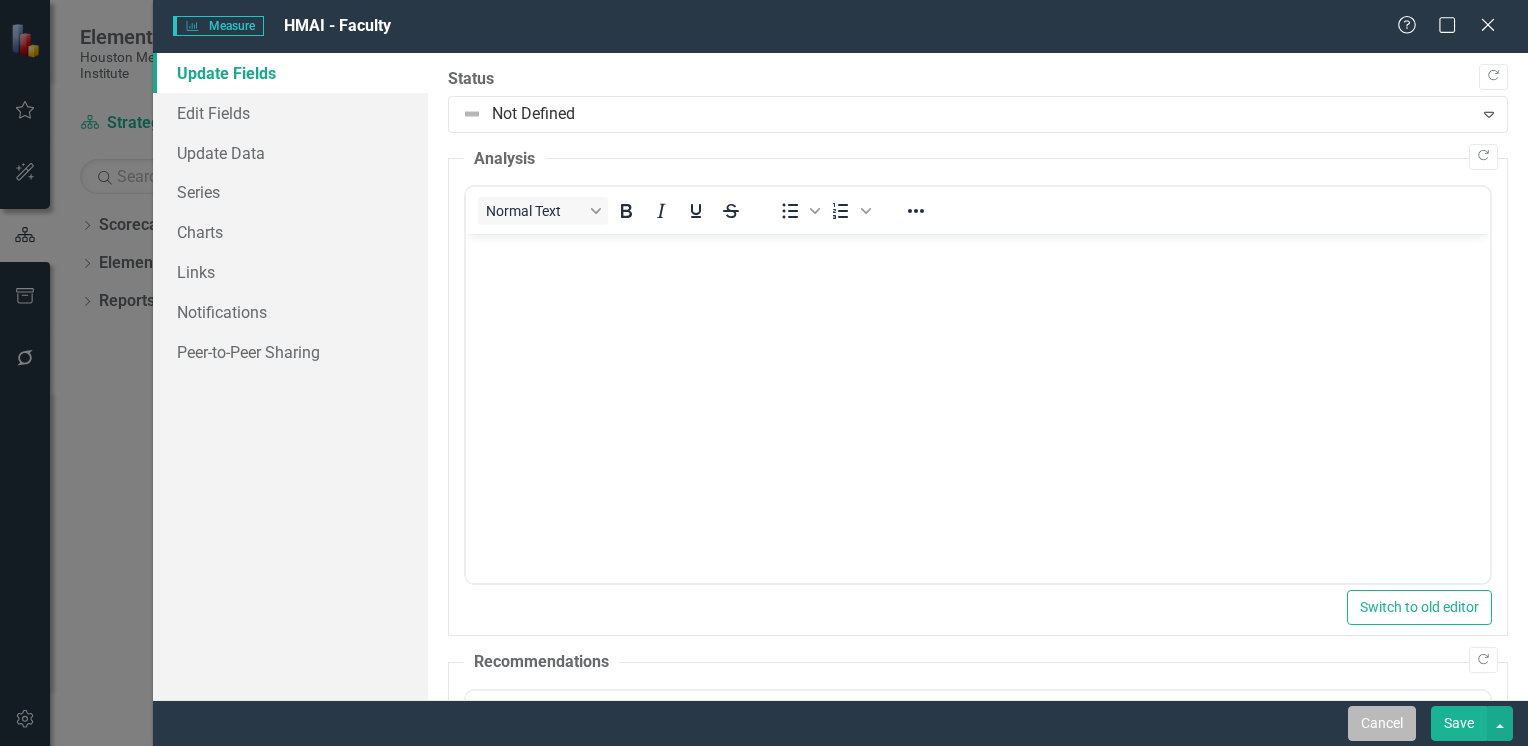 click on "Cancel" at bounding box center (1382, 723) 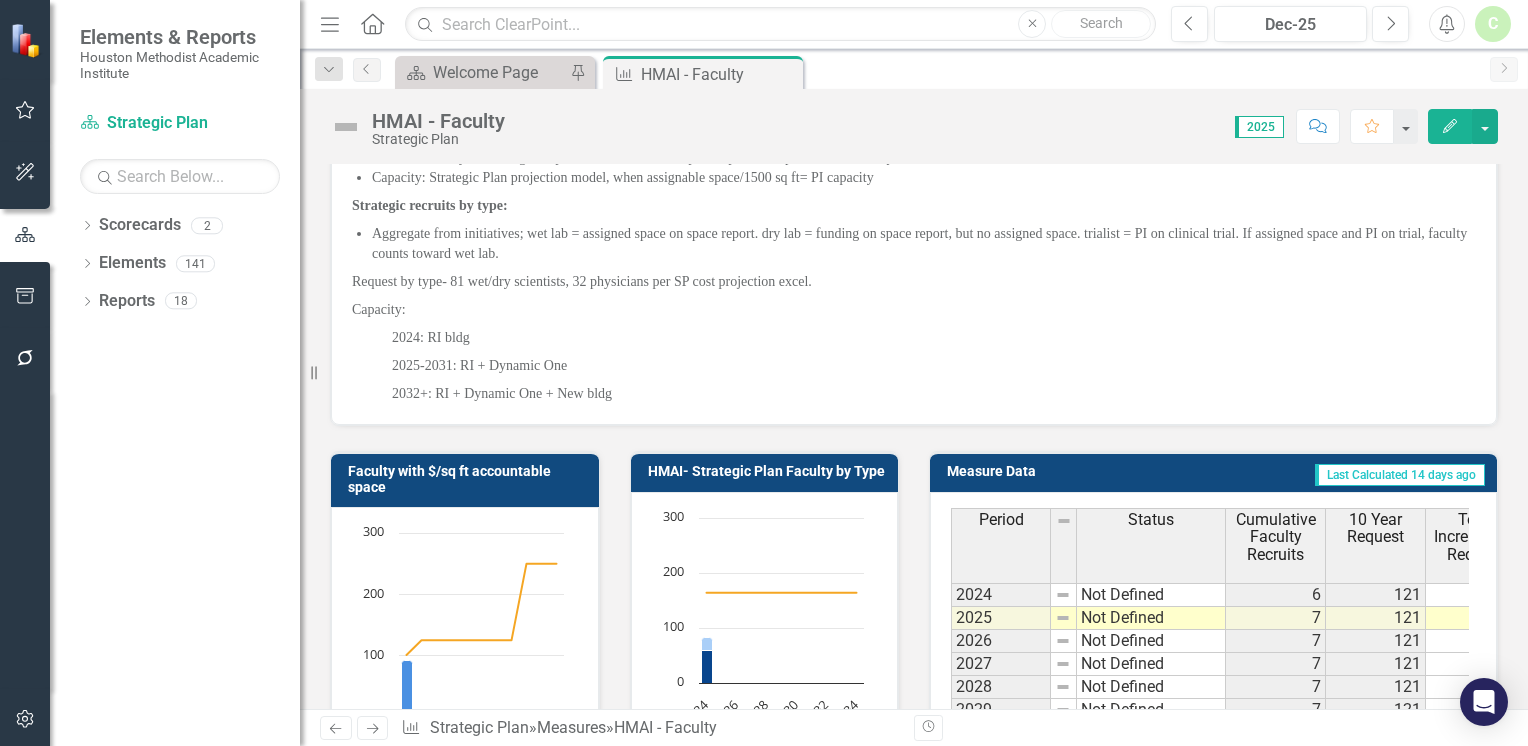 click at bounding box center [25, 720] 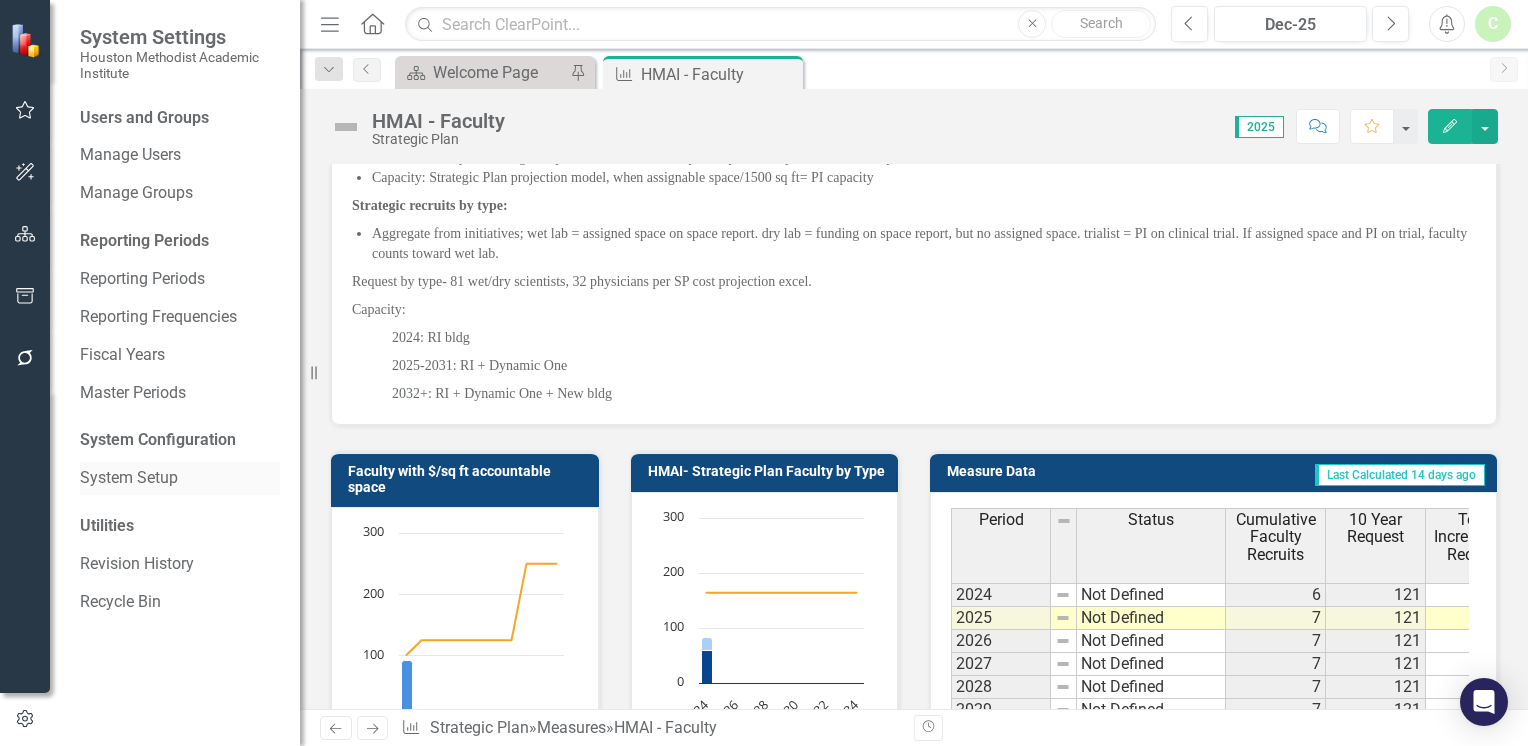 click on "System Setup" at bounding box center [180, 478] 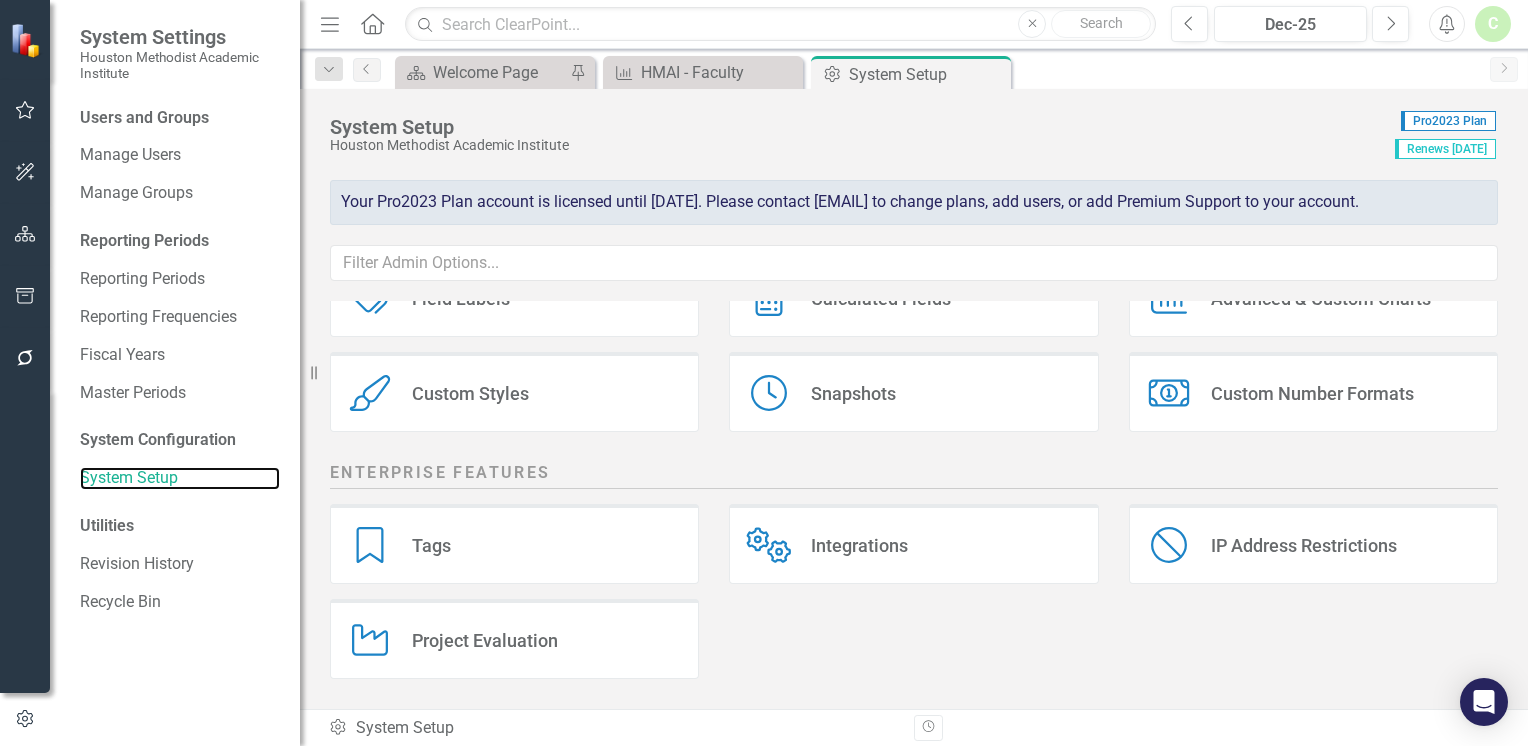 scroll, scrollTop: 456, scrollLeft: 0, axis: vertical 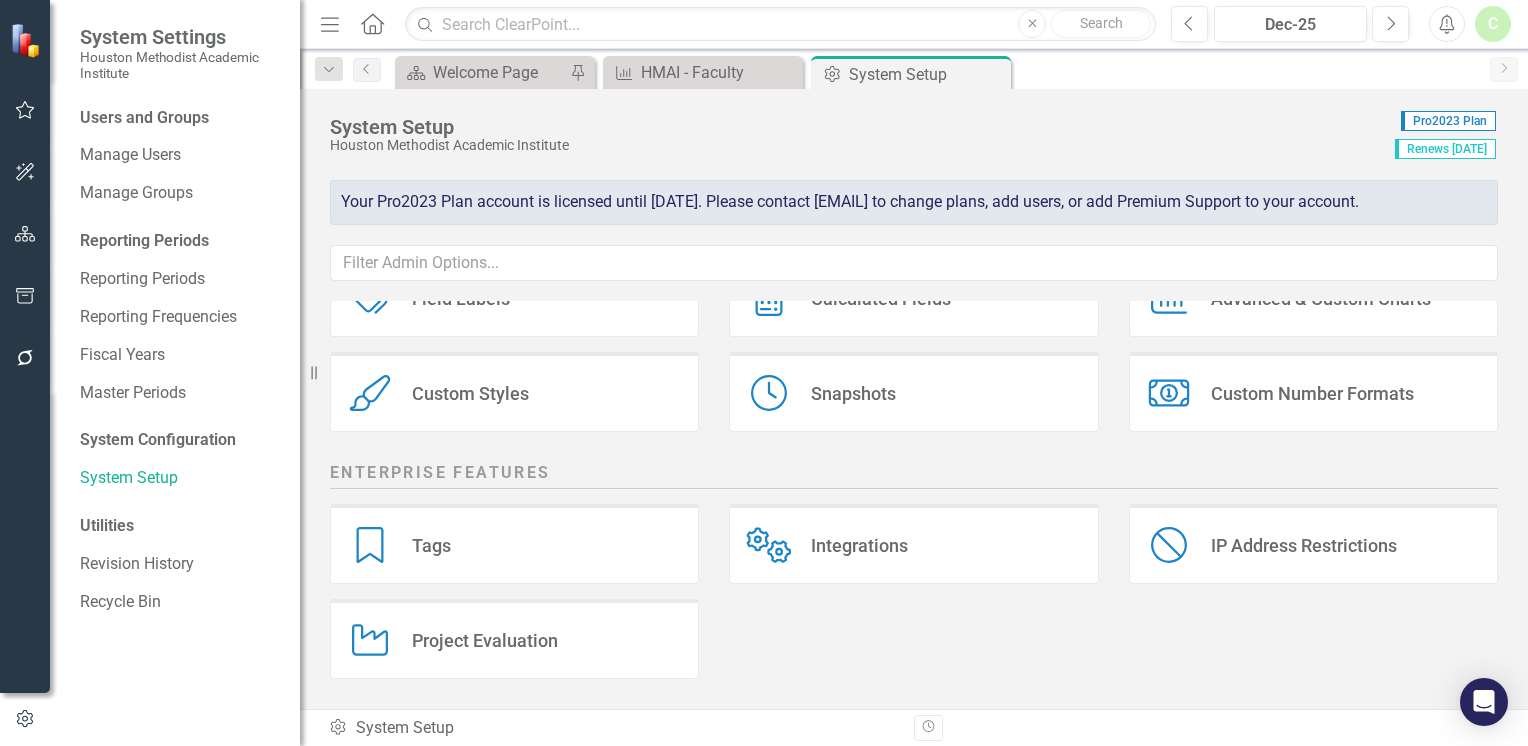 click on "Tags Tags" at bounding box center (514, 544) 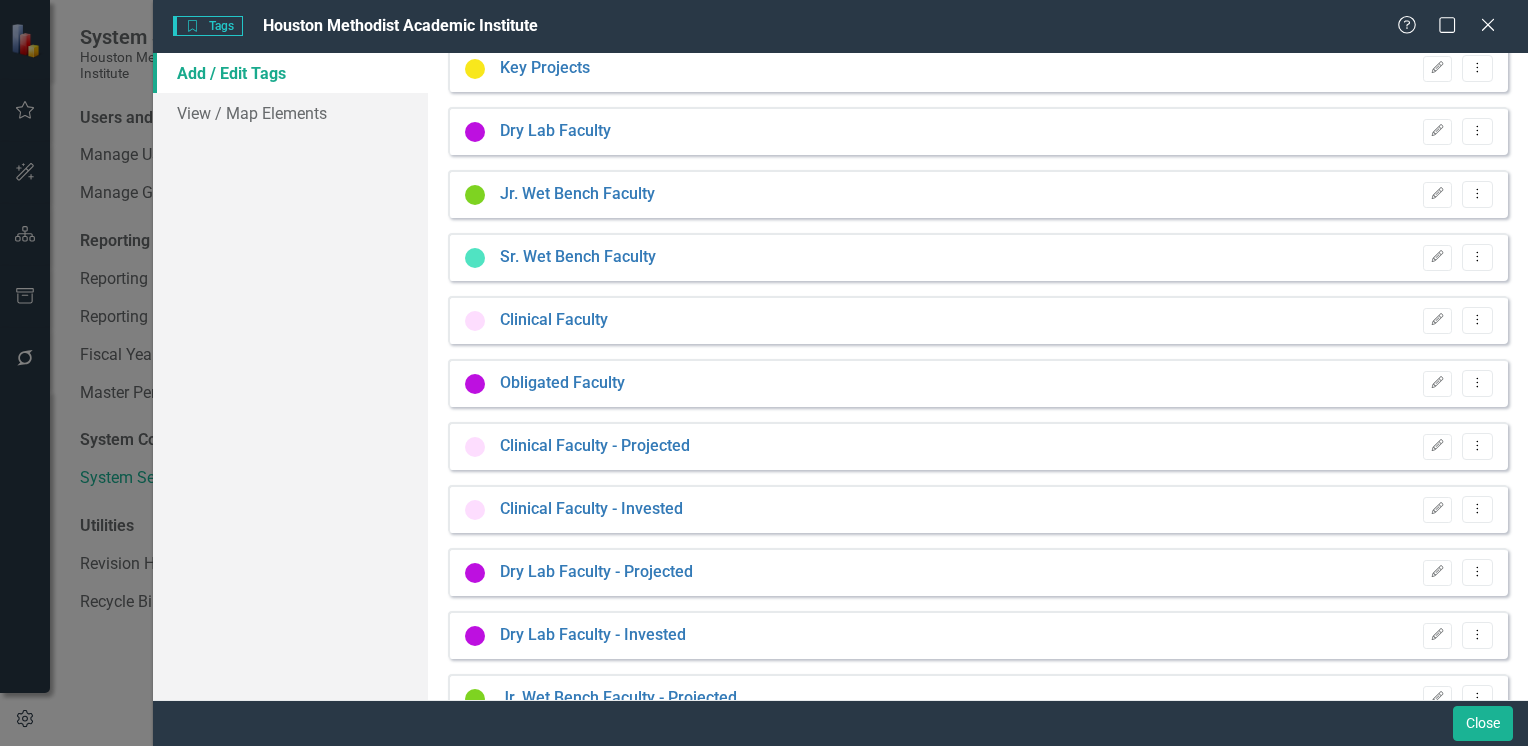 scroll, scrollTop: 300, scrollLeft: 0, axis: vertical 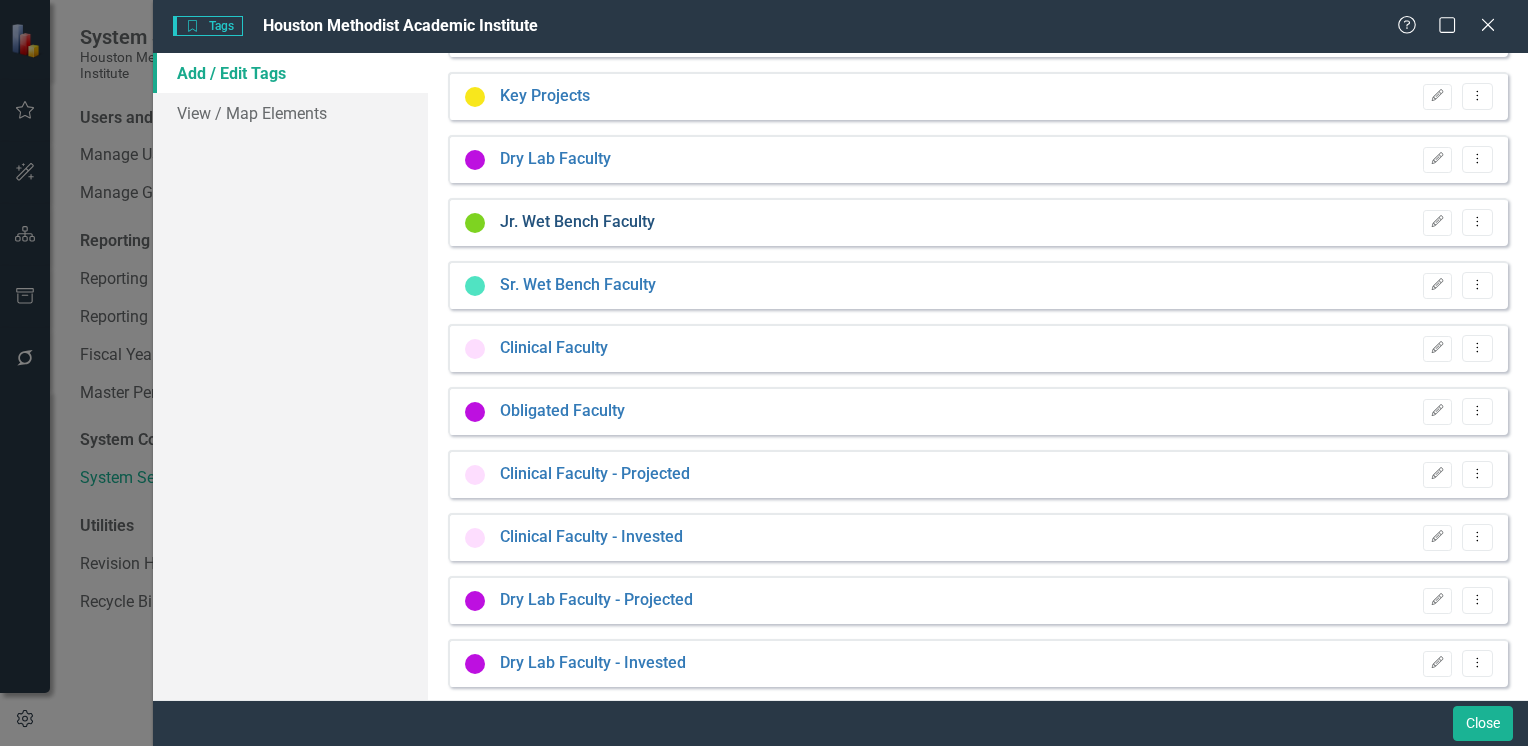 click on "Jr. Wet Bench Faculty" at bounding box center [577, 222] 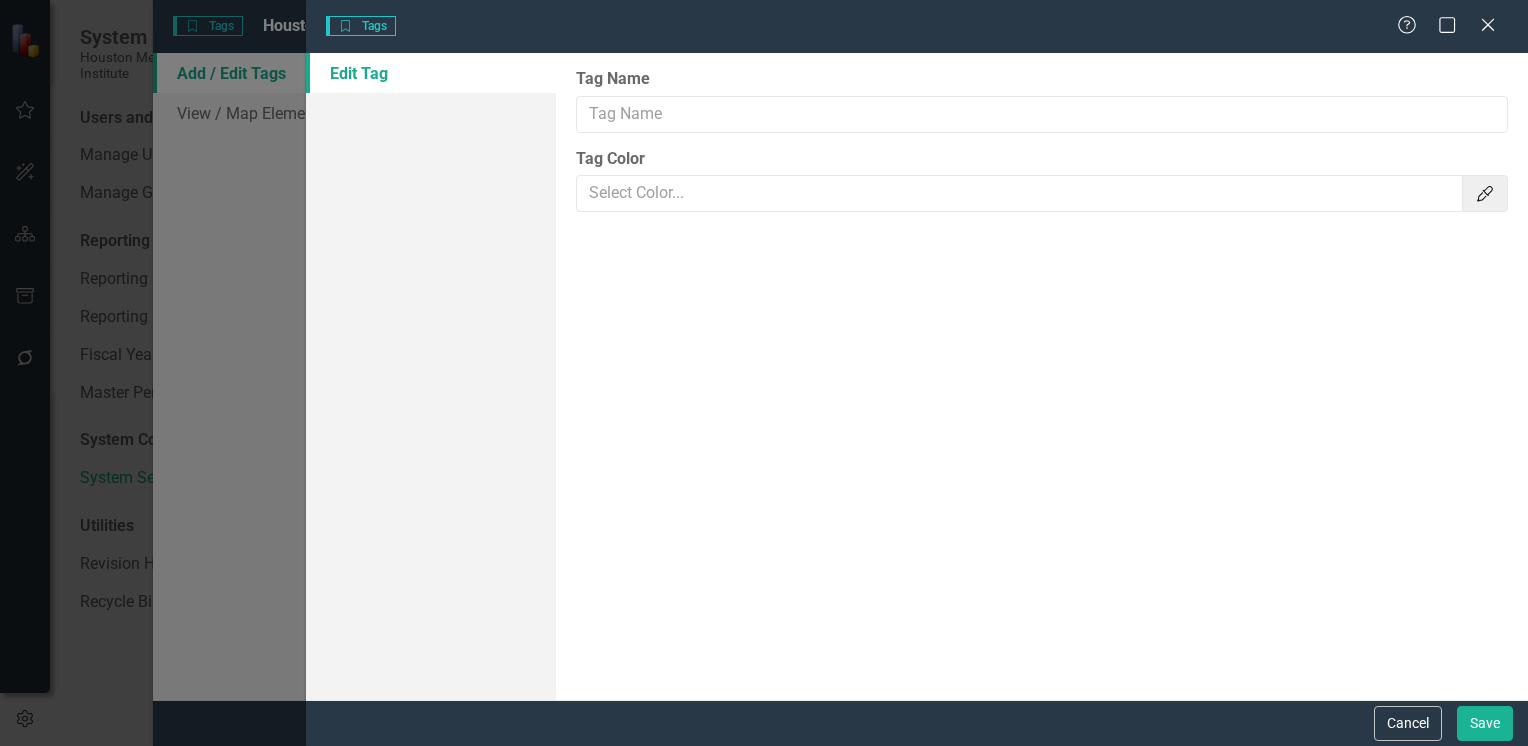 type on "Jr. Wet Bench Faculty" 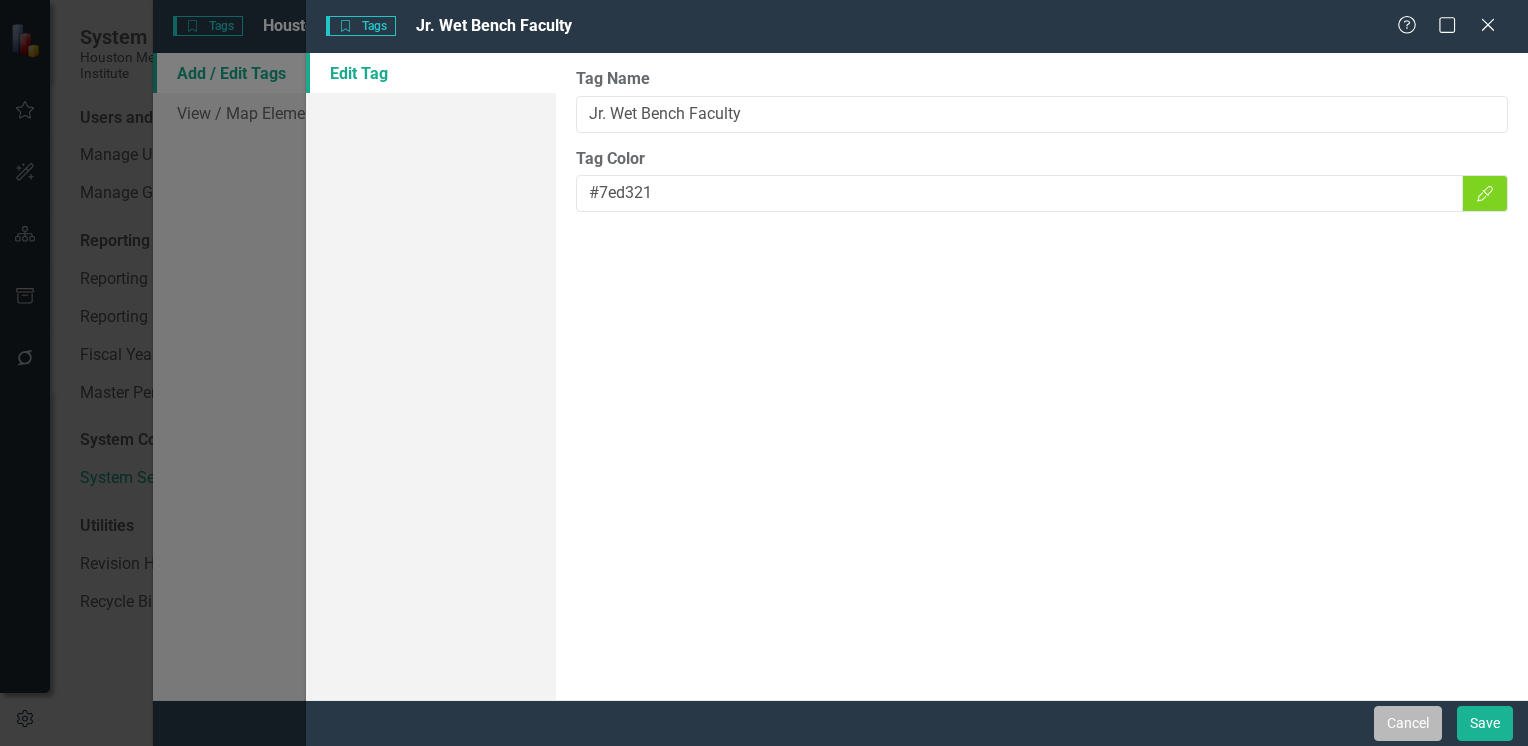 click on "Cancel" at bounding box center (1408, 723) 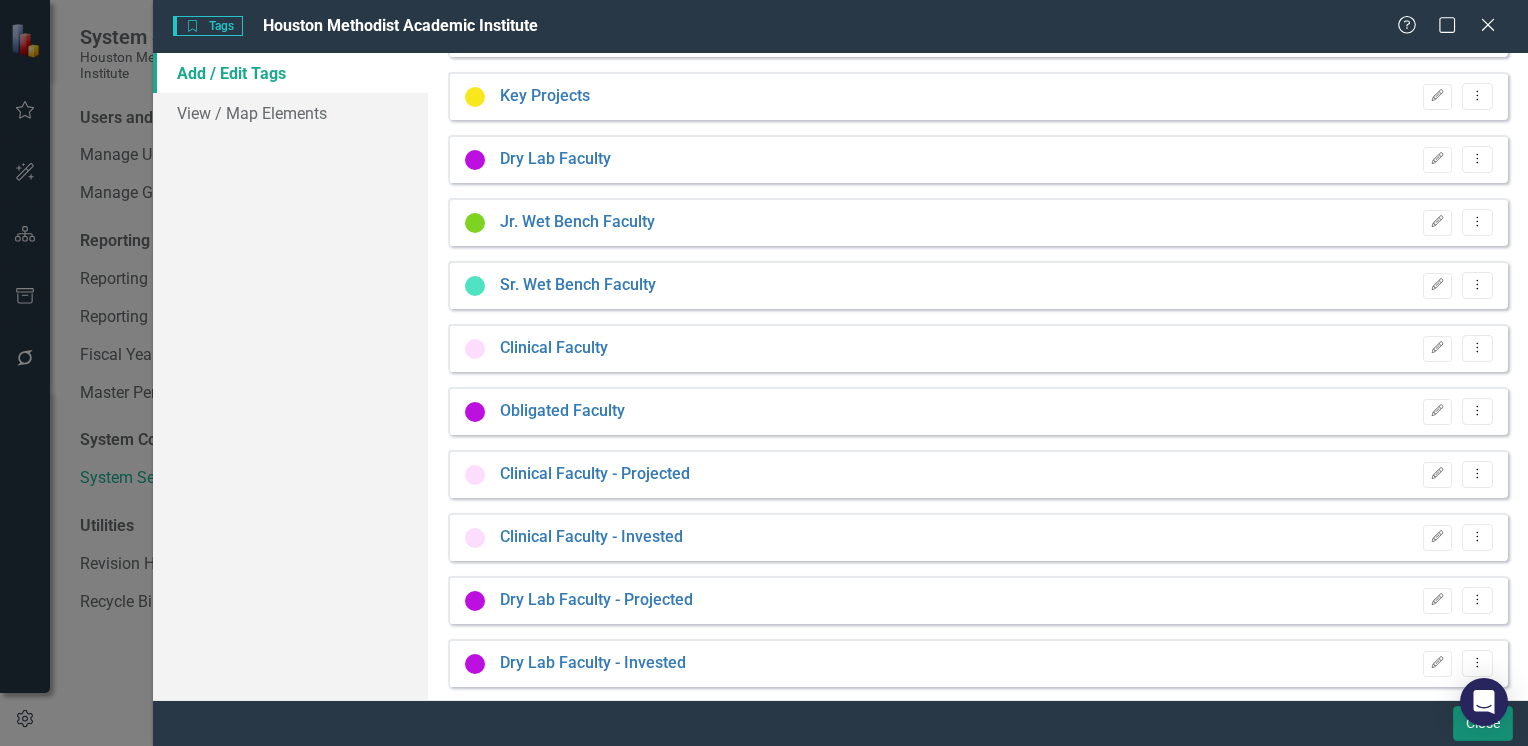 click on "Close" at bounding box center [1483, 723] 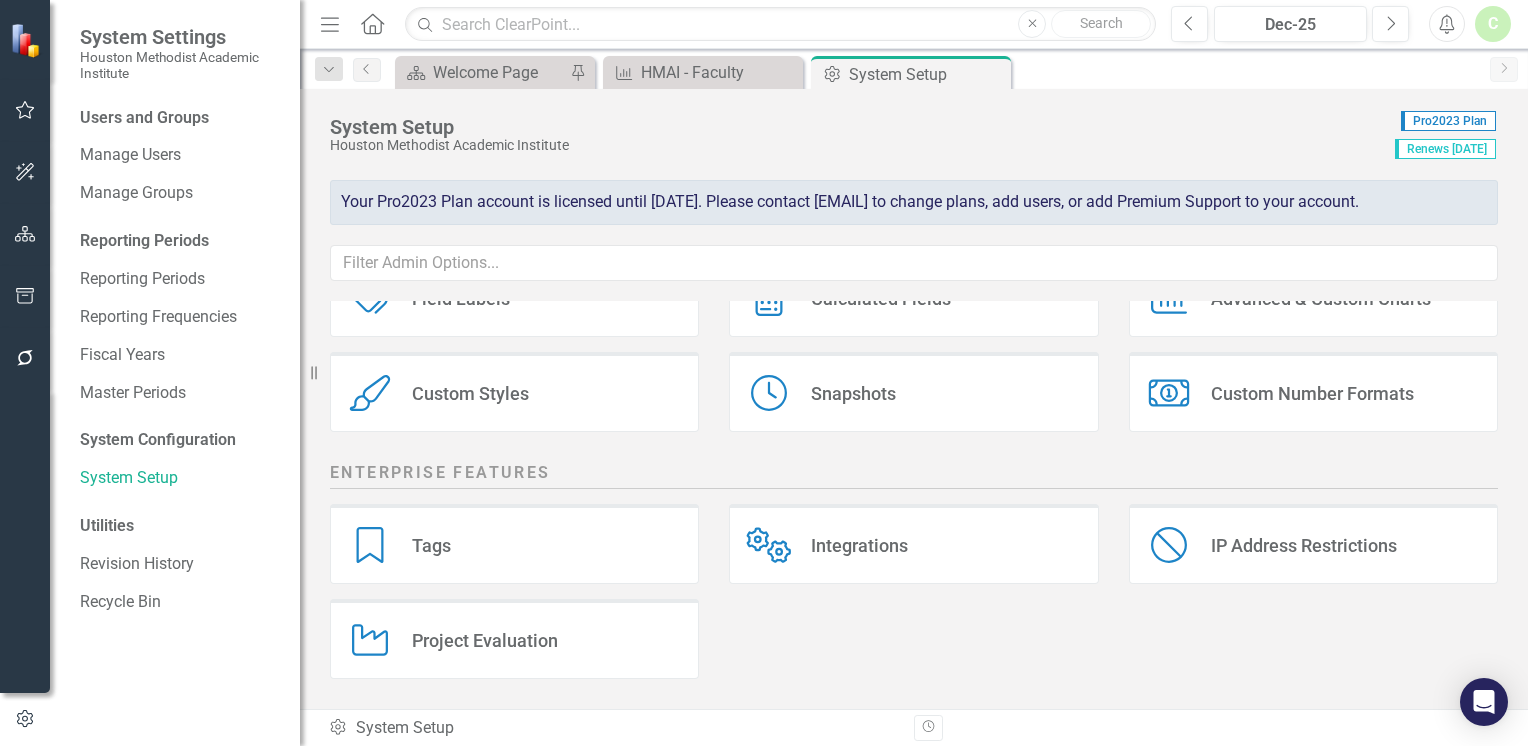 click on "Tags Tags" at bounding box center (514, 544) 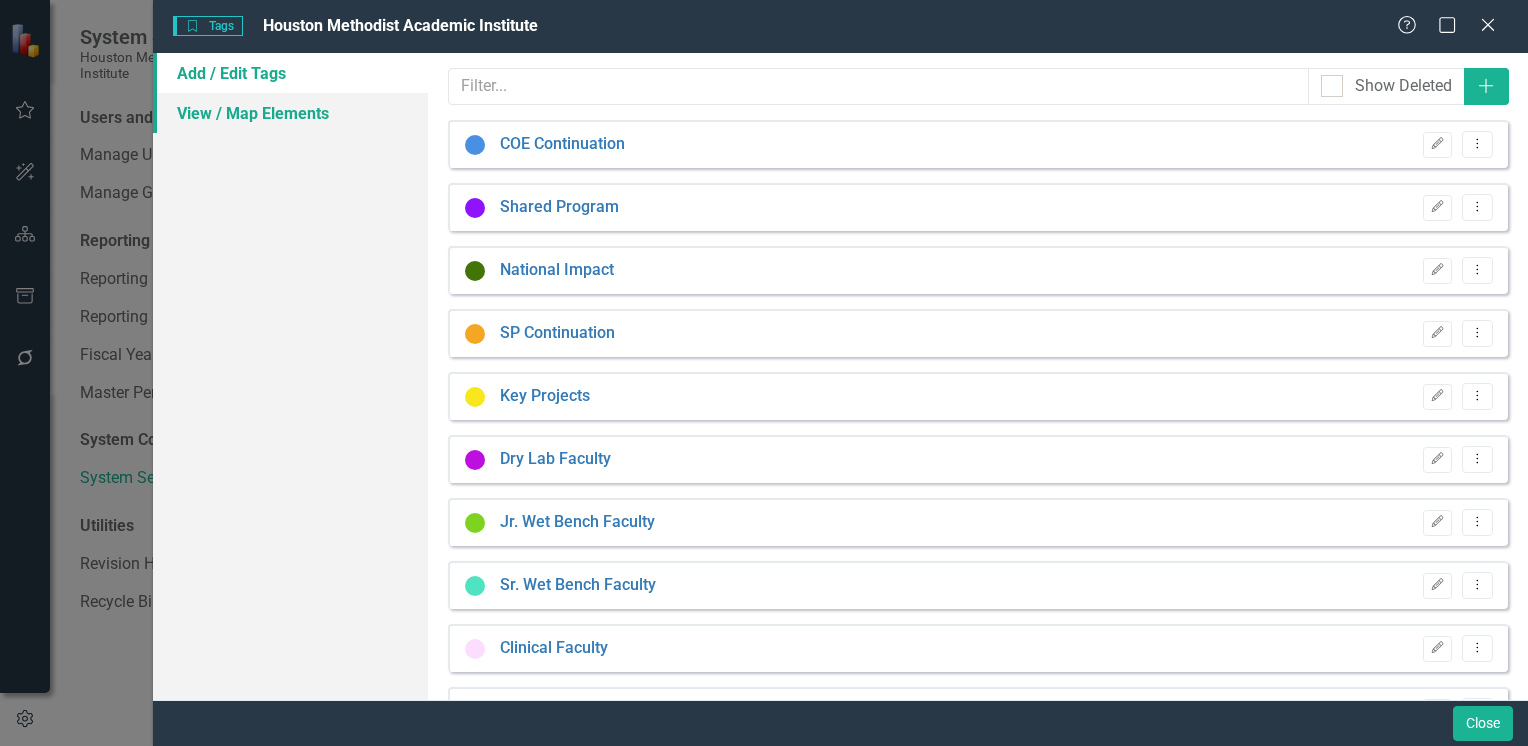 click on "View / Map Elements" at bounding box center (290, 113) 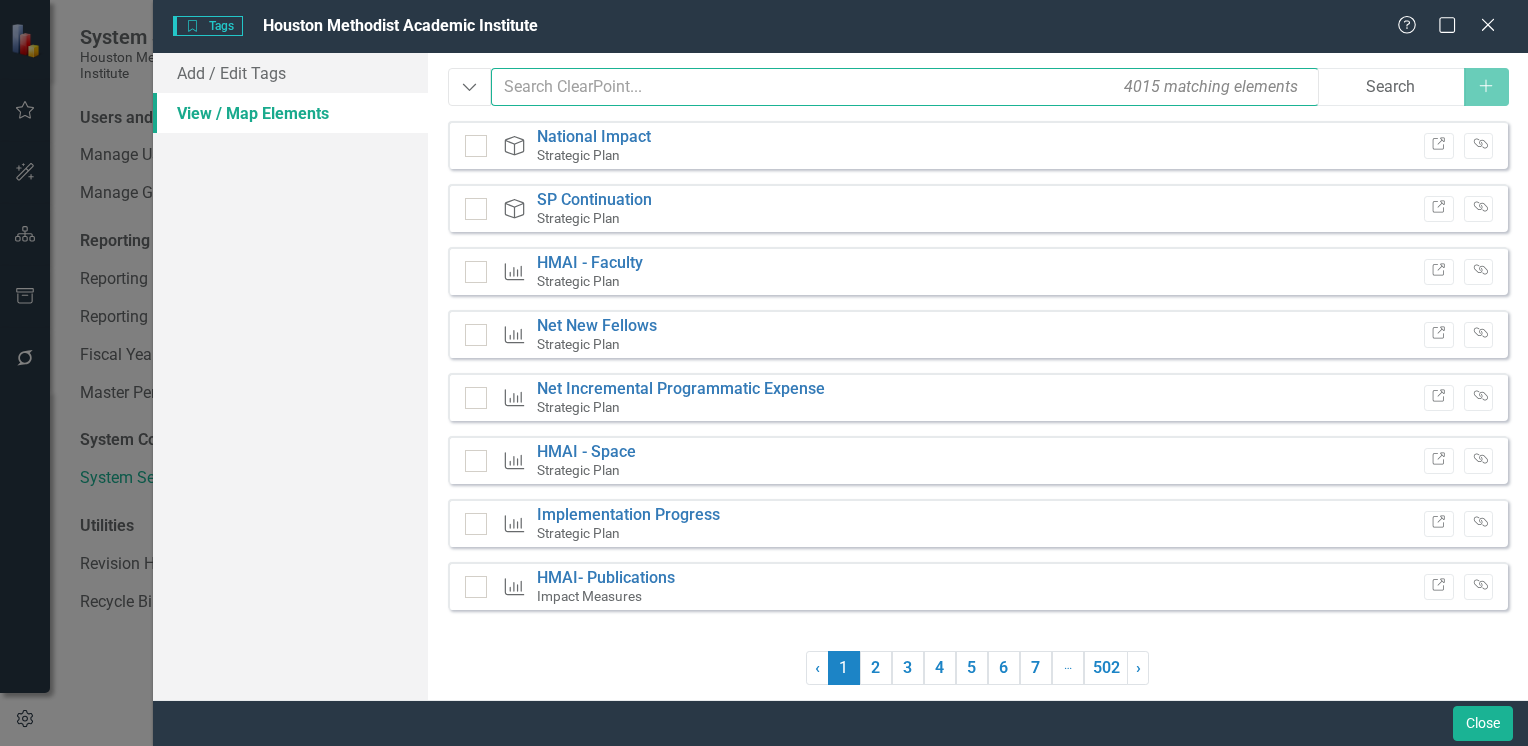 click at bounding box center [904, 87] 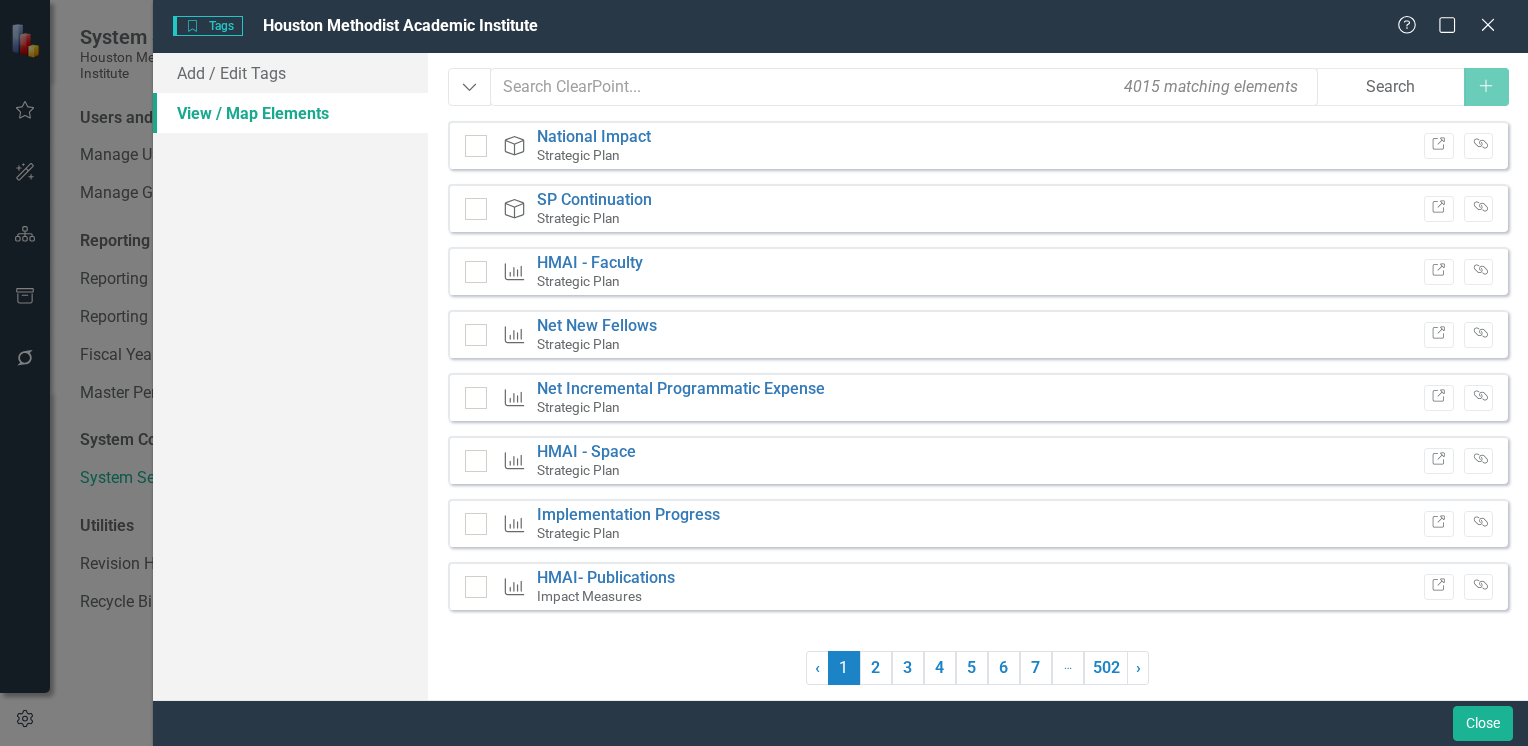 click on "Add / Edit Tags View / Map Elements" at bounding box center (290, 376) 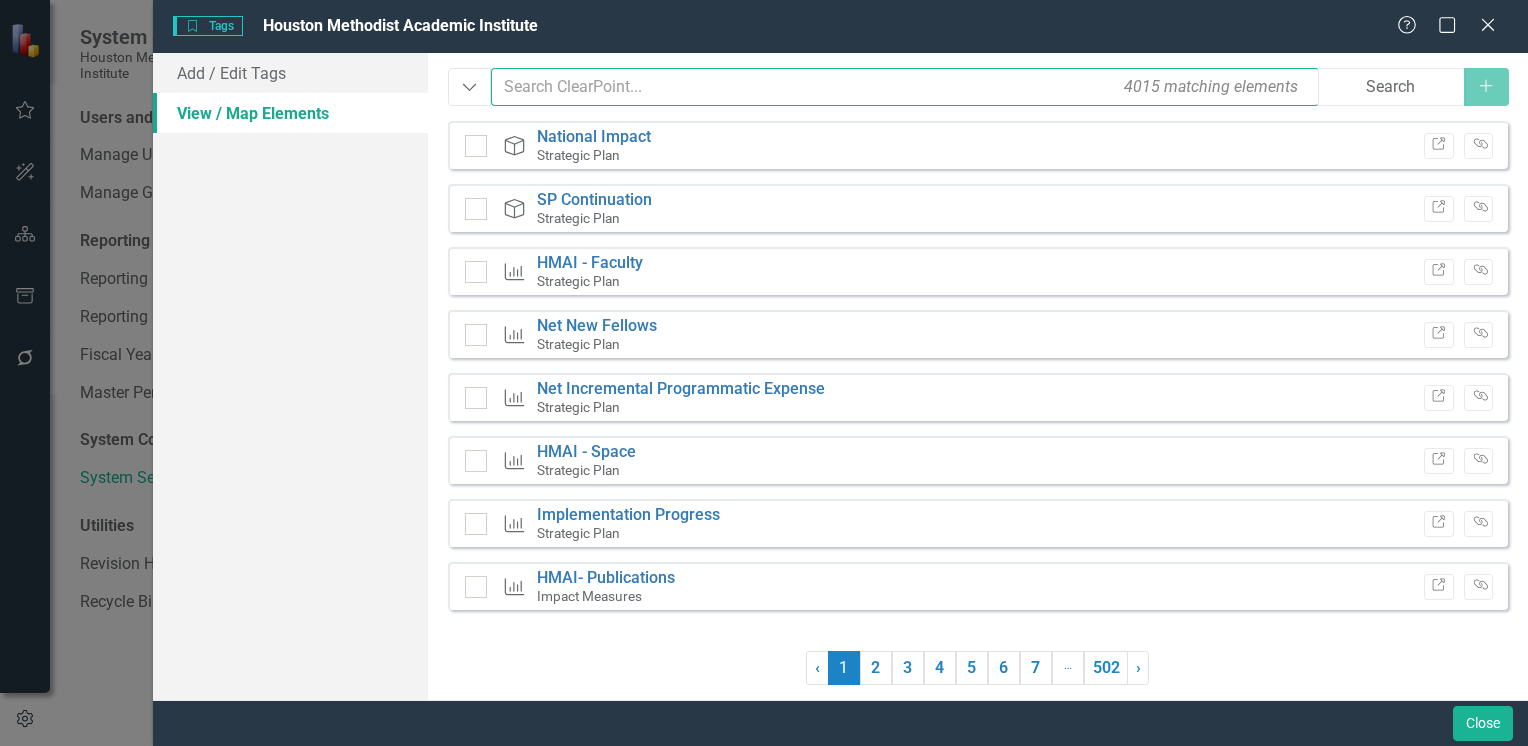 click at bounding box center (904, 87) 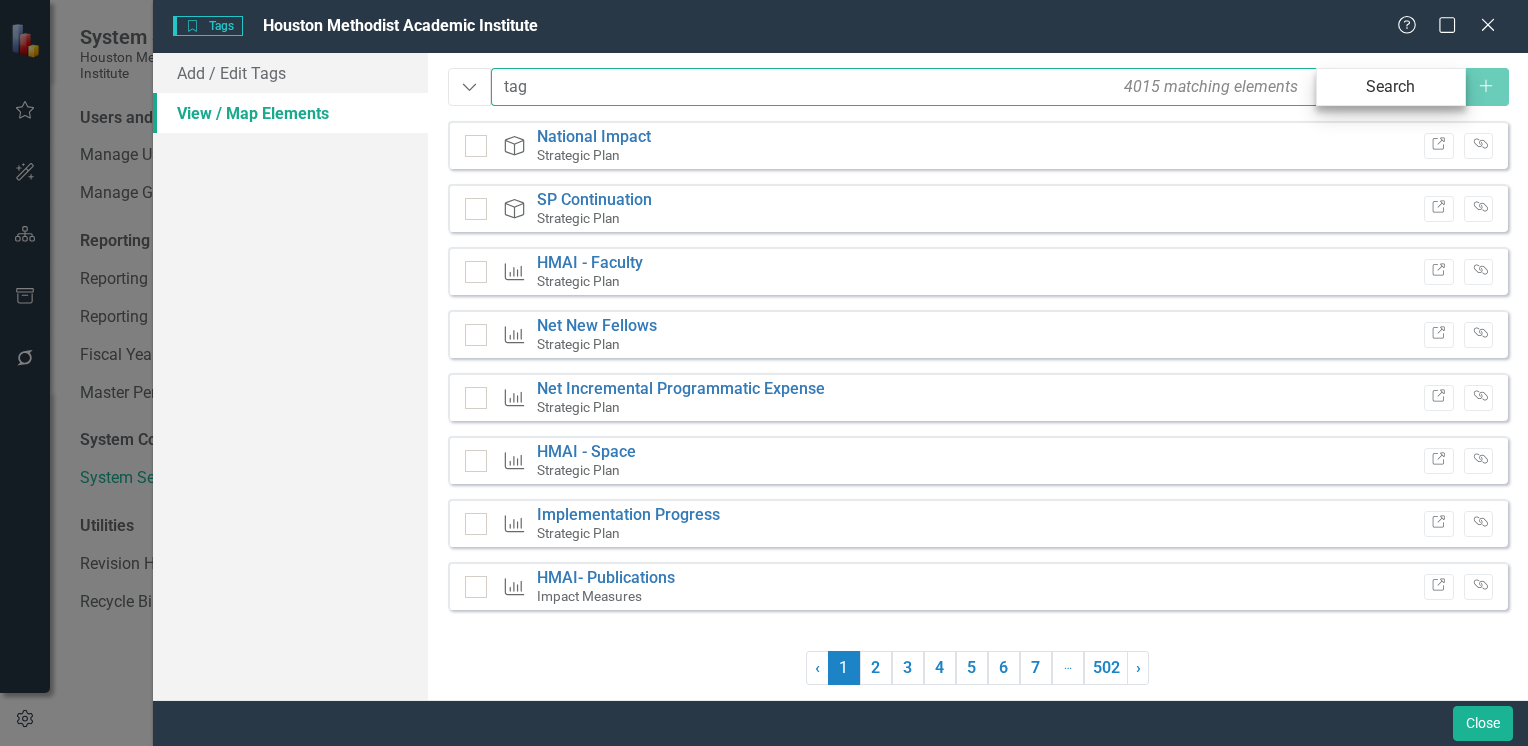 type on "tag" 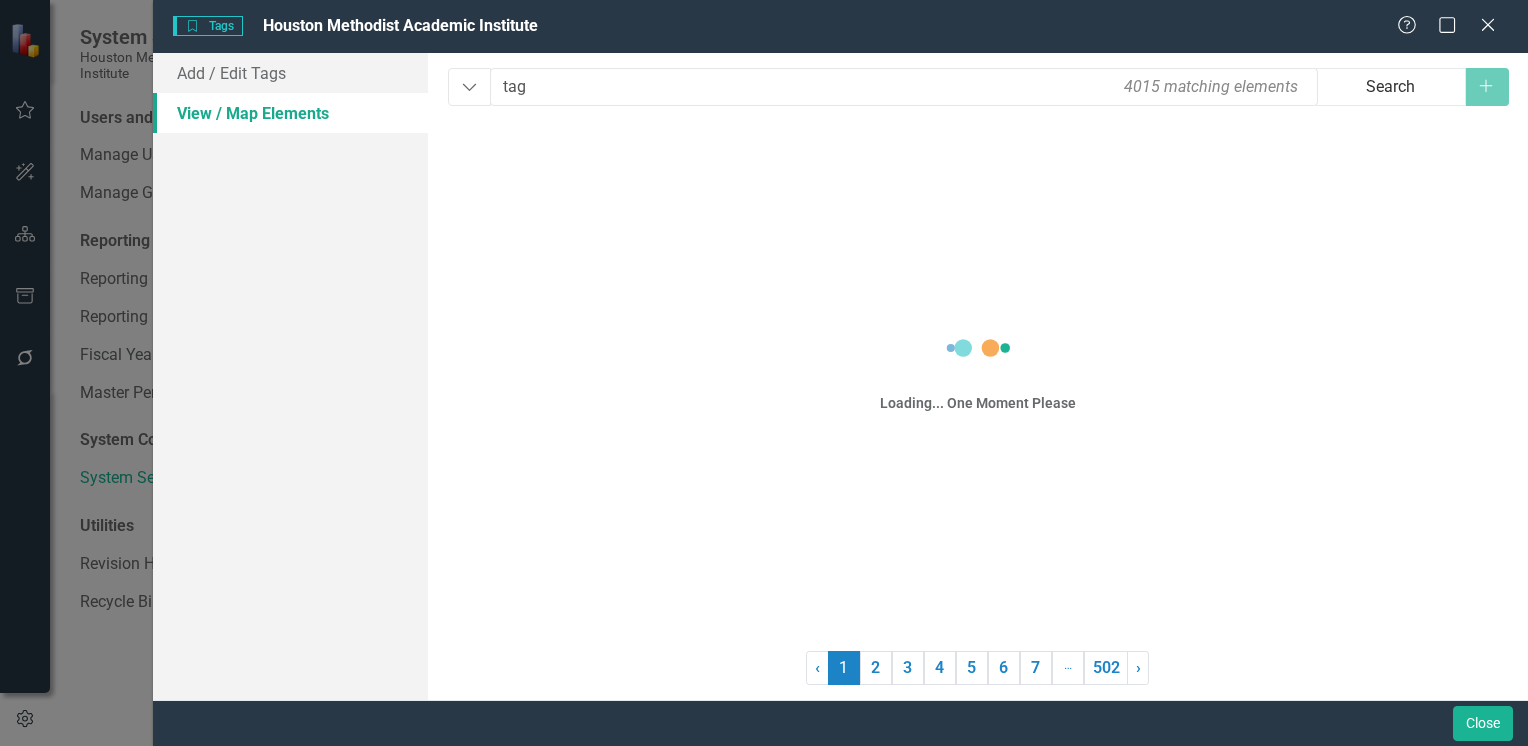 click on "Search" at bounding box center (1391, 87) 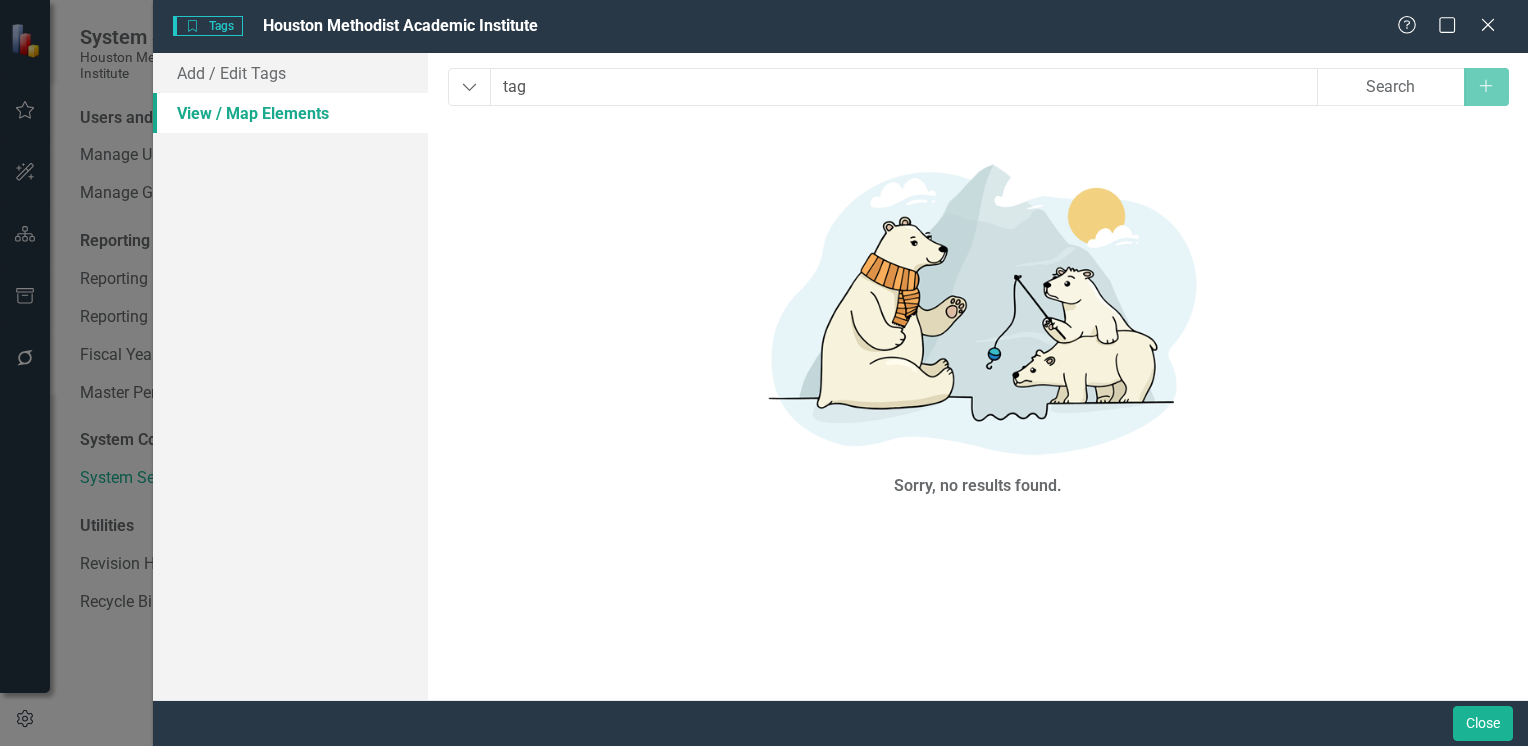 click on "View / Map Elements" at bounding box center (290, 113) 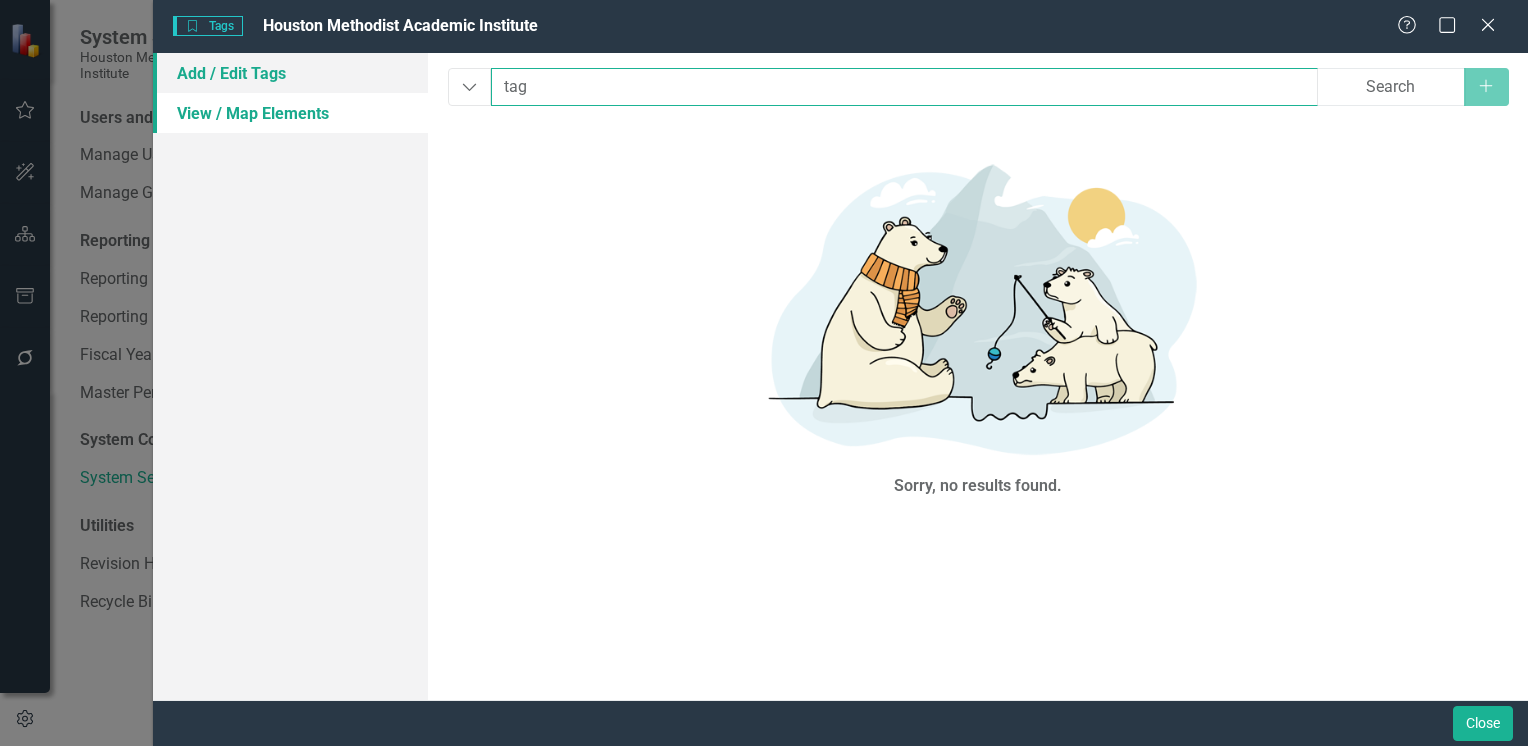 drag, startPoint x: 657, startPoint y: 90, endPoint x: 411, endPoint y: 82, distance: 246.13005 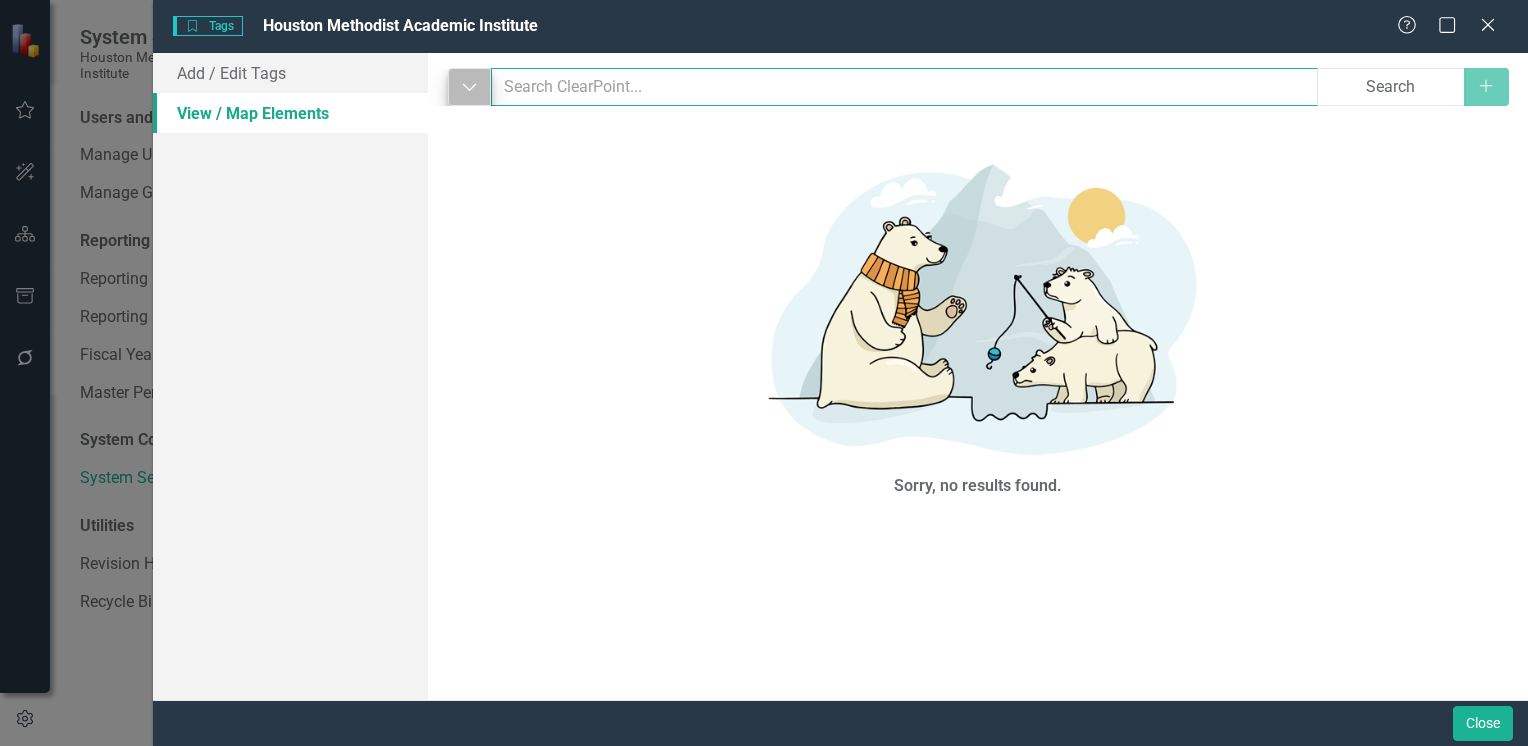 type 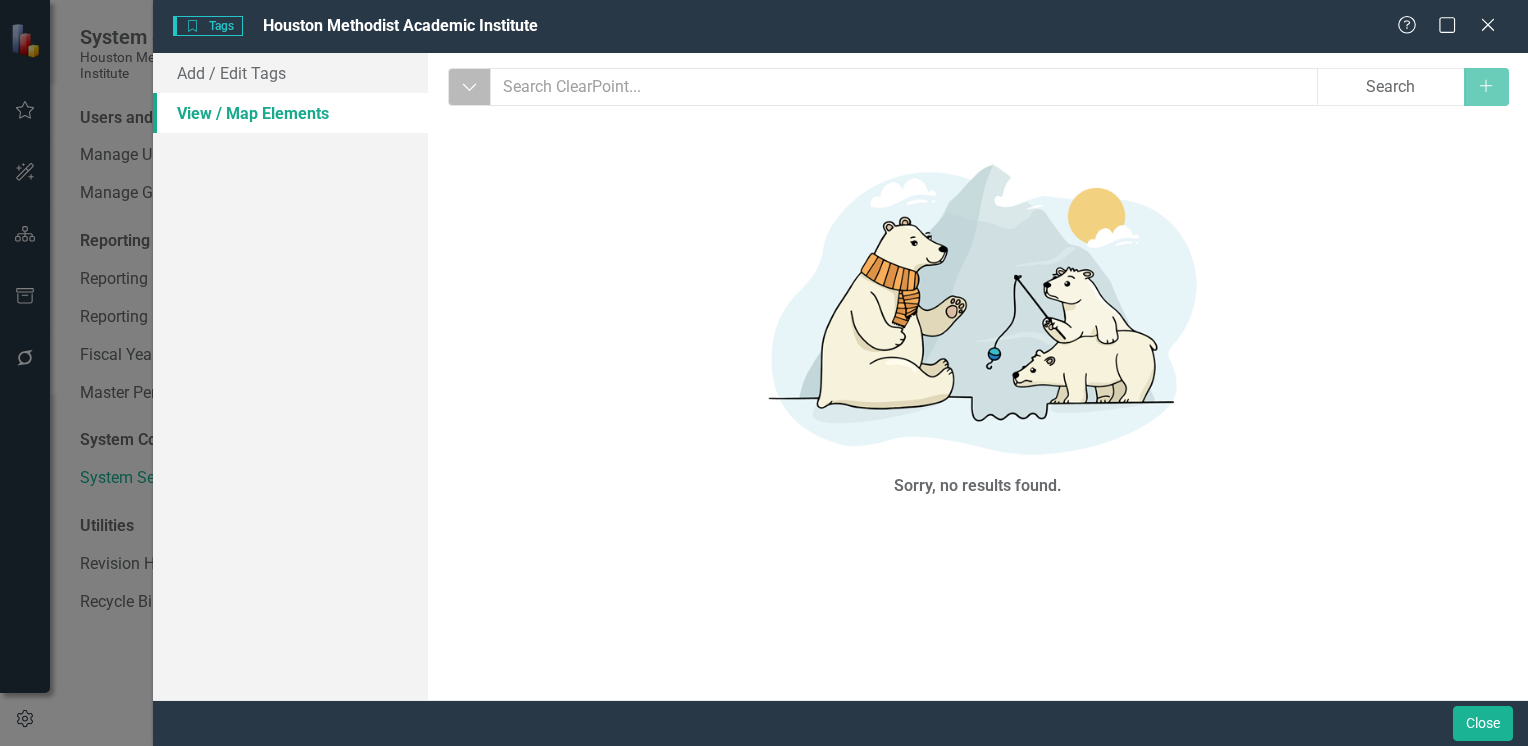 click on "Dropdown" 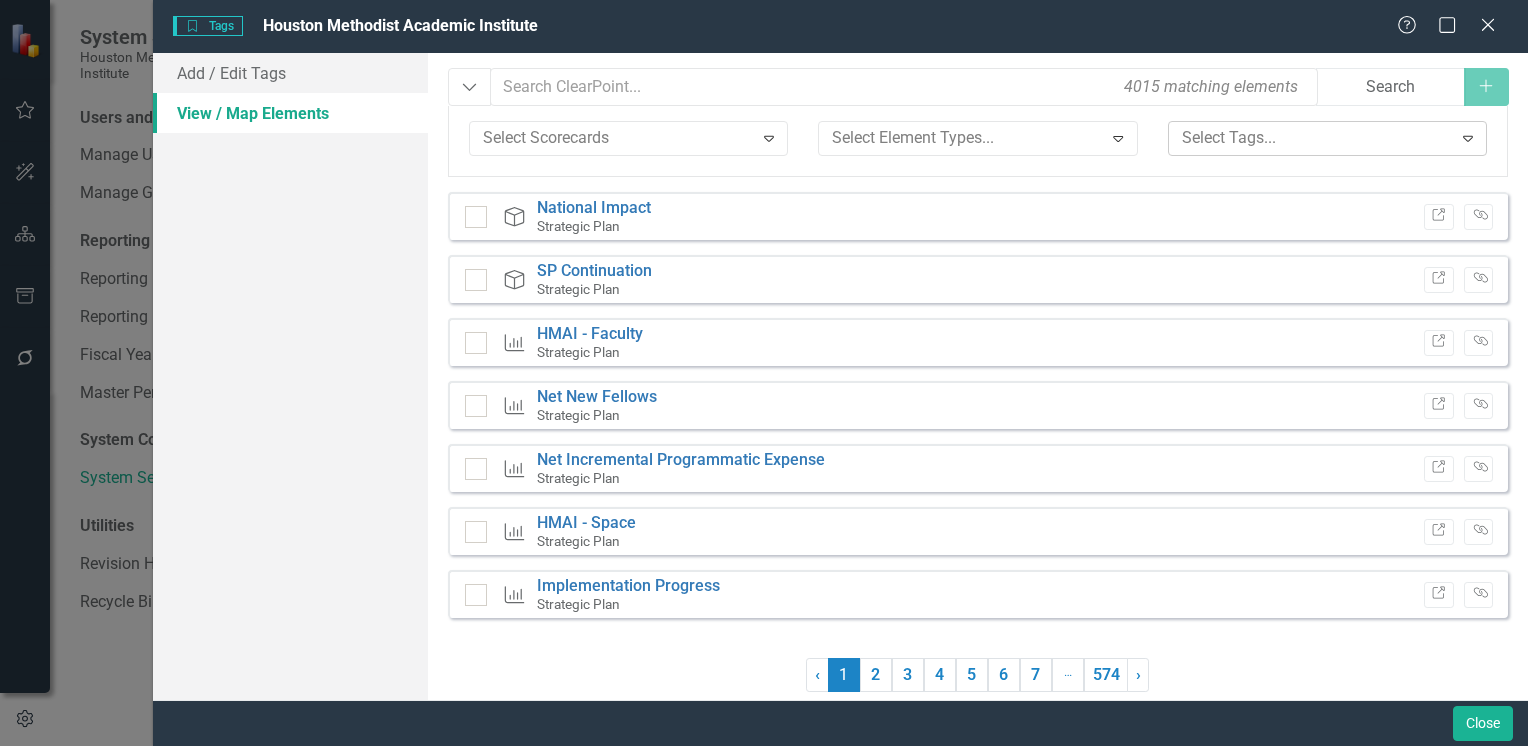 click at bounding box center [1313, 138] 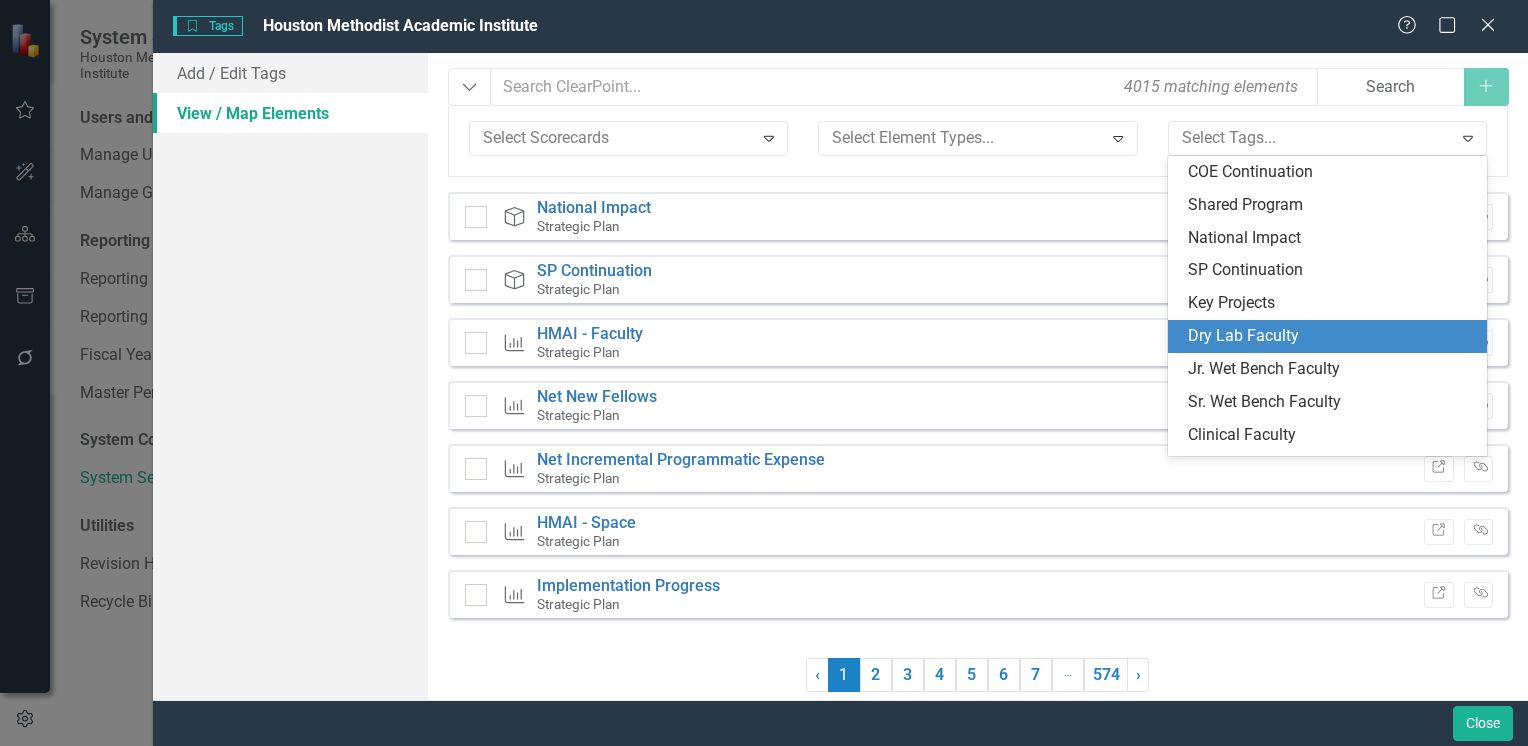 click on "Dry Lab Faculty" at bounding box center (1243, 335) 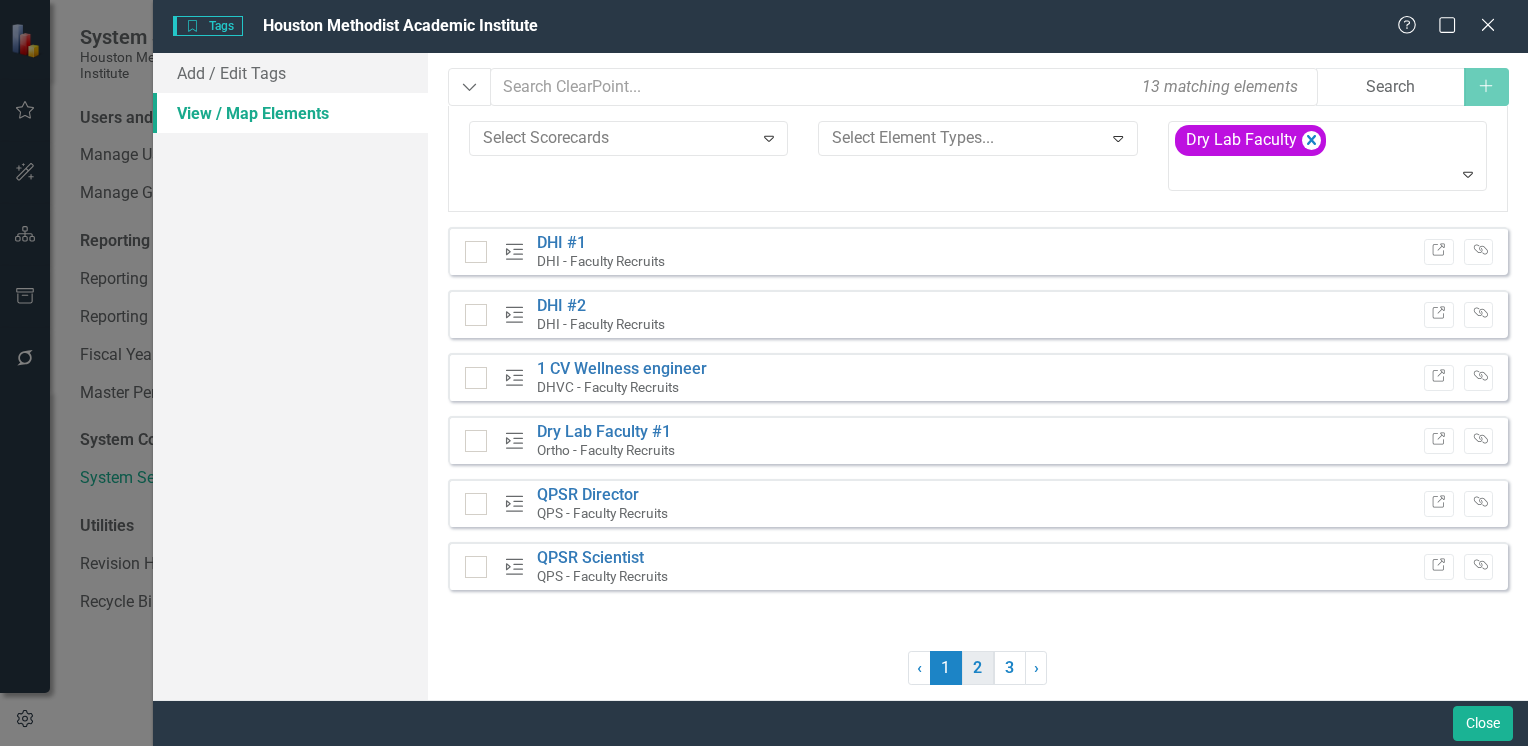 click on "2" at bounding box center [978, 668] 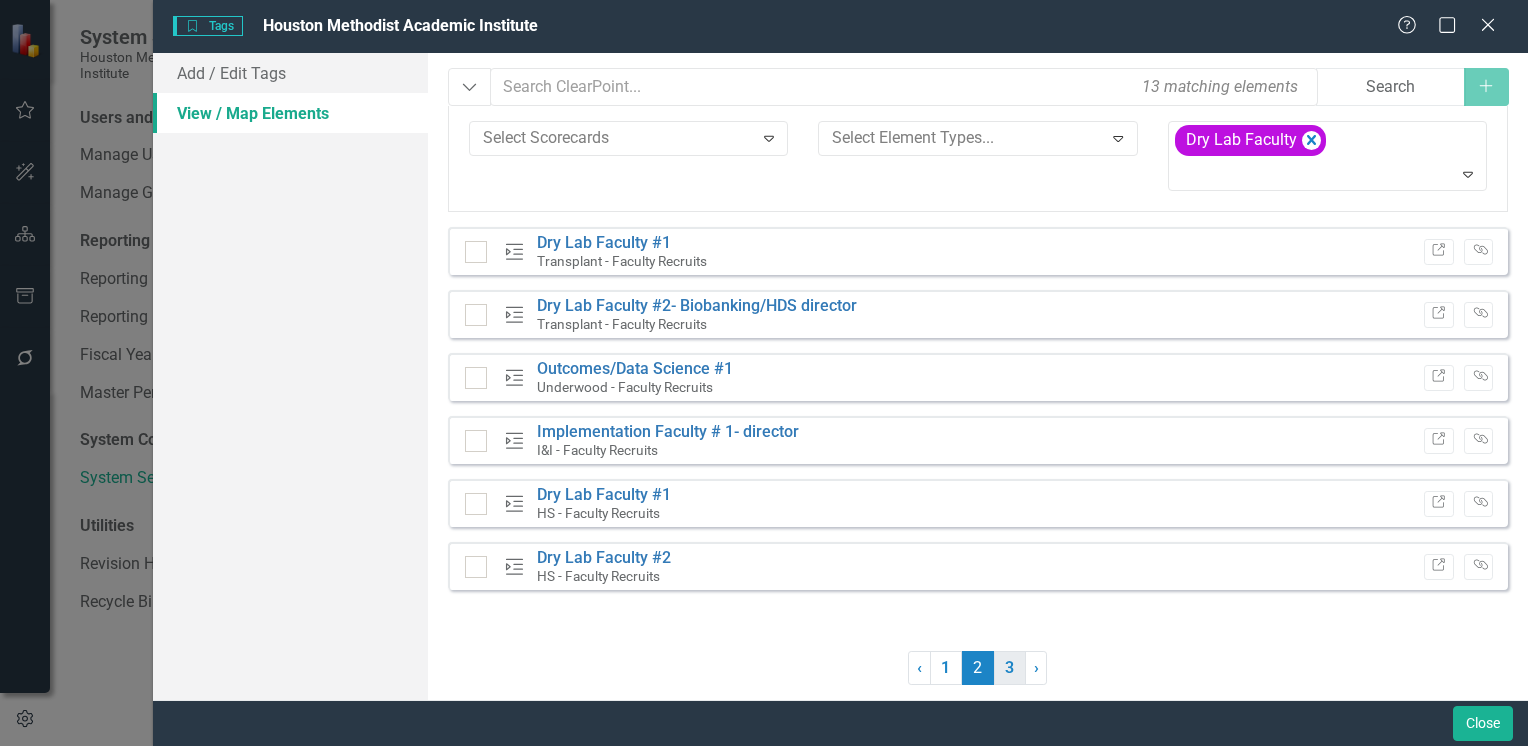 click on "3" at bounding box center [1010, 668] 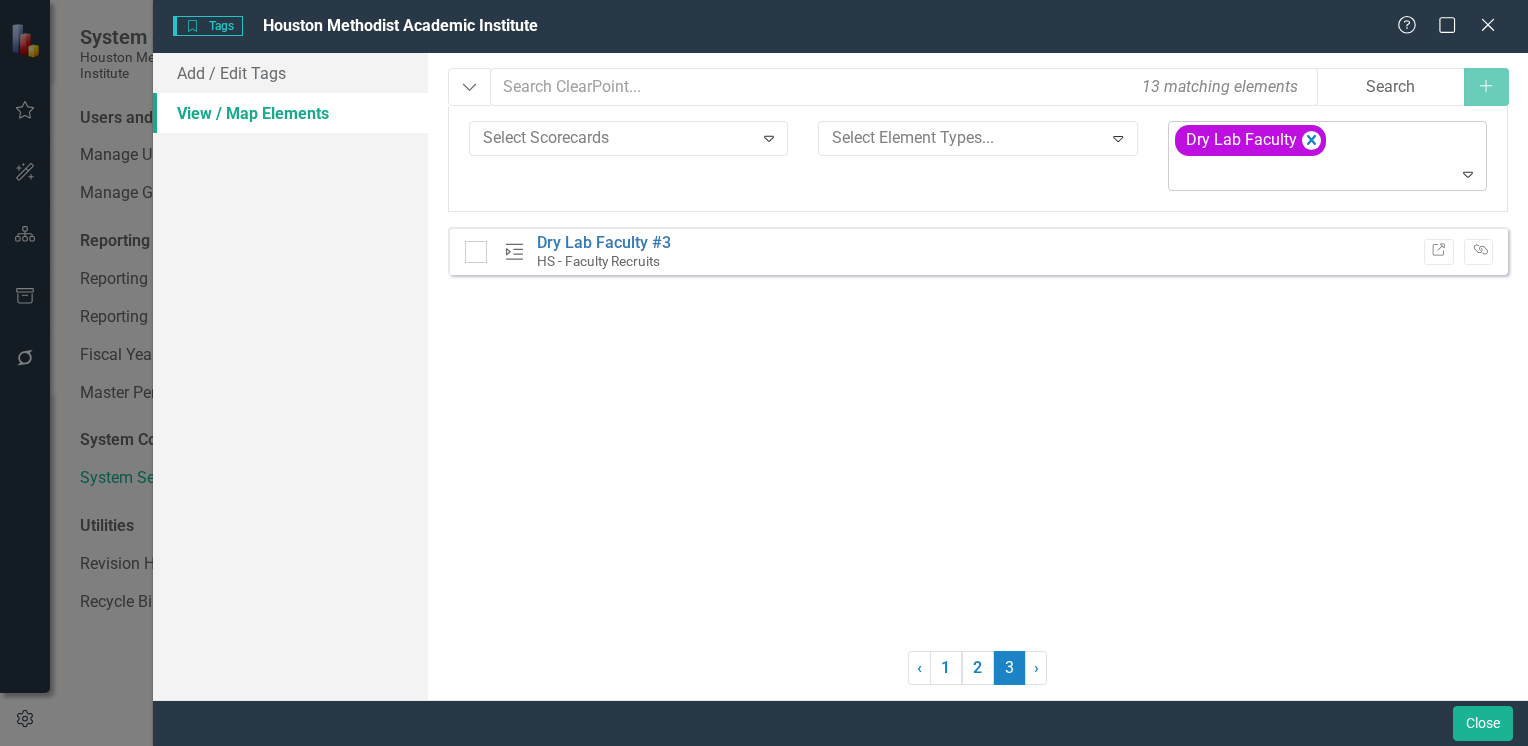 click on "Dry Lab Faculty" at bounding box center [1250, 140] 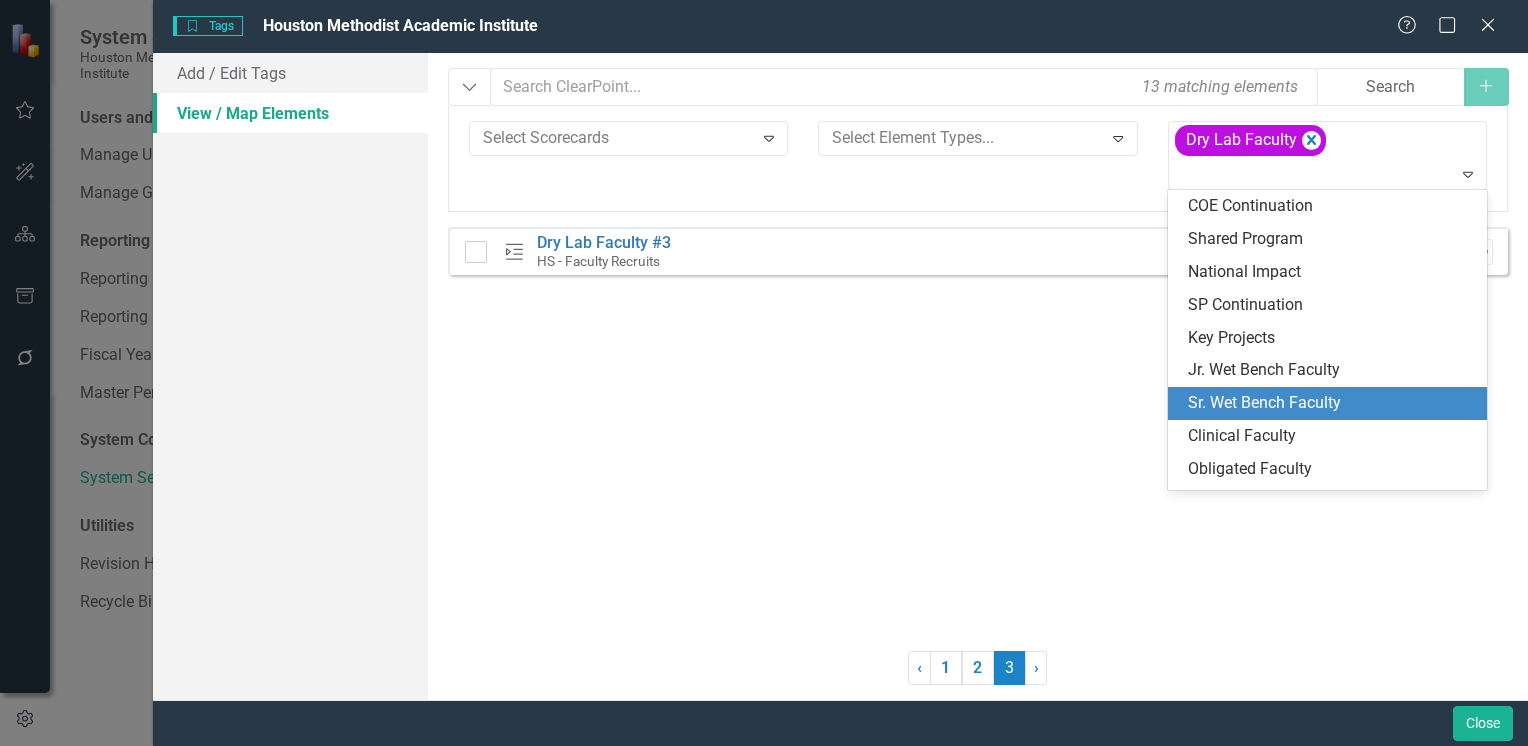 click on "Sr. Wet Bench Faculty" at bounding box center [1264, 402] 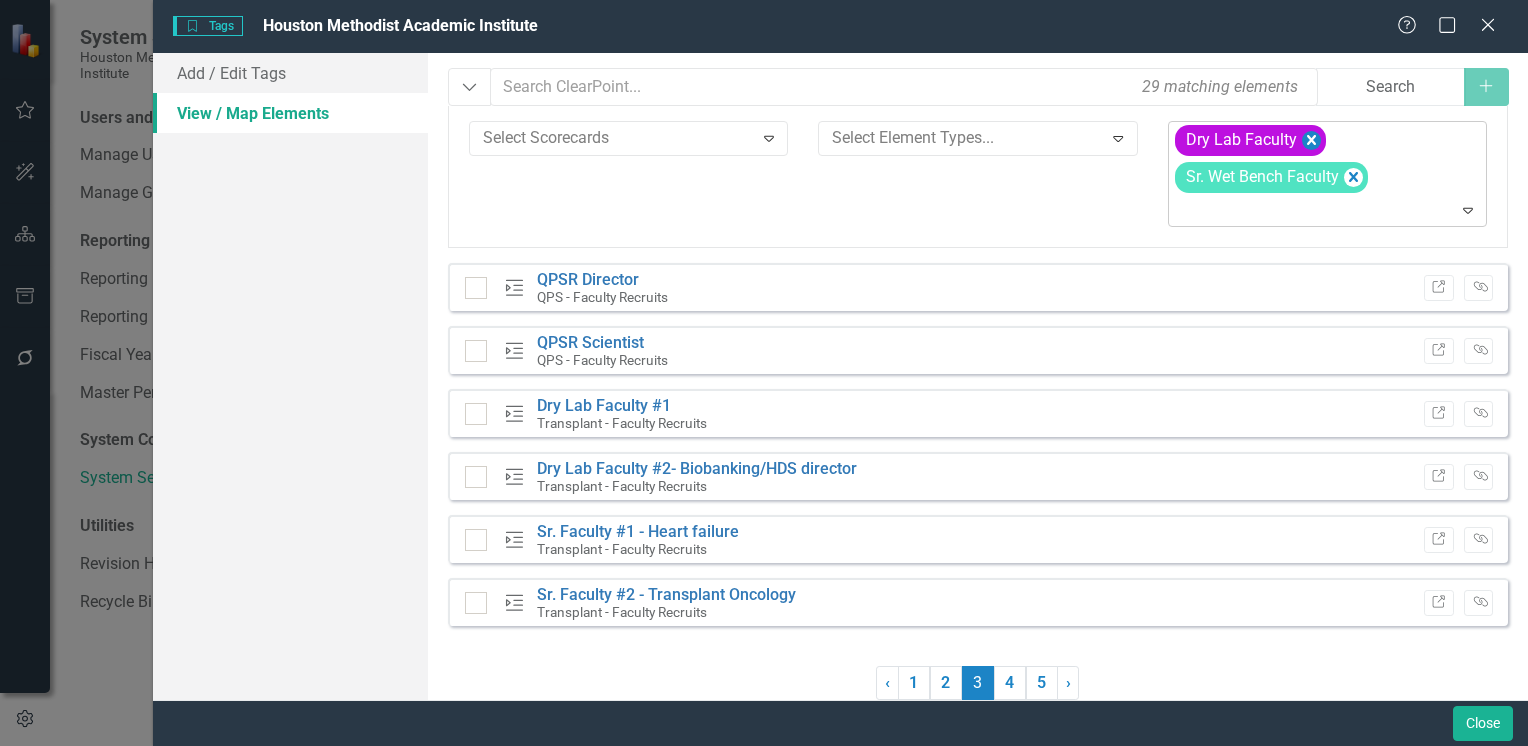 click 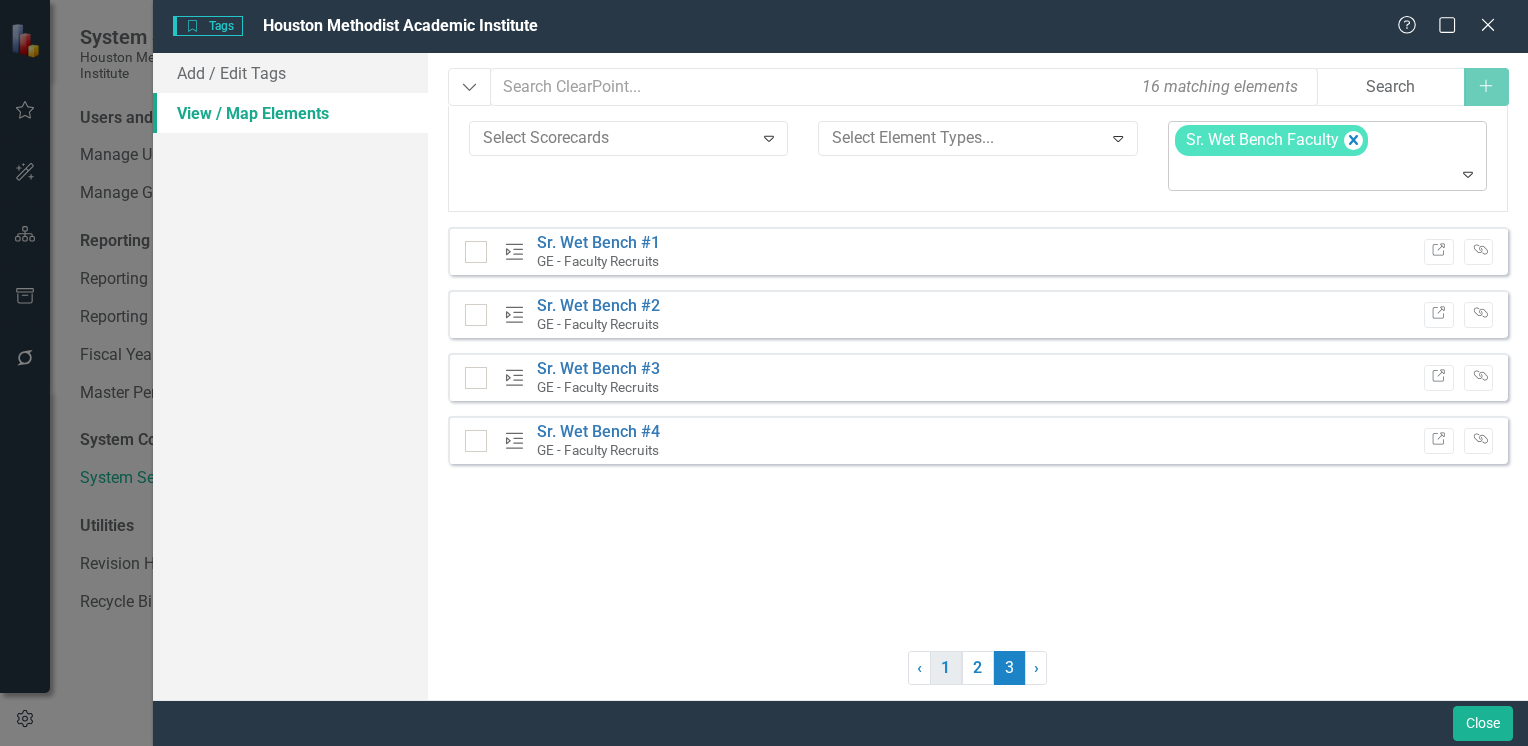 click on "1" at bounding box center [946, 668] 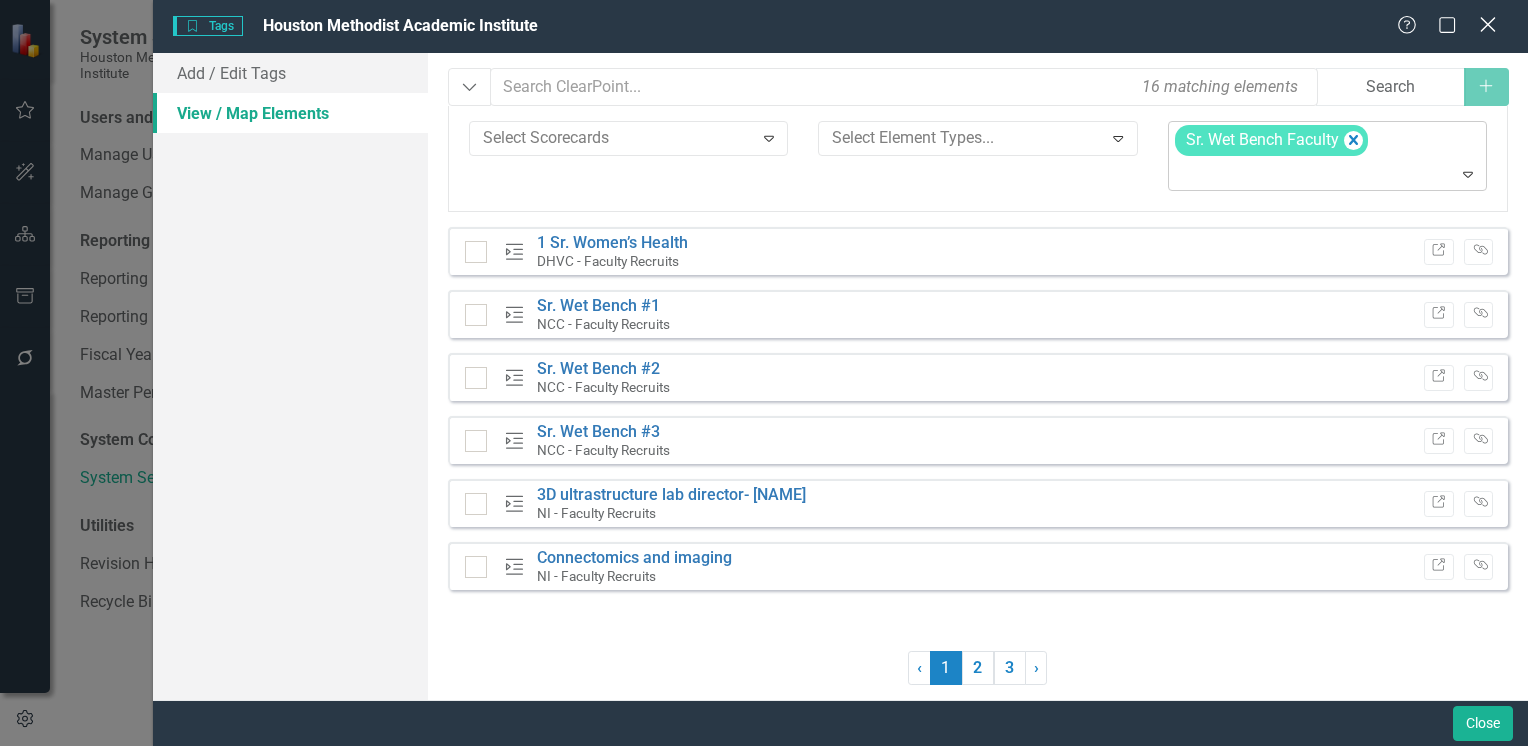 click on "Close" 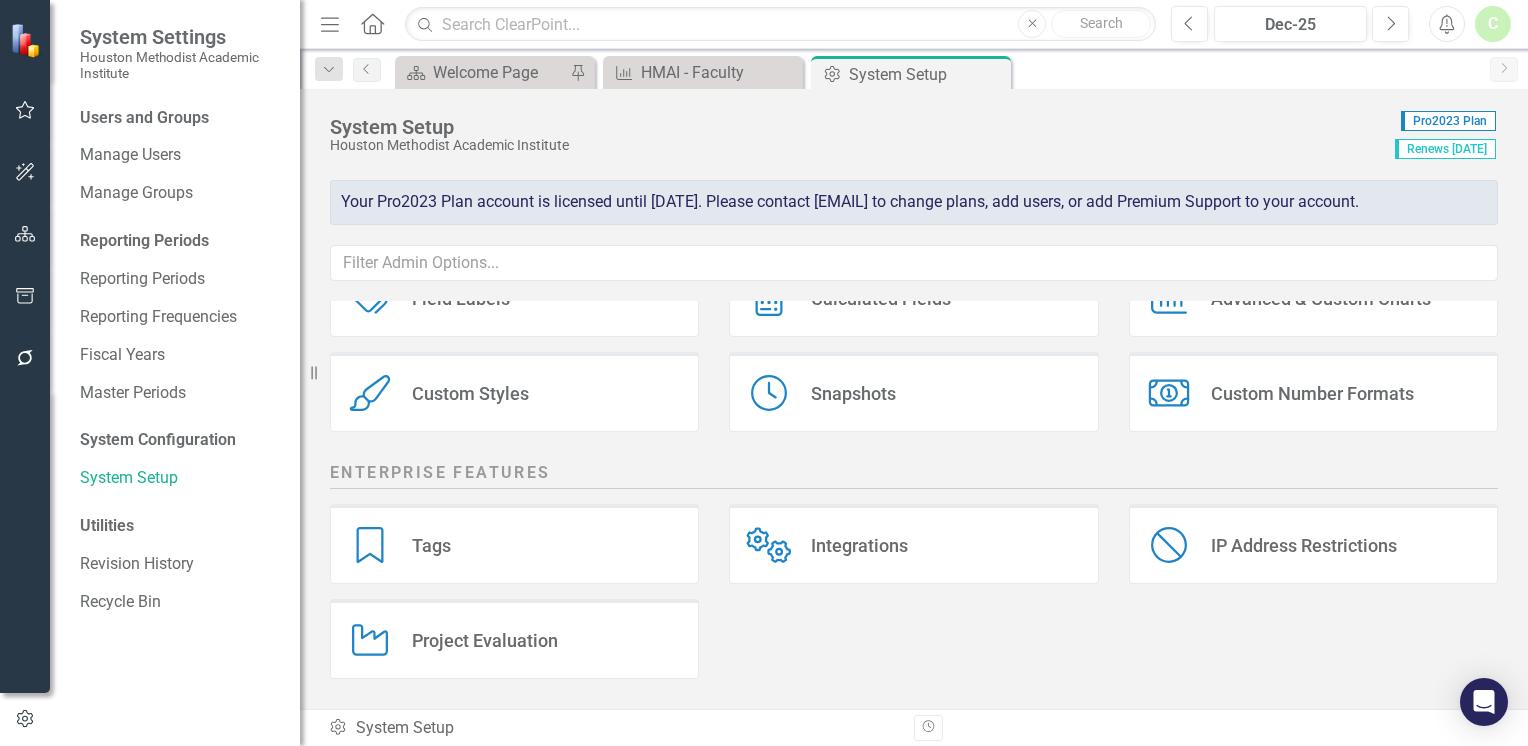 click on "Tags" at bounding box center [431, 545] 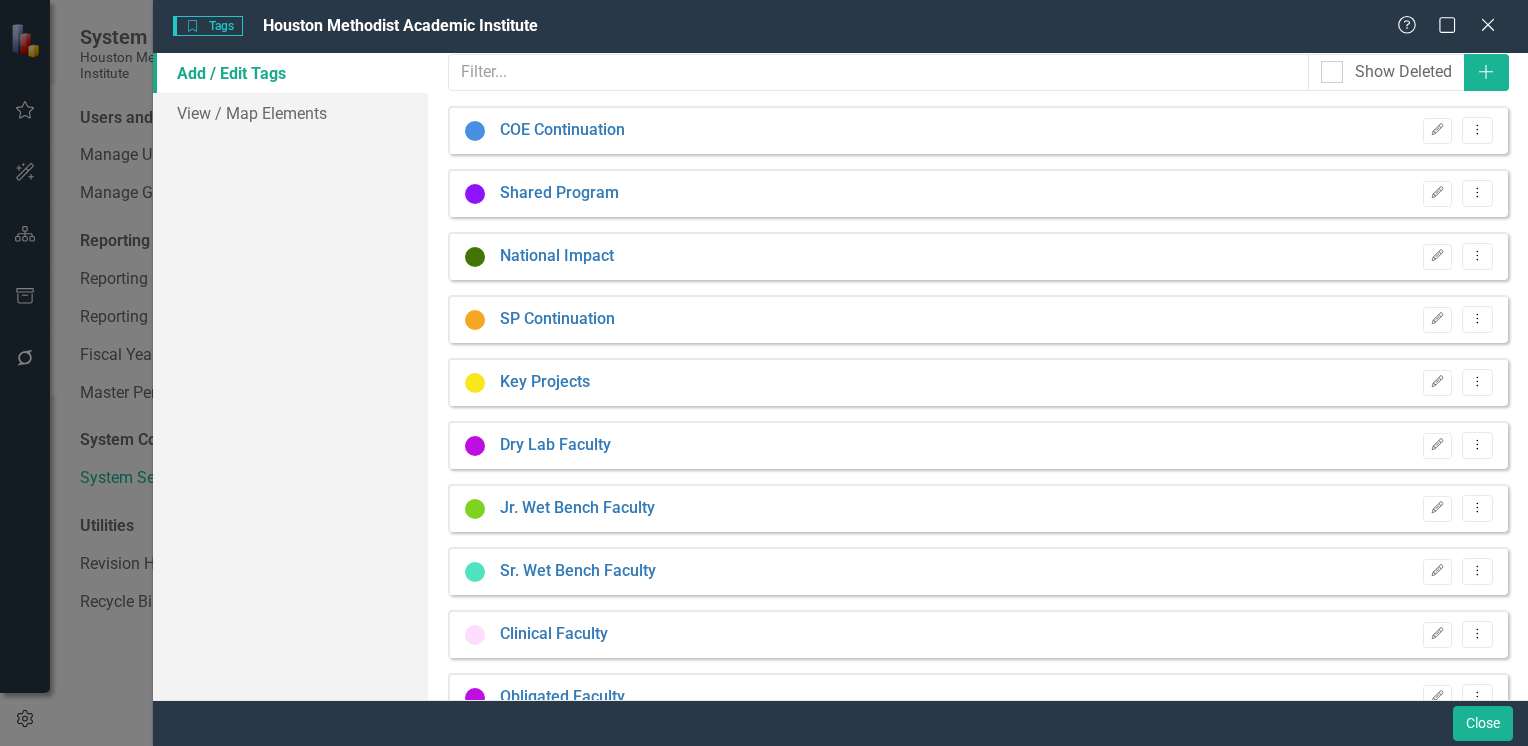 scroll, scrollTop: 0, scrollLeft: 0, axis: both 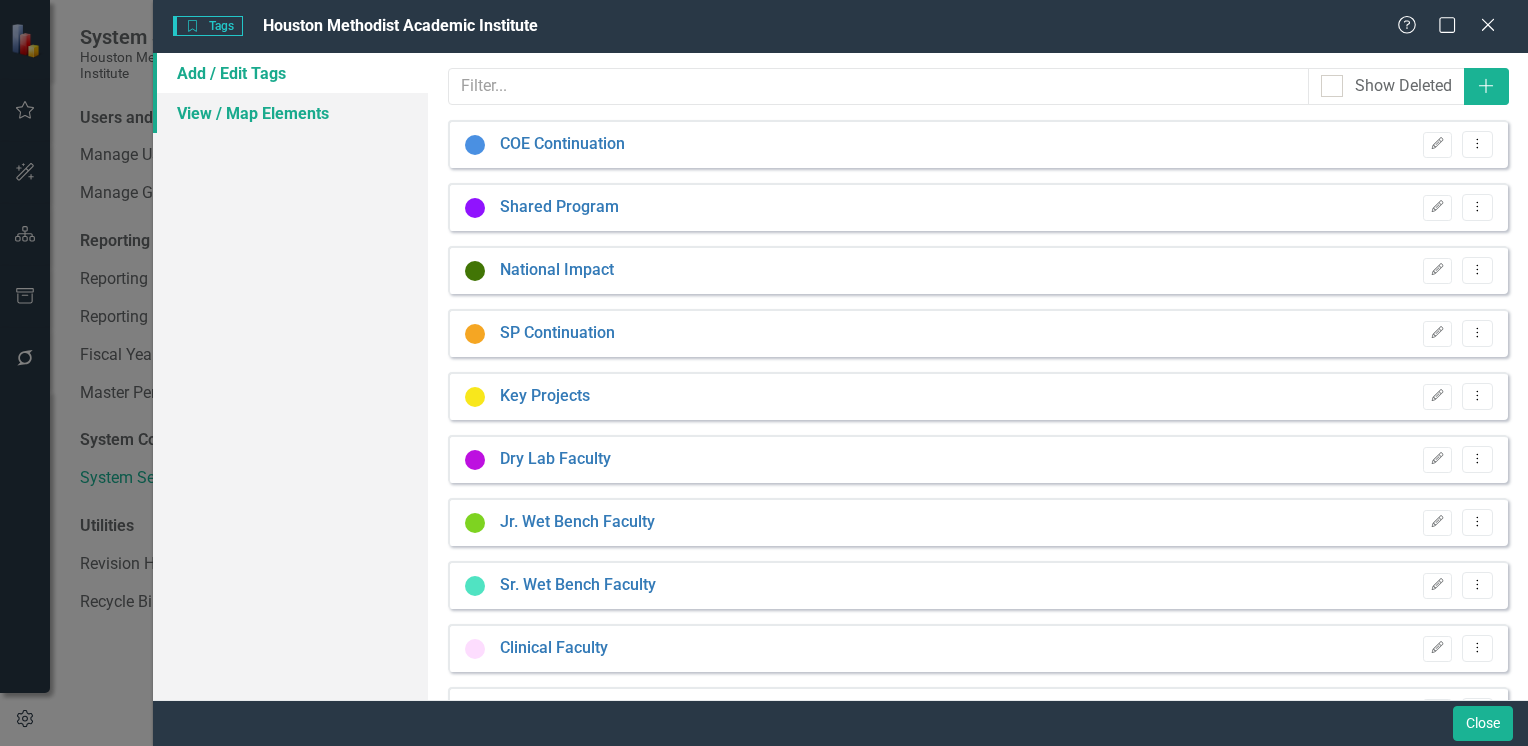 drag, startPoint x: 235, startPoint y: 122, endPoint x: 296, endPoint y: 109, distance: 62.369865 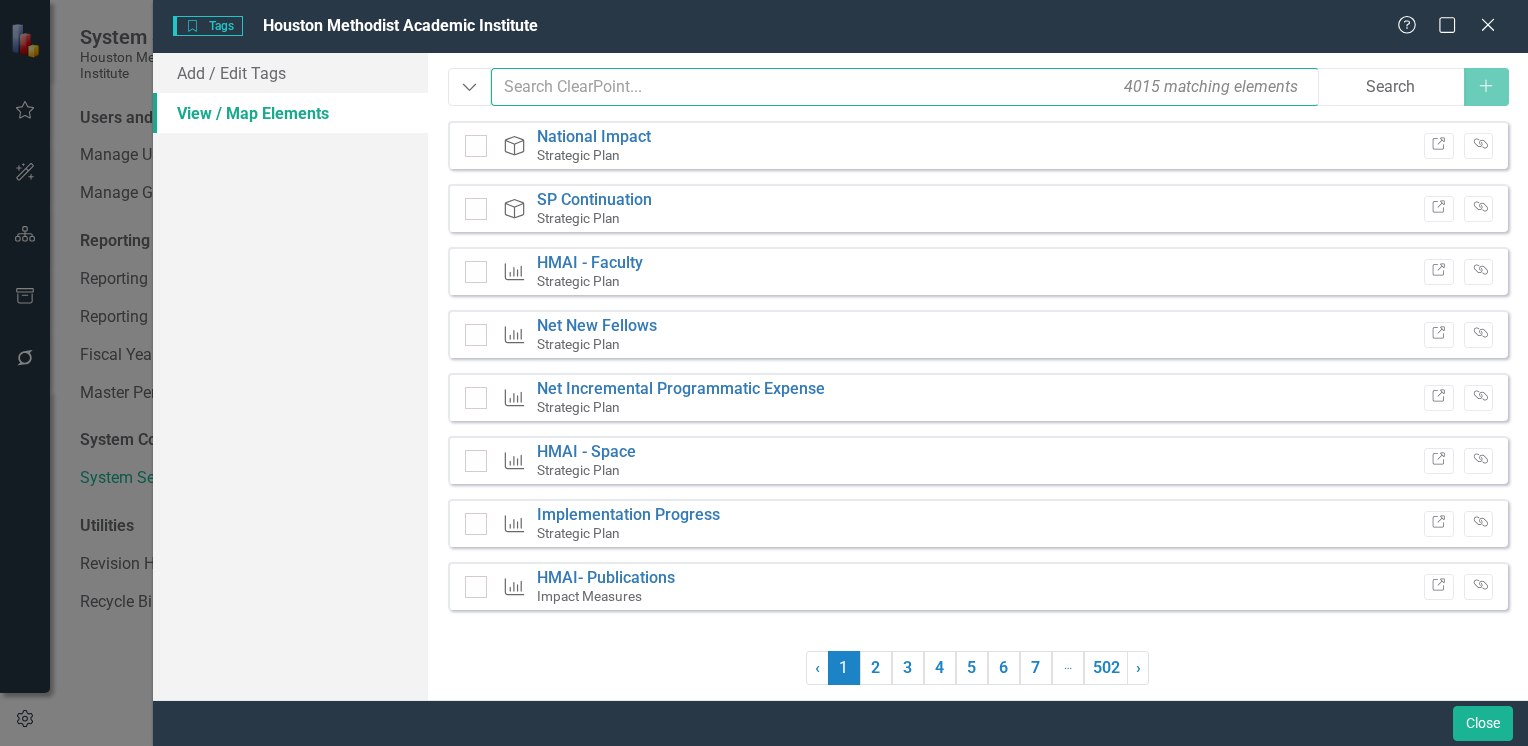 click at bounding box center (904, 87) 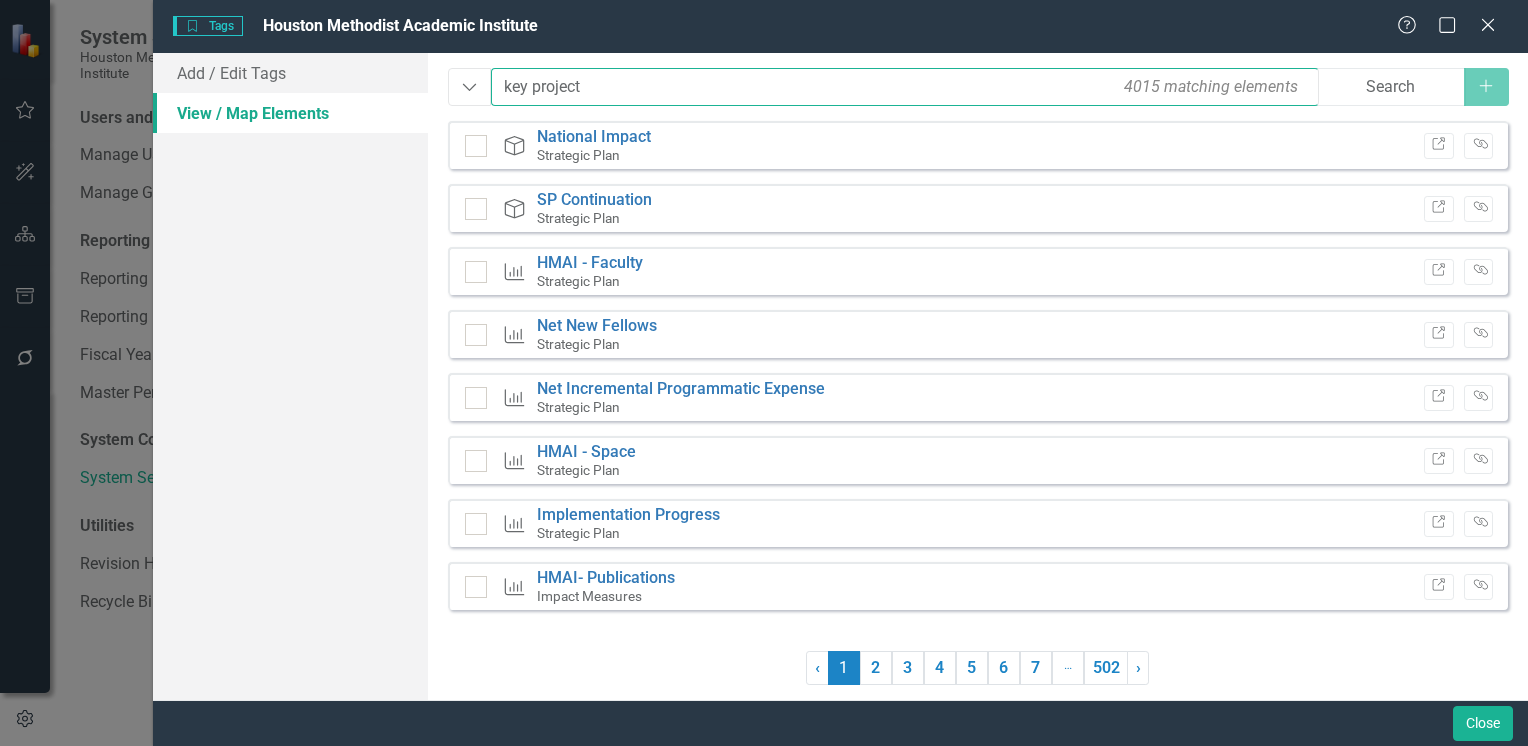 type on "key project" 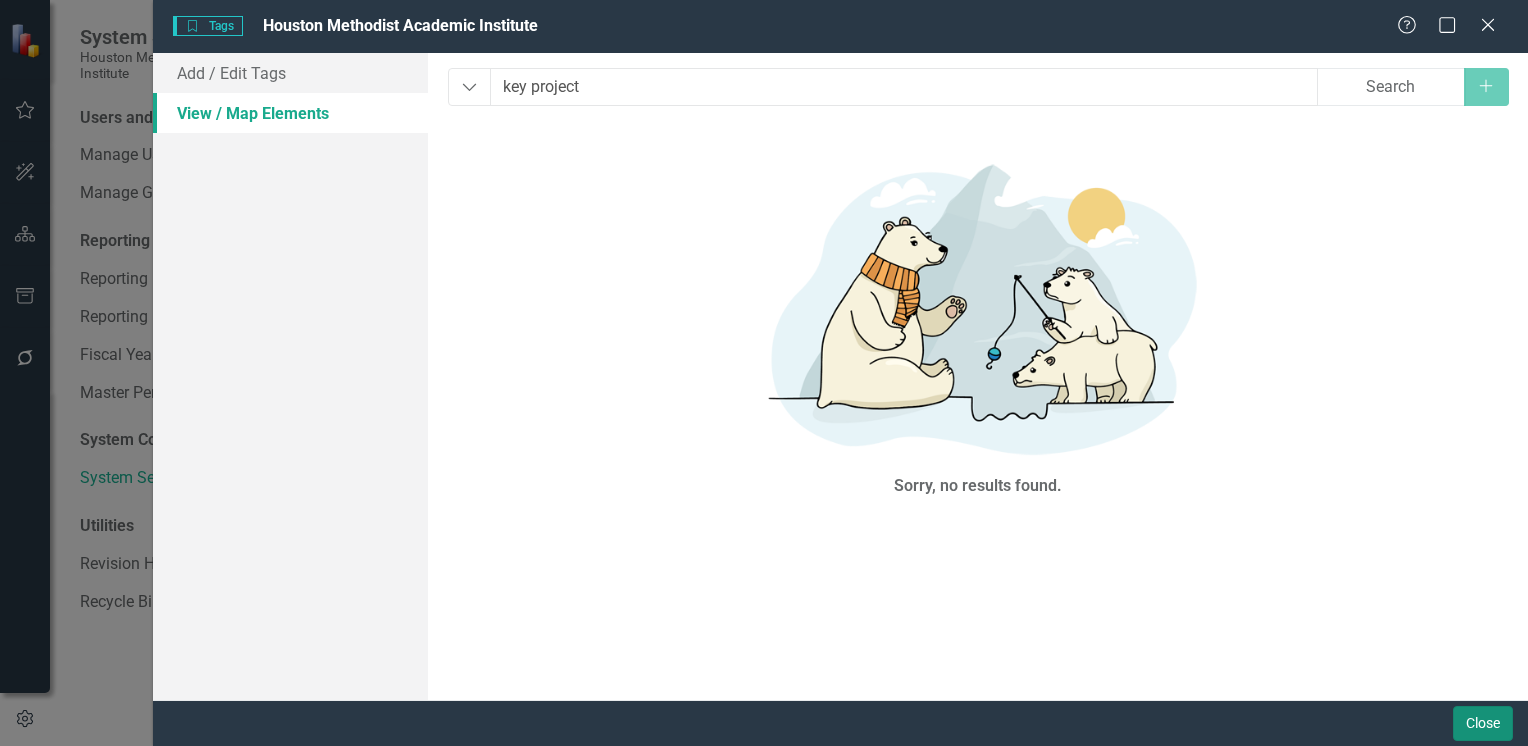 click on "Close" at bounding box center (1483, 723) 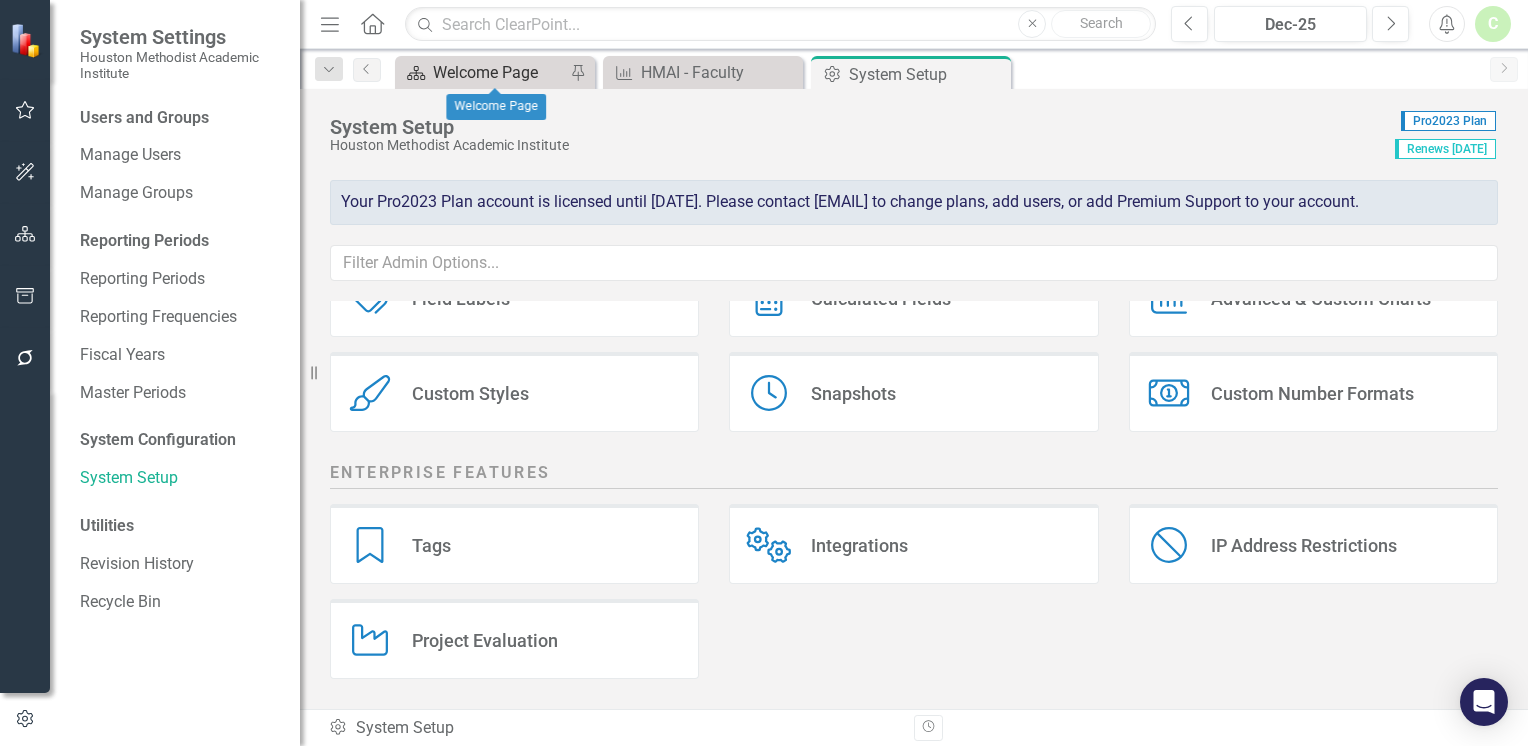 click on "Welcome Page" at bounding box center [499, 72] 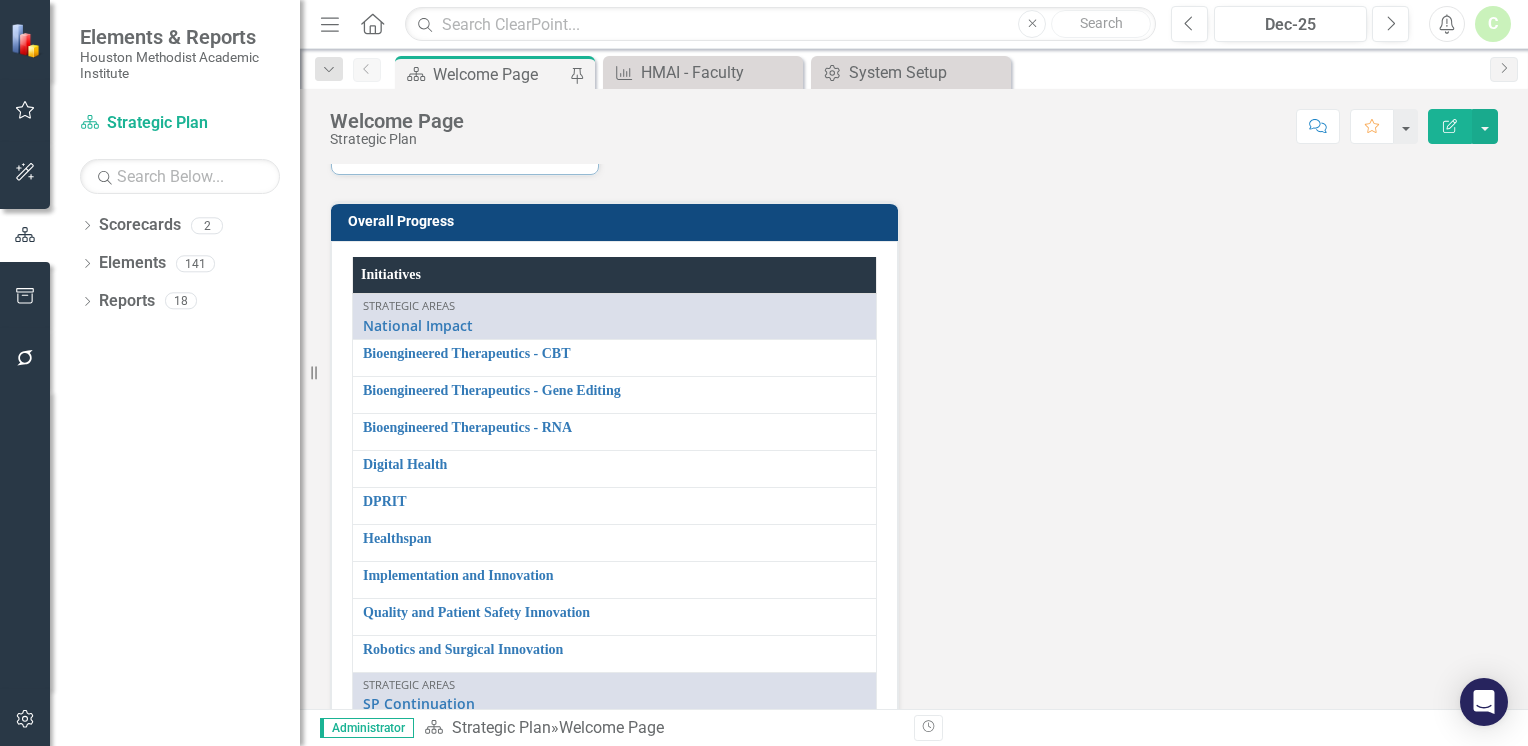 scroll, scrollTop: 2900, scrollLeft: 0, axis: vertical 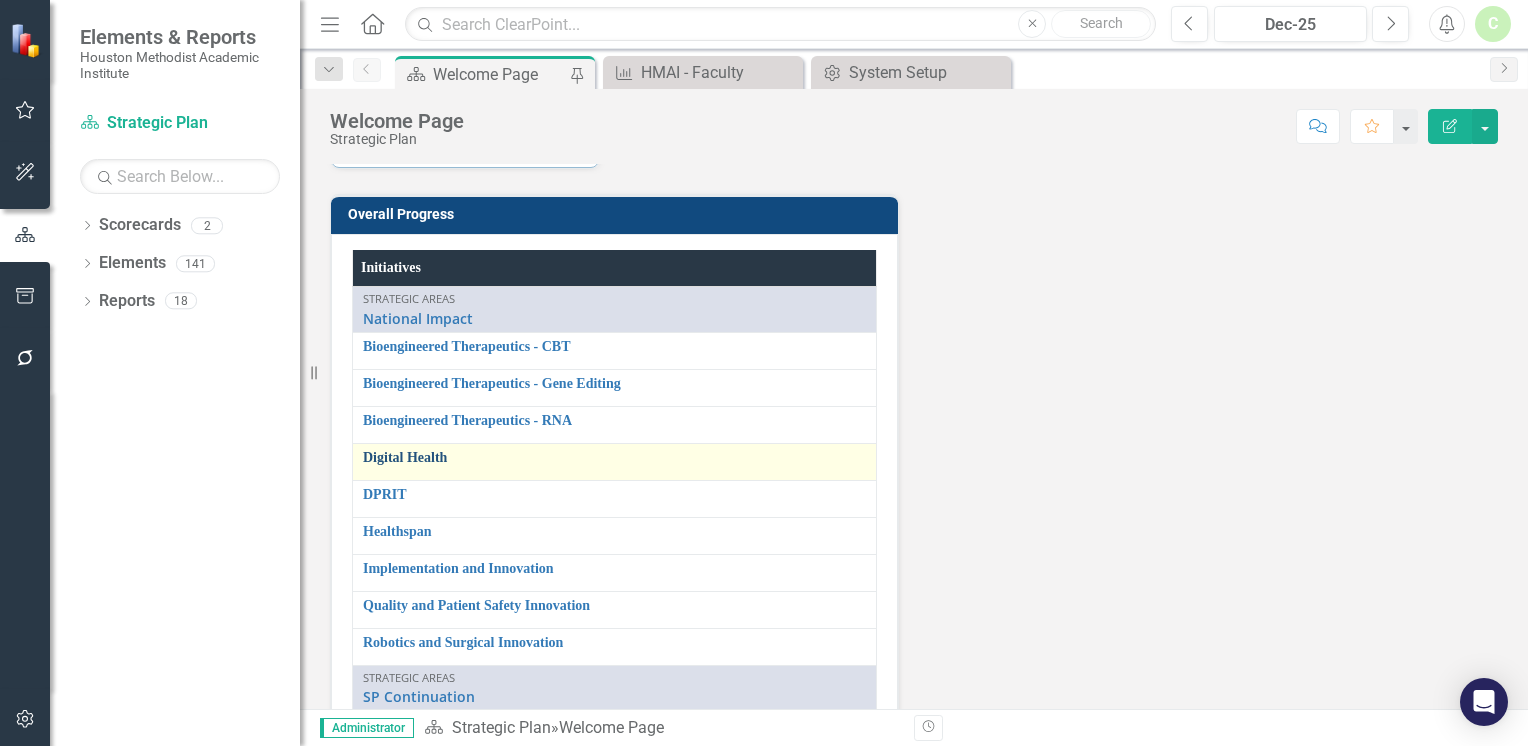 click on "Digital Health" at bounding box center [614, 457] 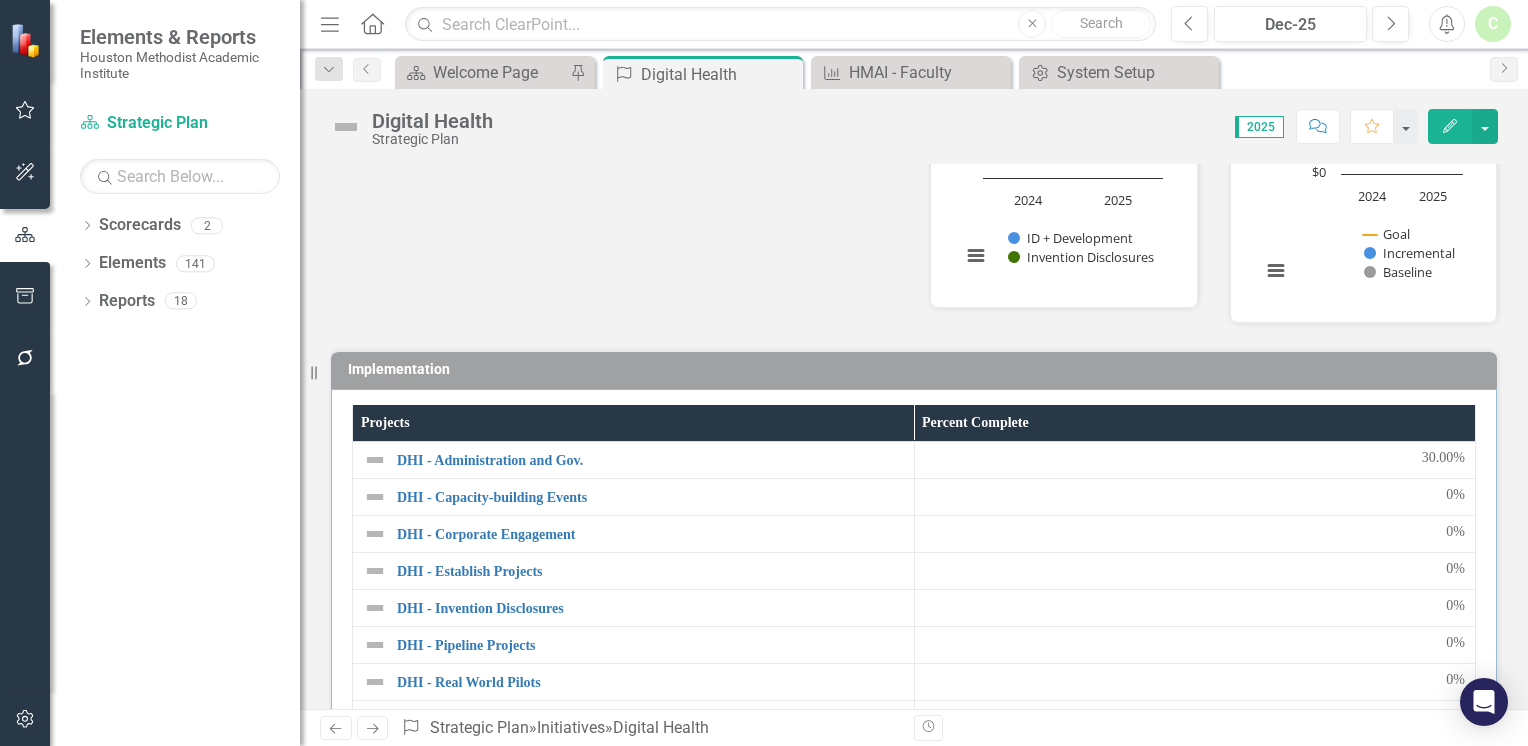 scroll, scrollTop: 2177, scrollLeft: 0, axis: vertical 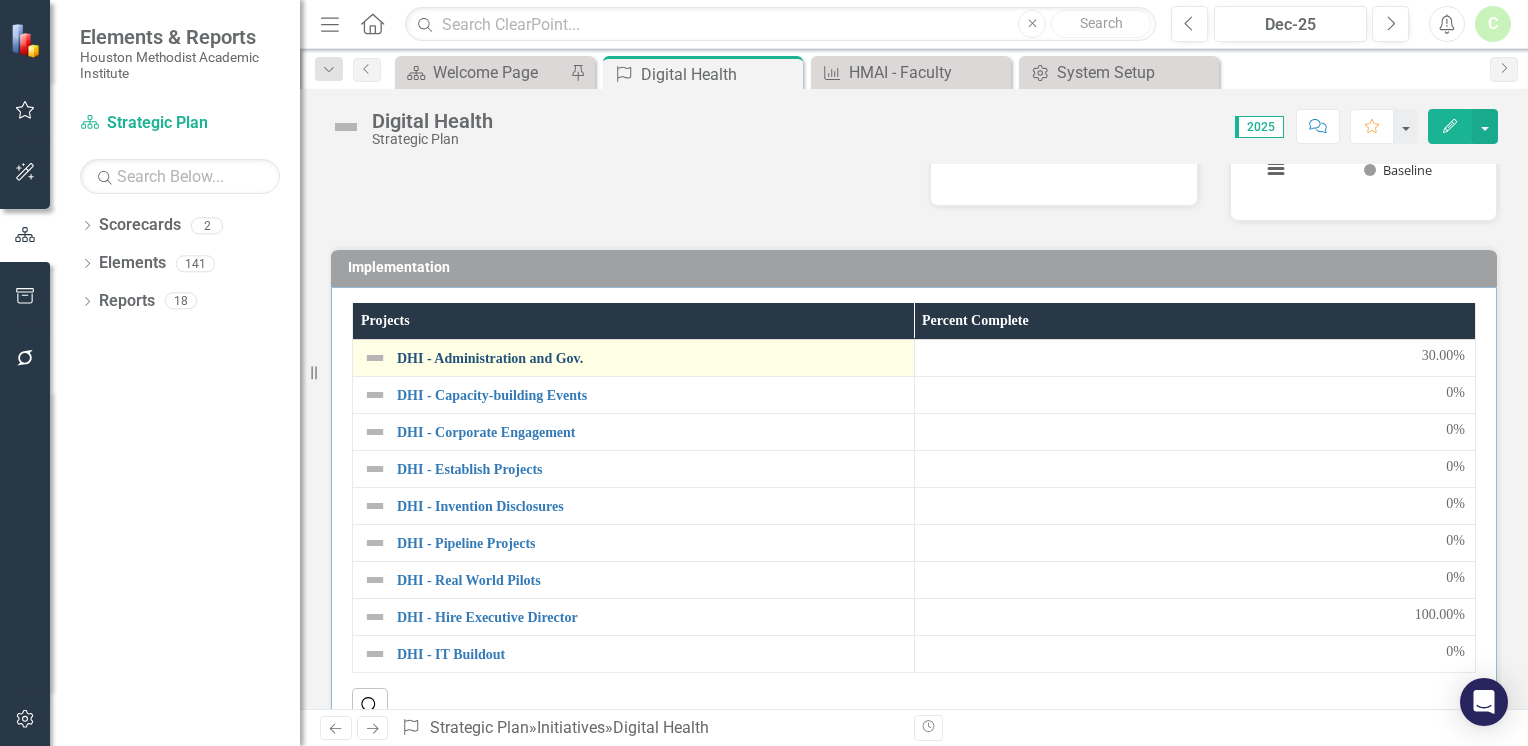 click on "DHI - Administration and Gov." at bounding box center (650, 358) 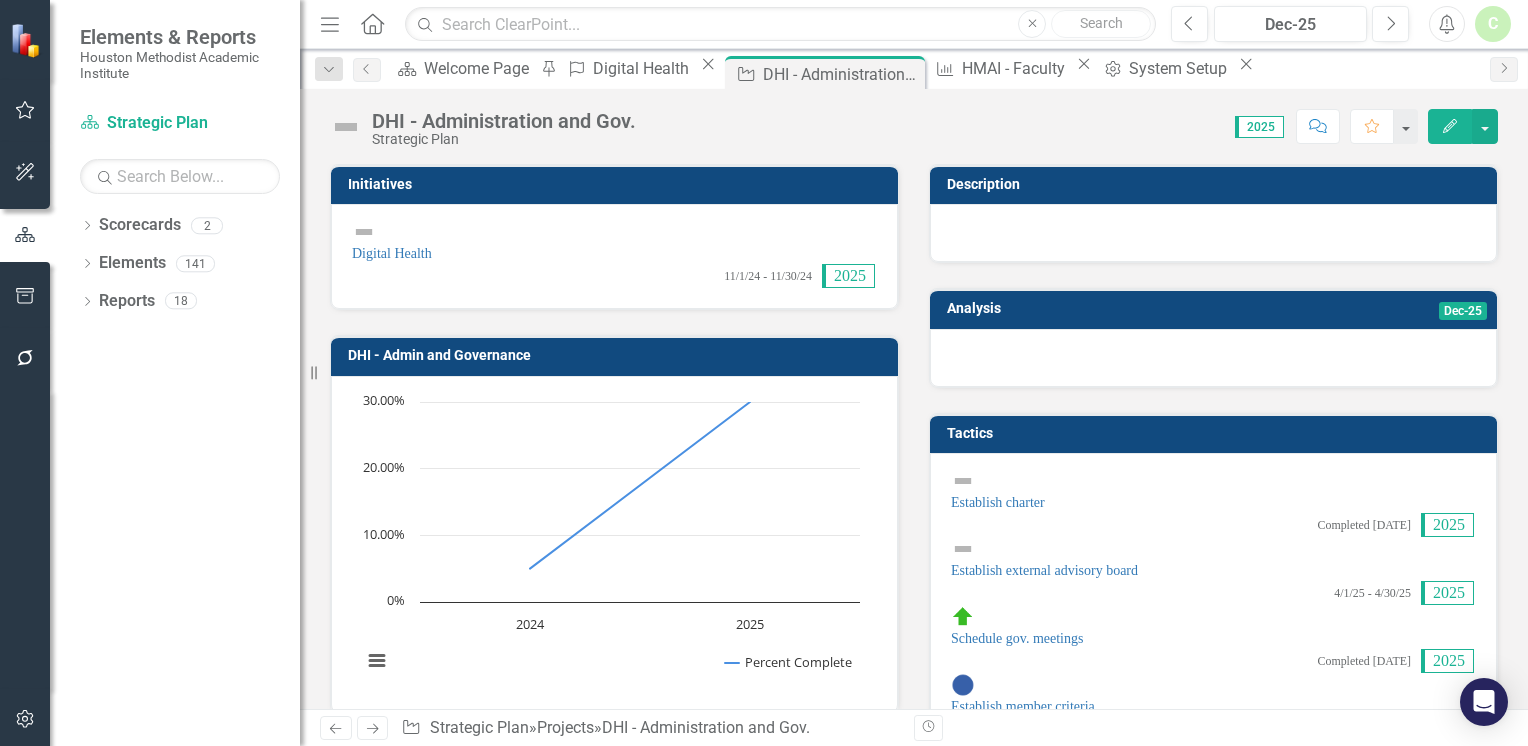 click on "Edit" at bounding box center [1450, 126] 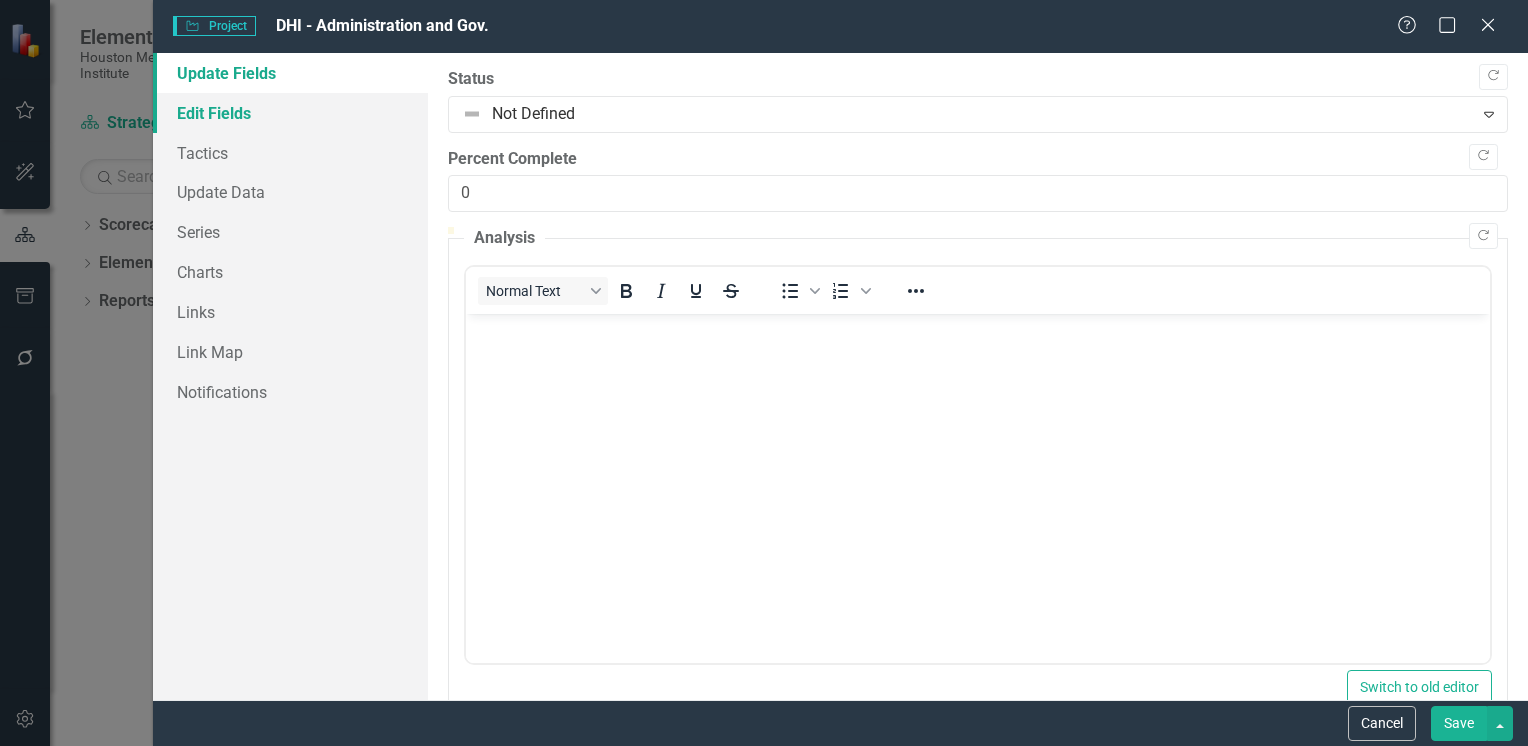 scroll, scrollTop: 0, scrollLeft: 0, axis: both 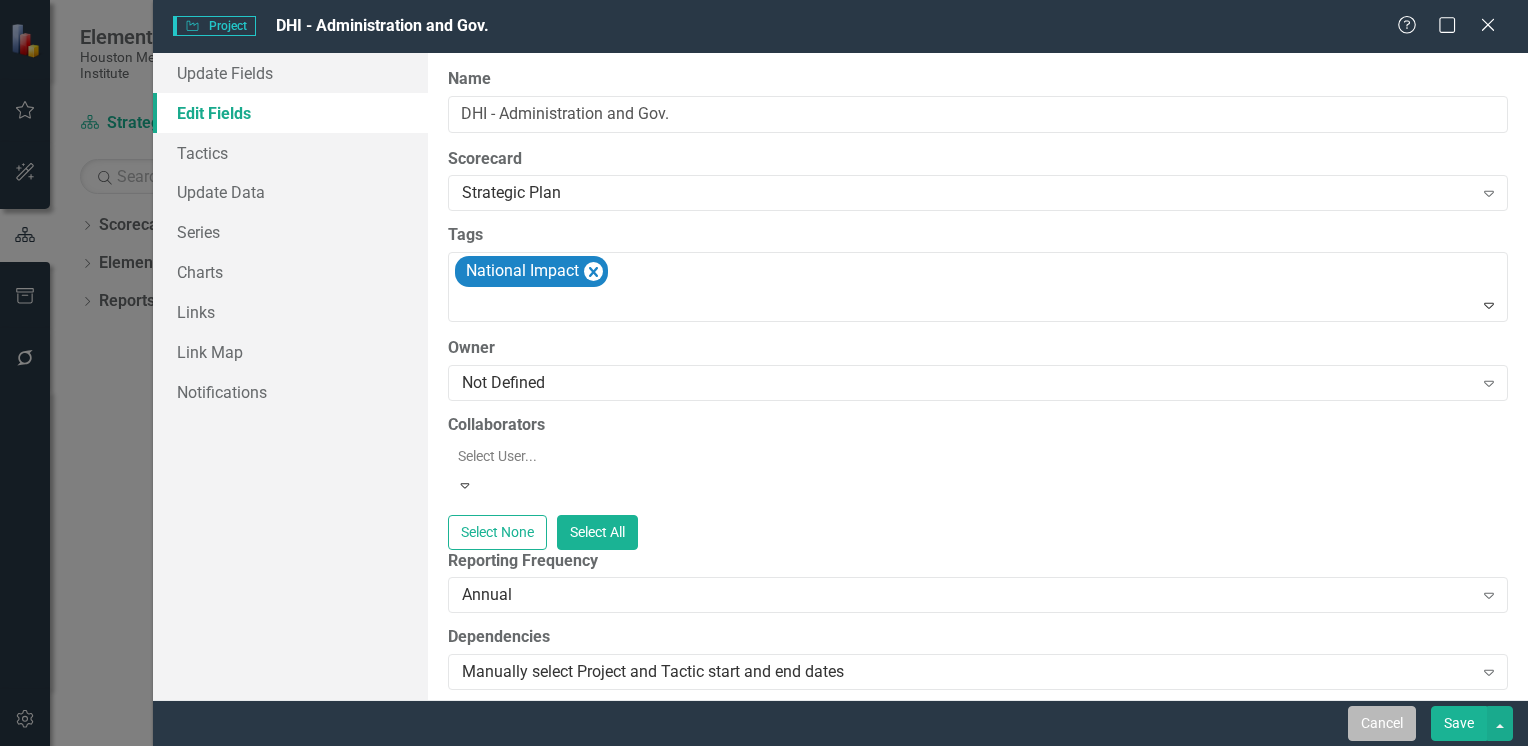 click on "Cancel" at bounding box center (1382, 723) 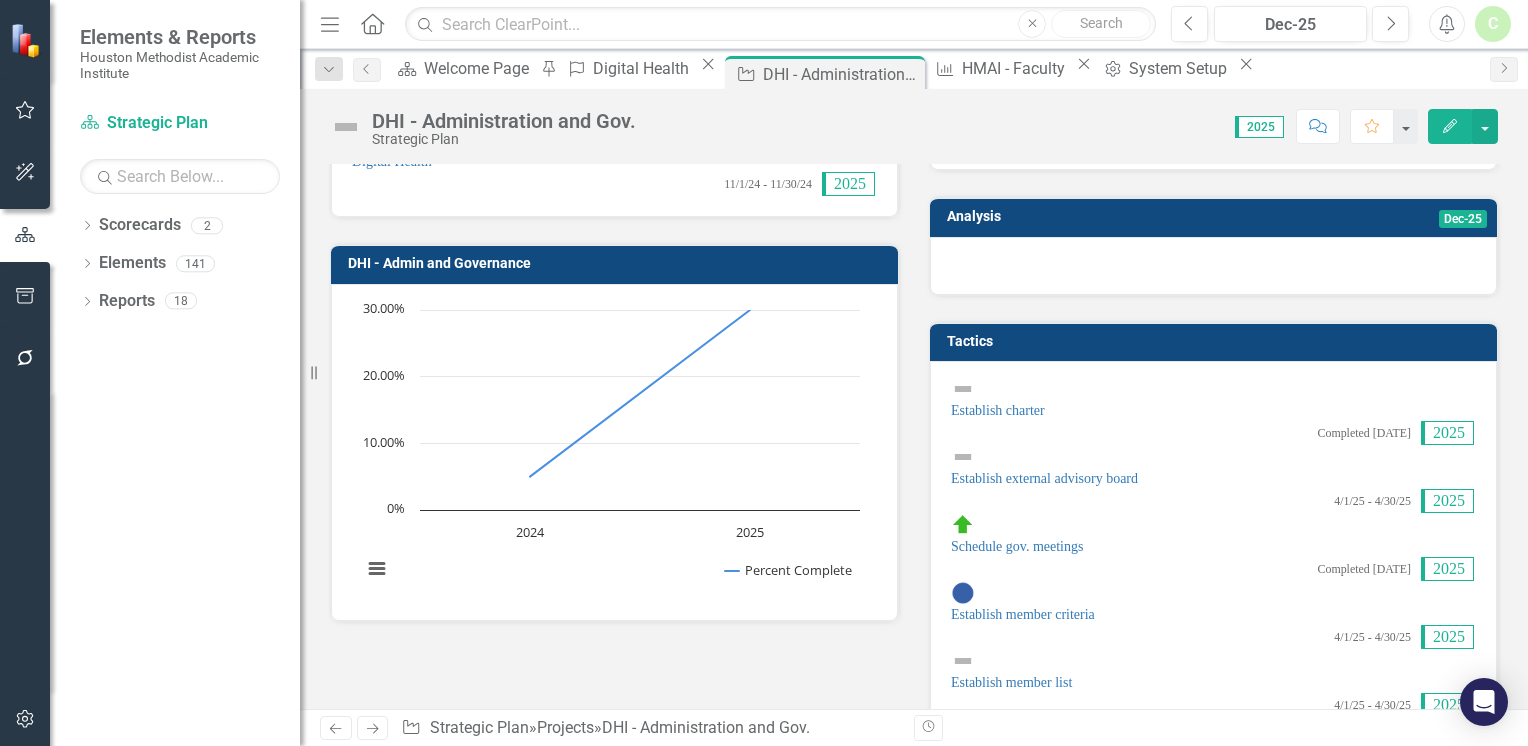 scroll, scrollTop: 89, scrollLeft: 0, axis: vertical 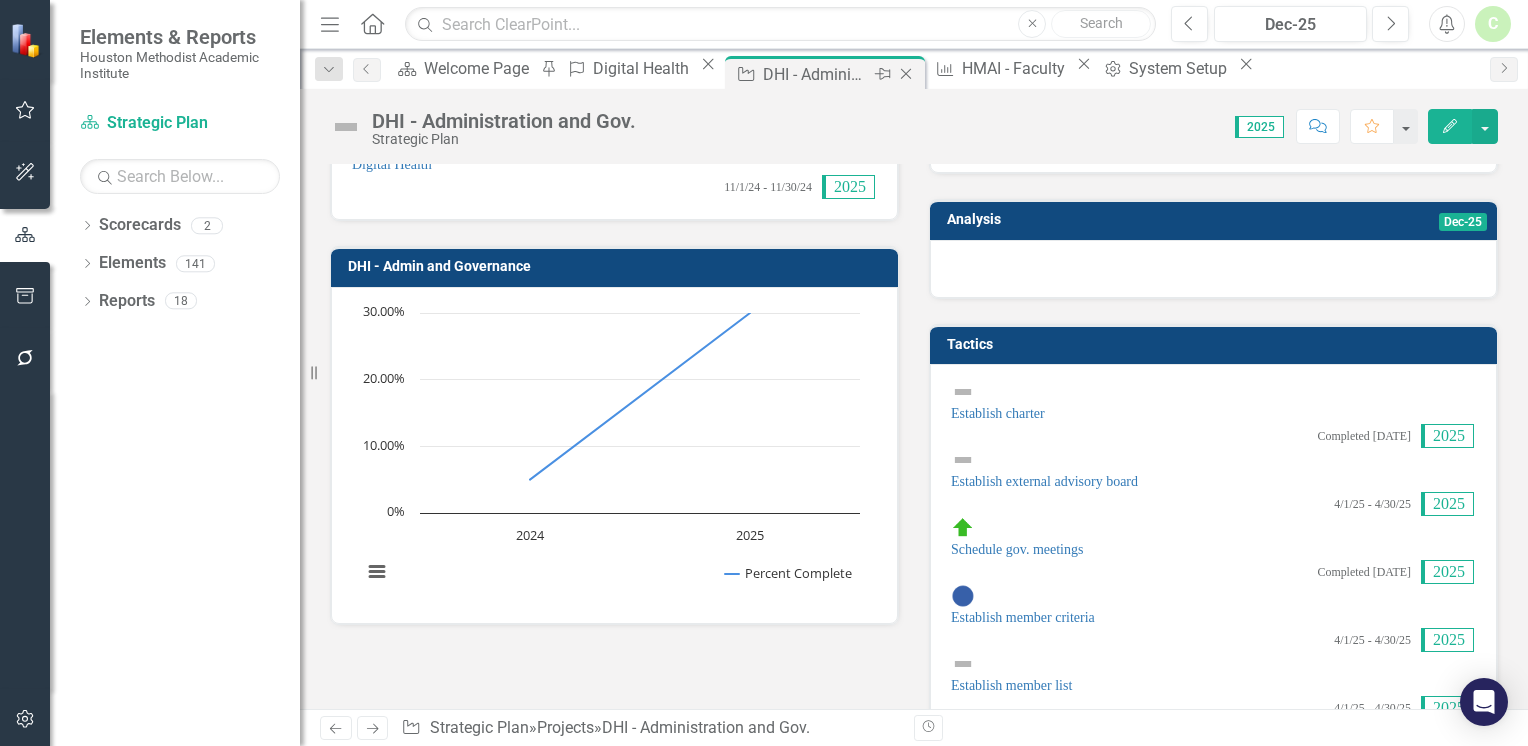 click on "Close" 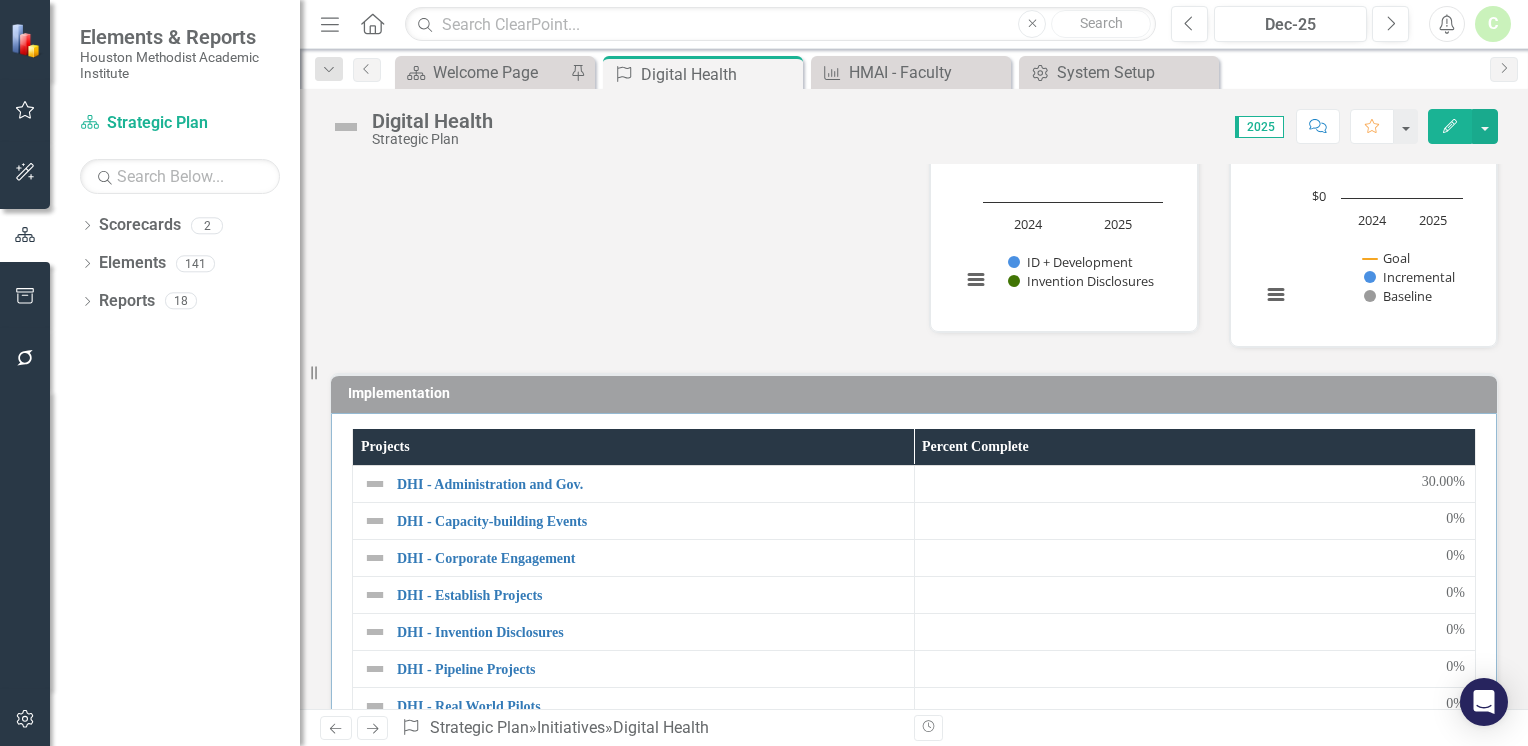 scroll, scrollTop: 2200, scrollLeft: 0, axis: vertical 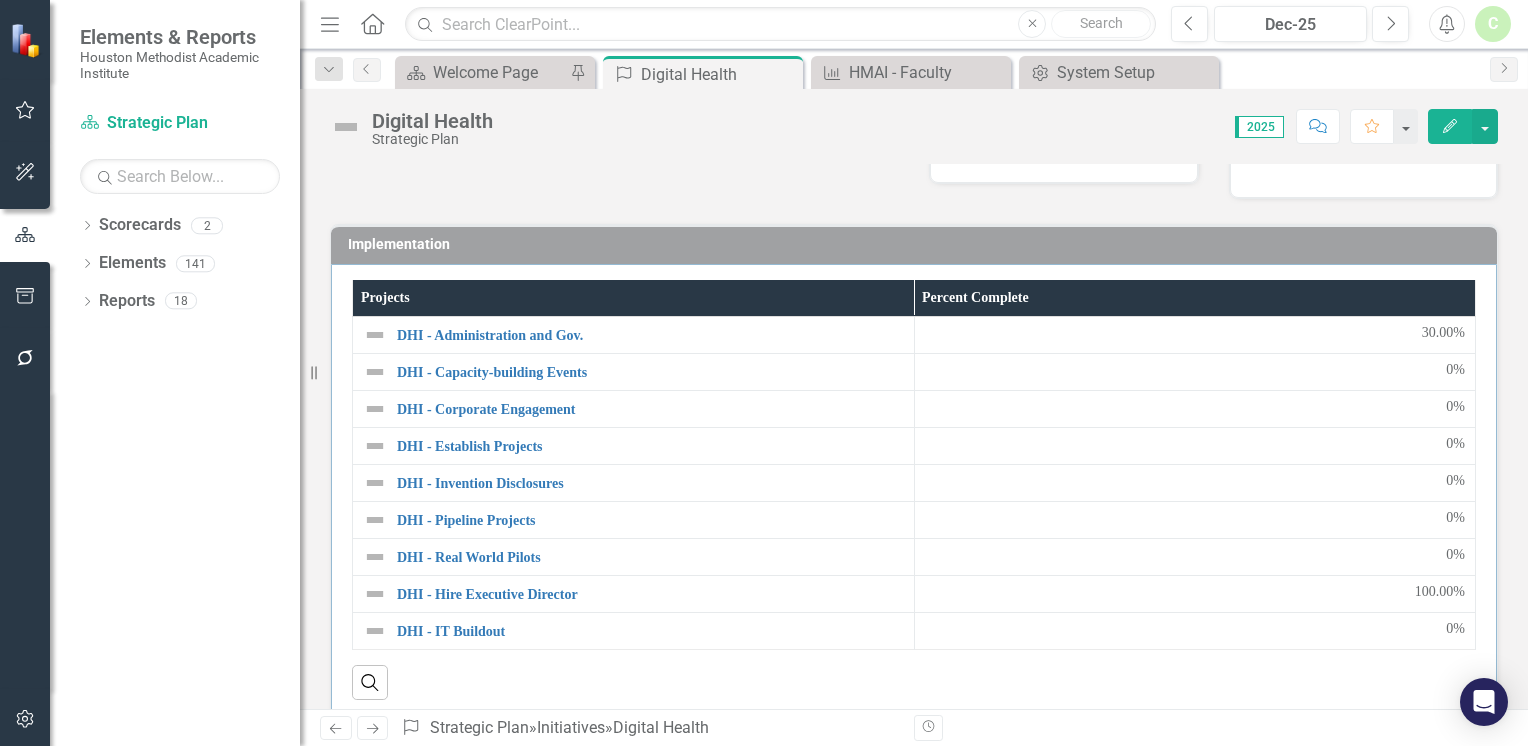 click on "Implementation" at bounding box center (917, 247) 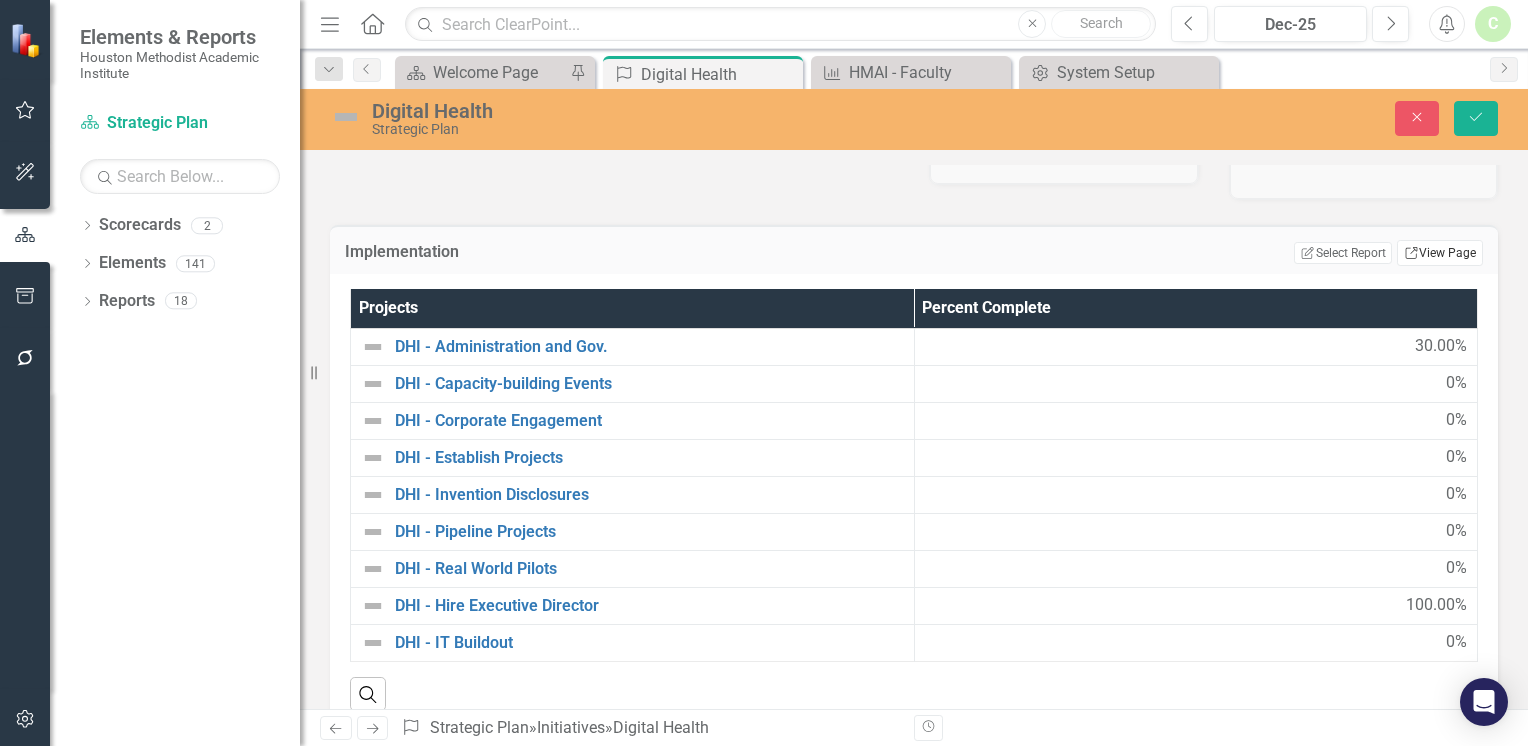 click on "Link  View Page" at bounding box center [1440, 253] 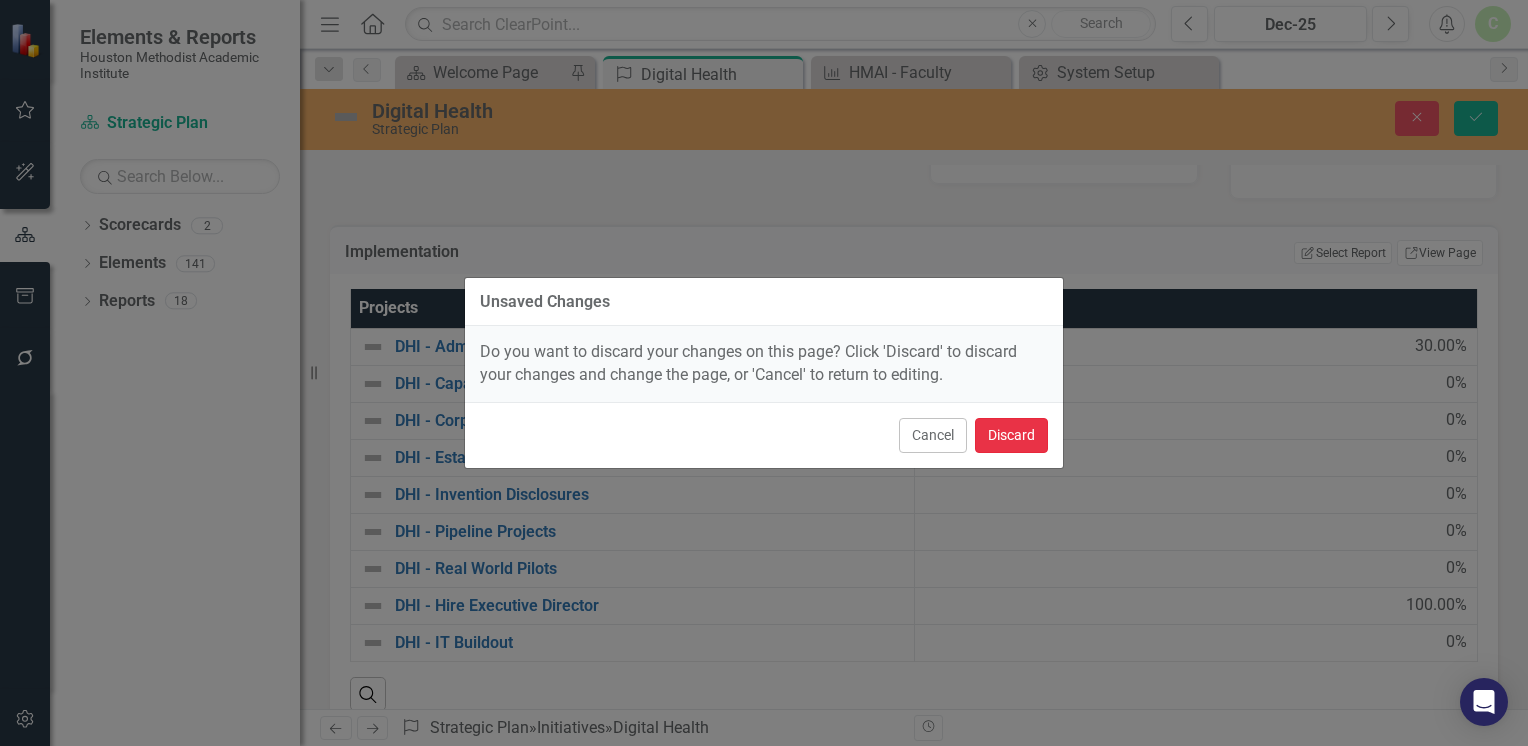 click on "Discard" at bounding box center (1011, 435) 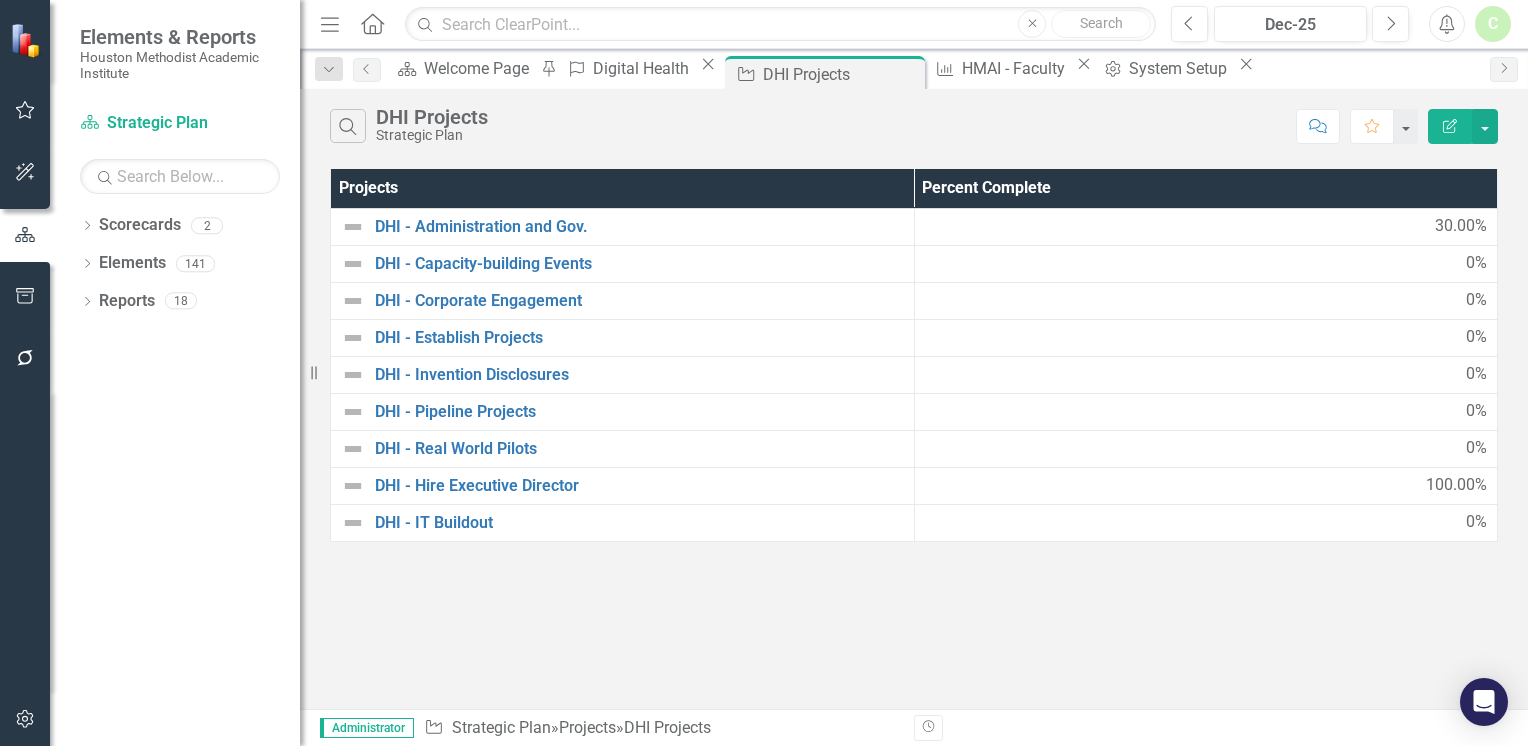 click on "Edit Report" 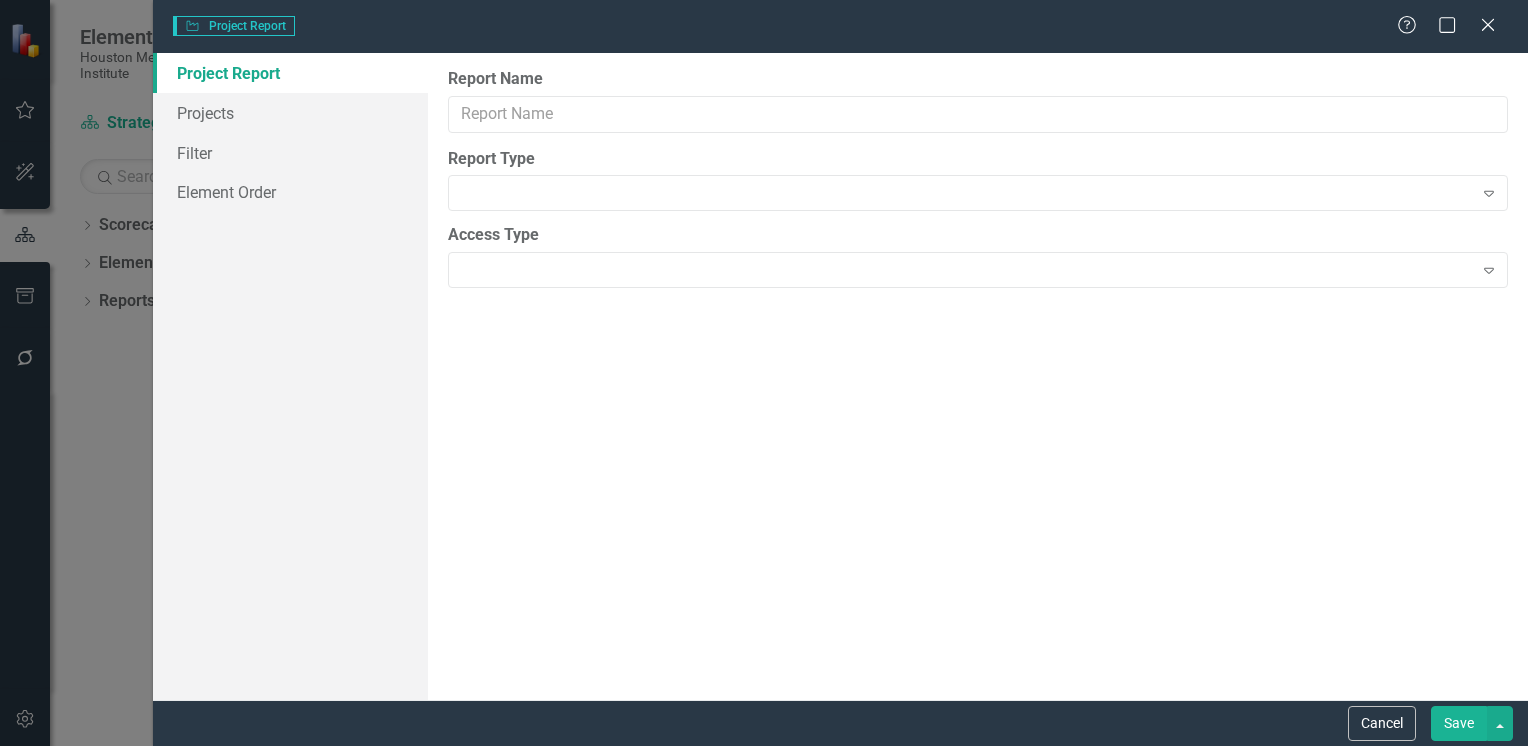 type on "DHI Projects" 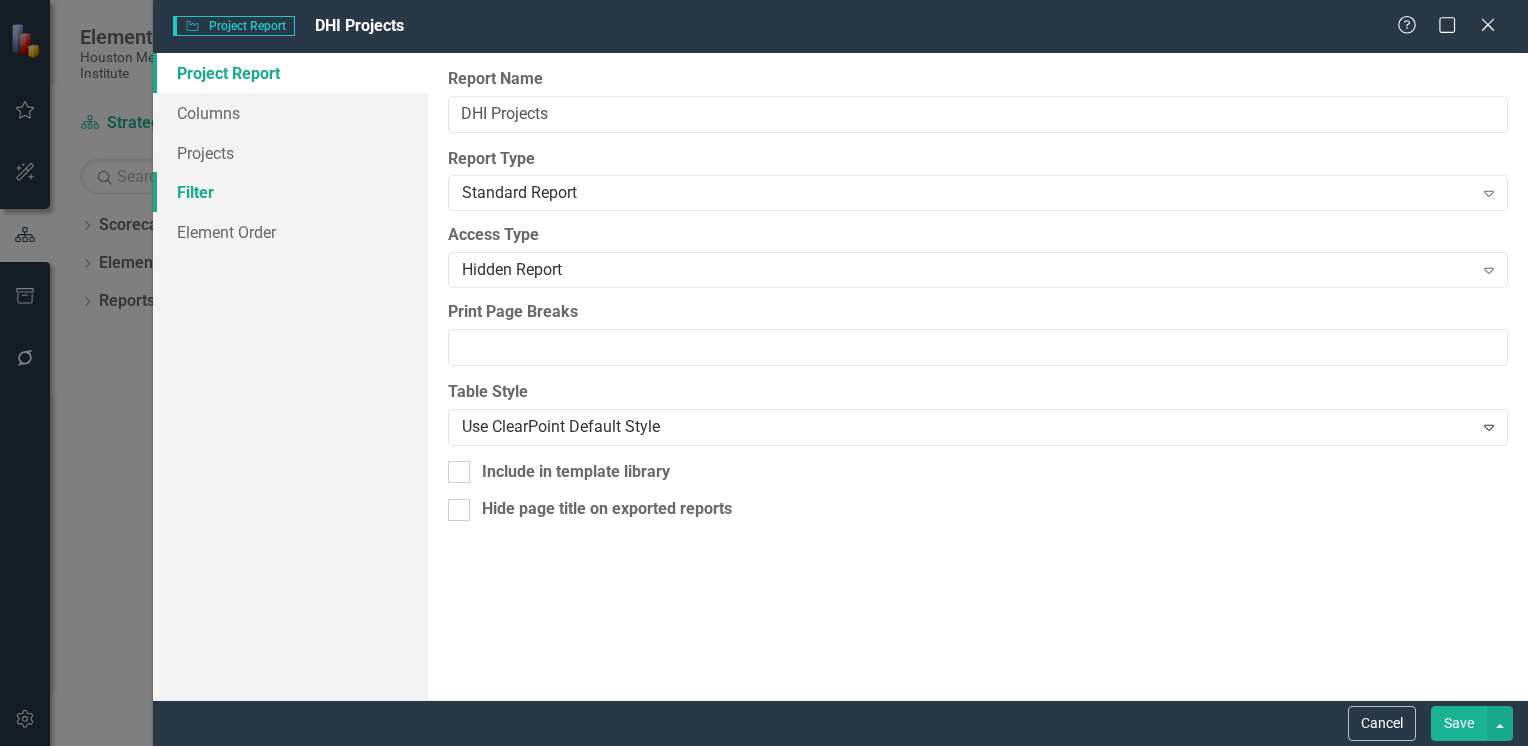 click on "Filter" at bounding box center (290, 192) 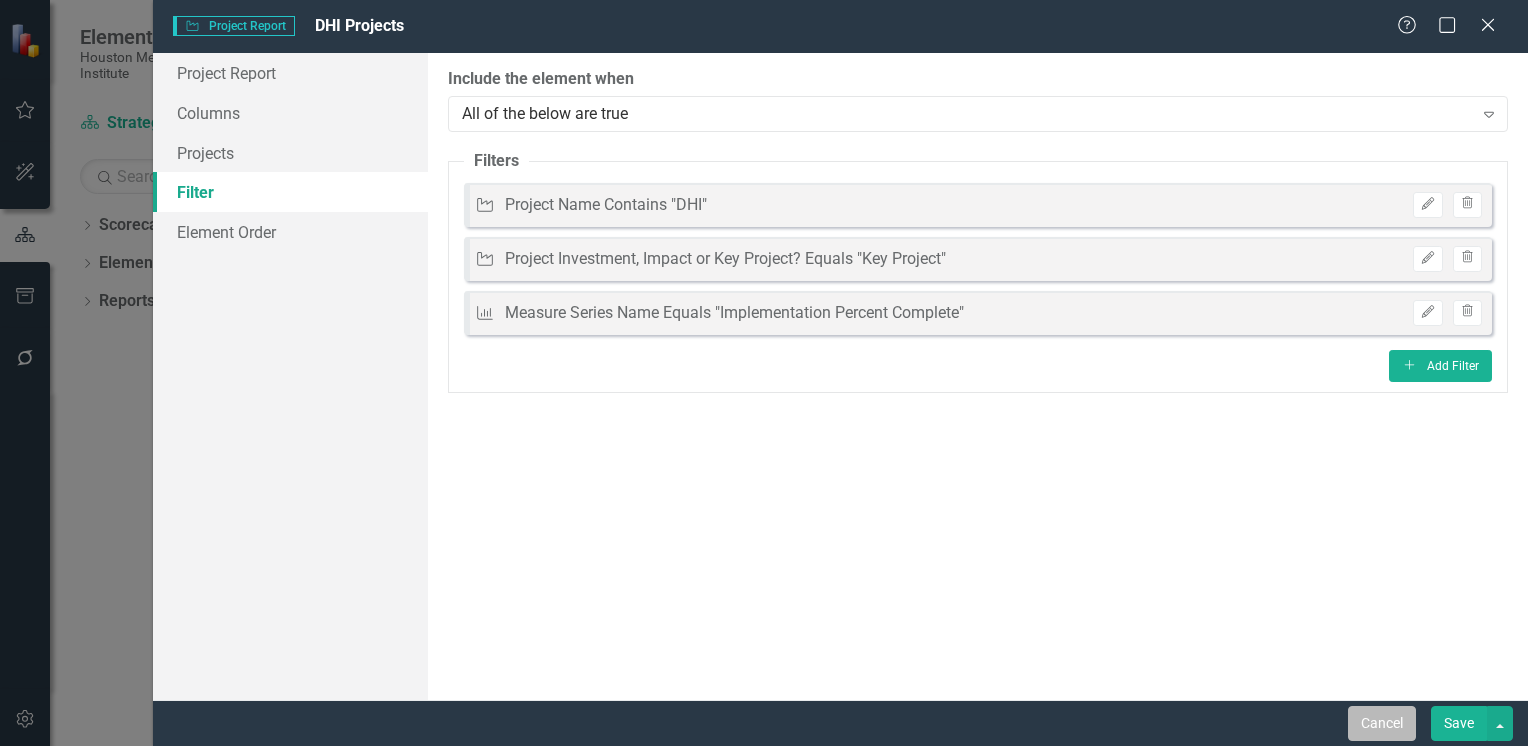 click on "Cancel" at bounding box center [1382, 723] 